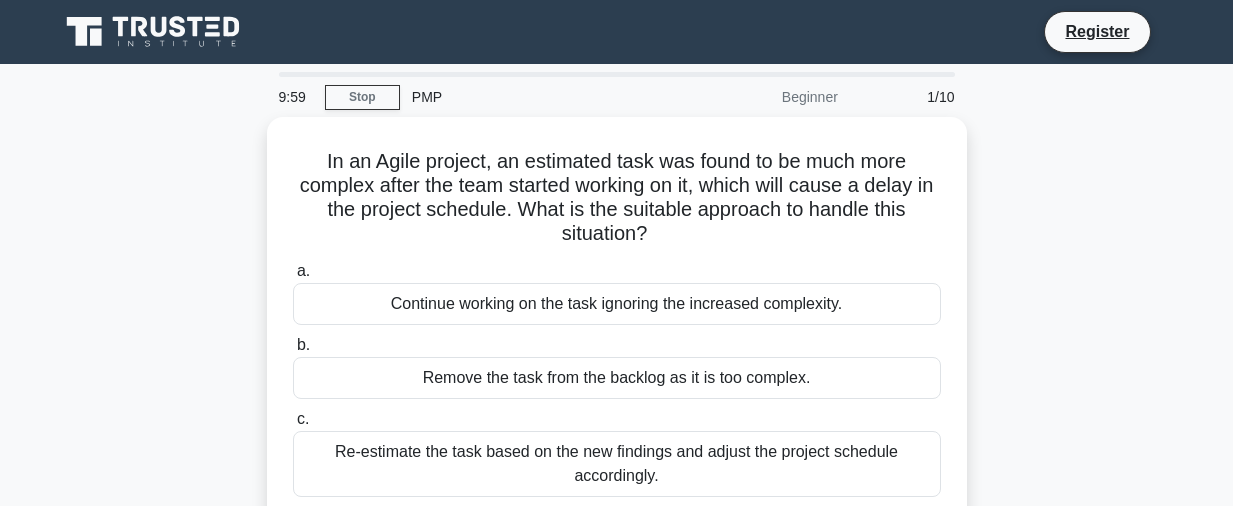 scroll, scrollTop: 0, scrollLeft: 0, axis: both 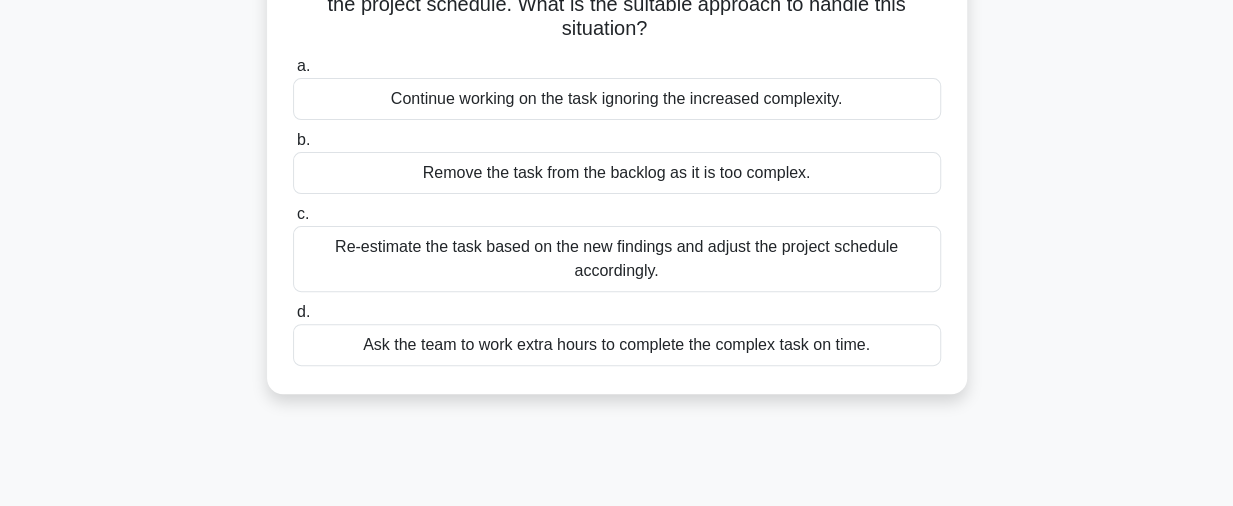 click on "Re-estimate the task based on the new findings and adjust the project schedule accordingly." at bounding box center (617, 259) 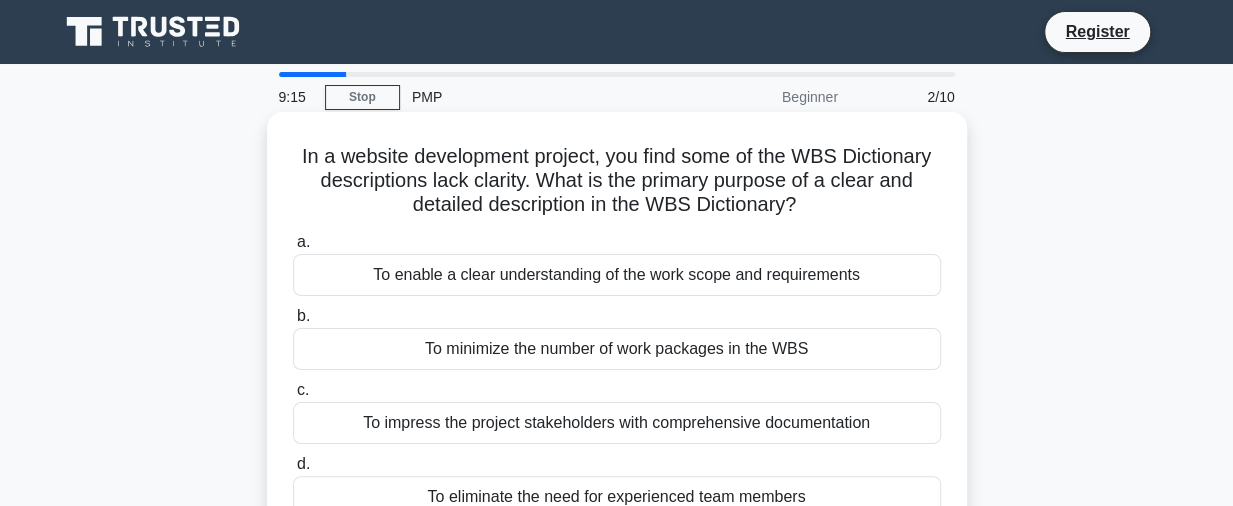 scroll, scrollTop: 100, scrollLeft: 0, axis: vertical 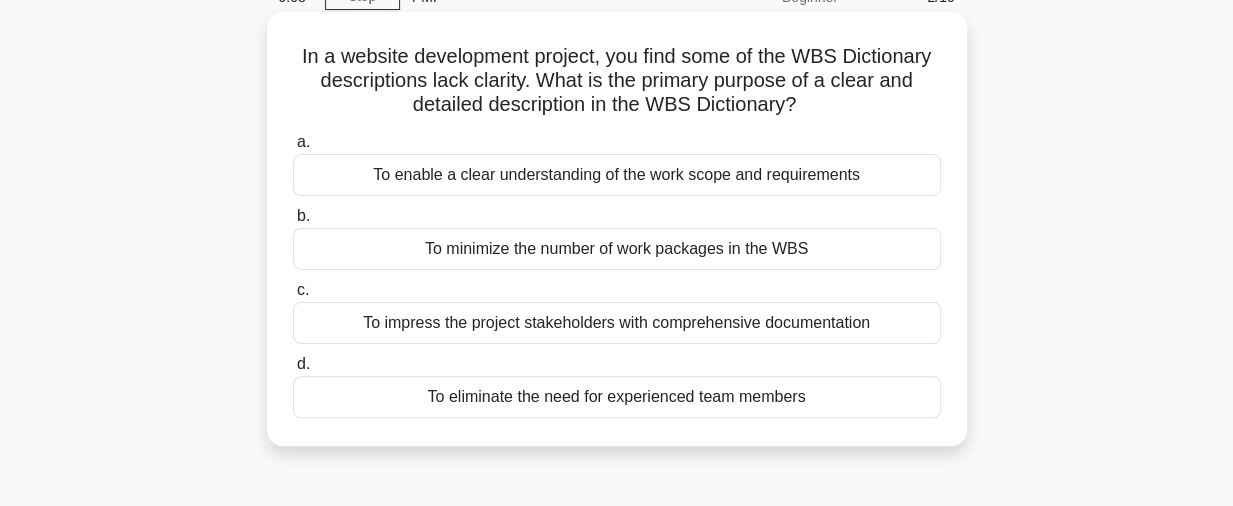 click on "To enable a clear understanding of the work scope and requirements" at bounding box center [617, 175] 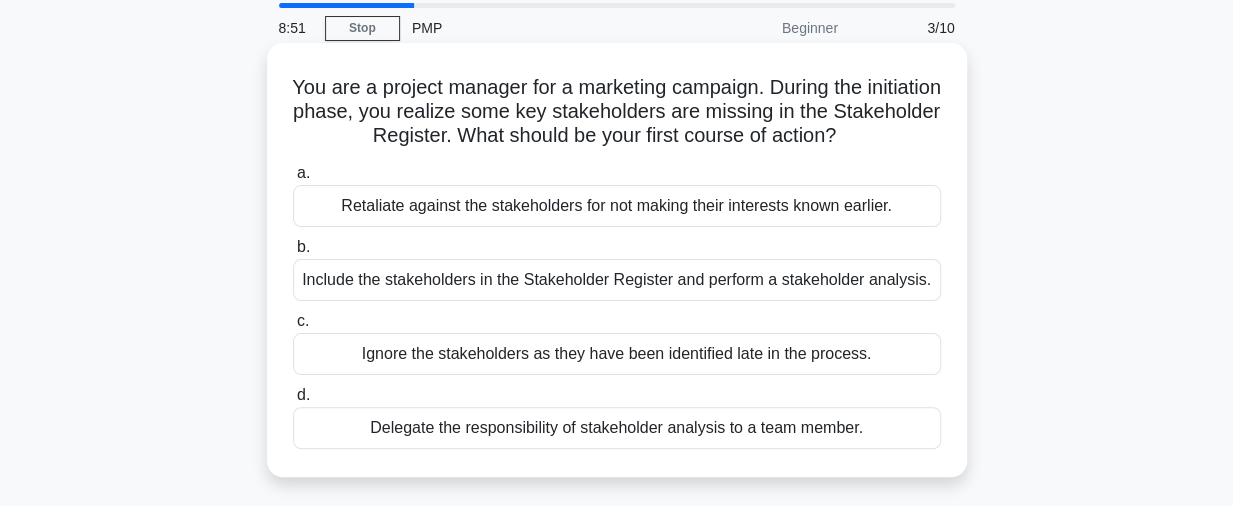 scroll, scrollTop: 100, scrollLeft: 0, axis: vertical 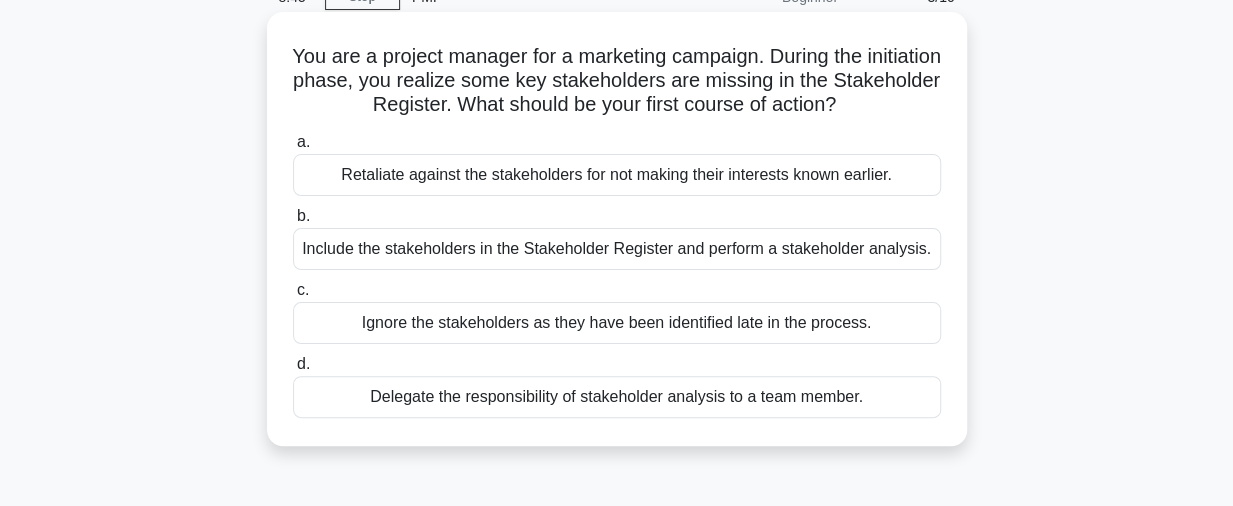 click on "Include the stakeholders in the Stakeholder Register and perform a stakeholder analysis." at bounding box center (617, 249) 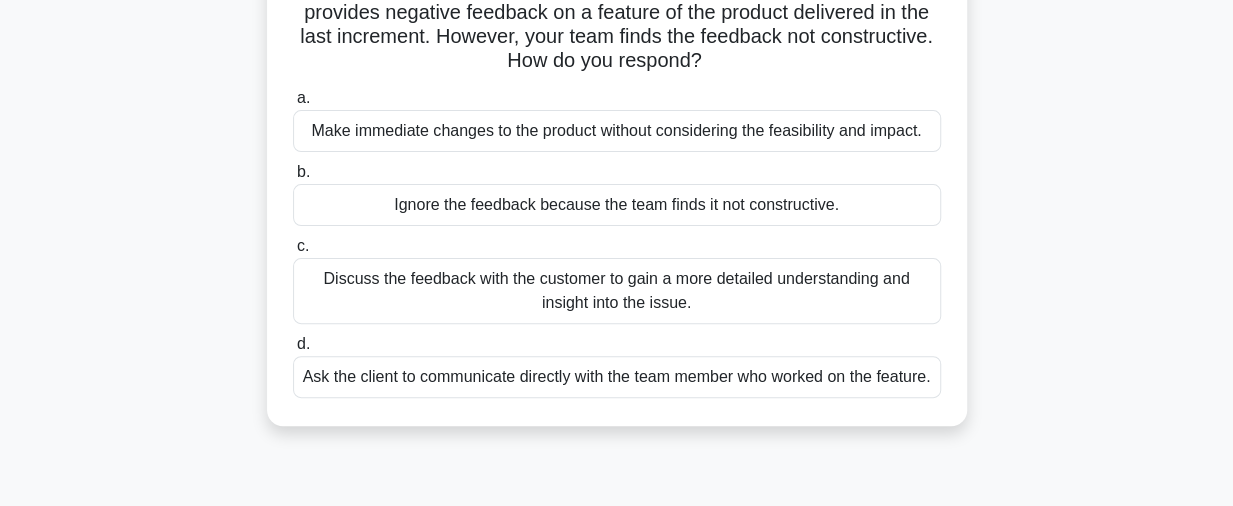 scroll, scrollTop: 200, scrollLeft: 0, axis: vertical 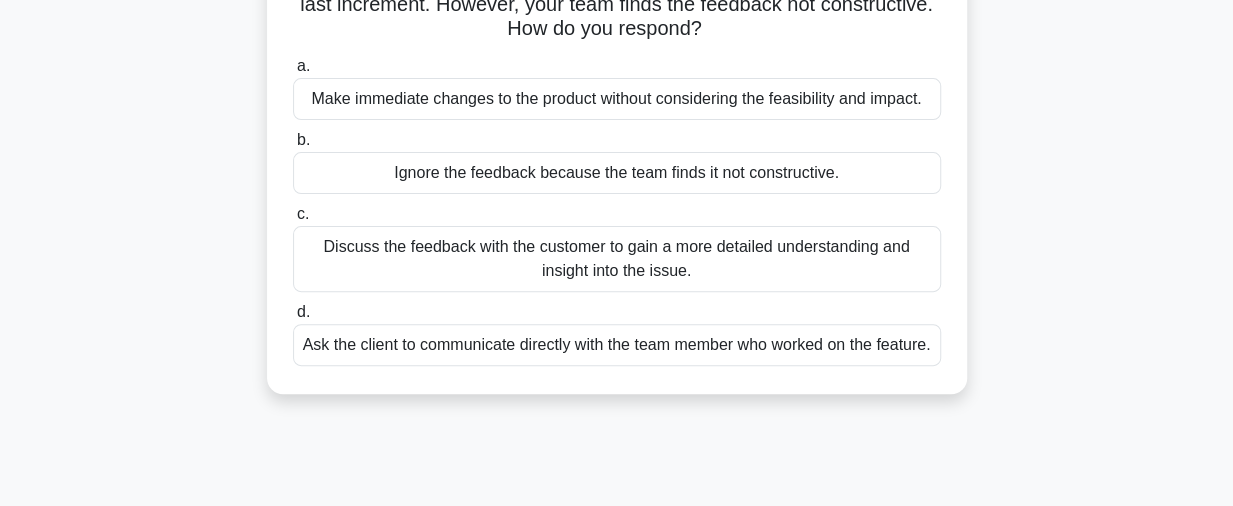 click on "Discuss the feedback with the customer to gain a more detailed understanding and insight into the issue." at bounding box center (617, 259) 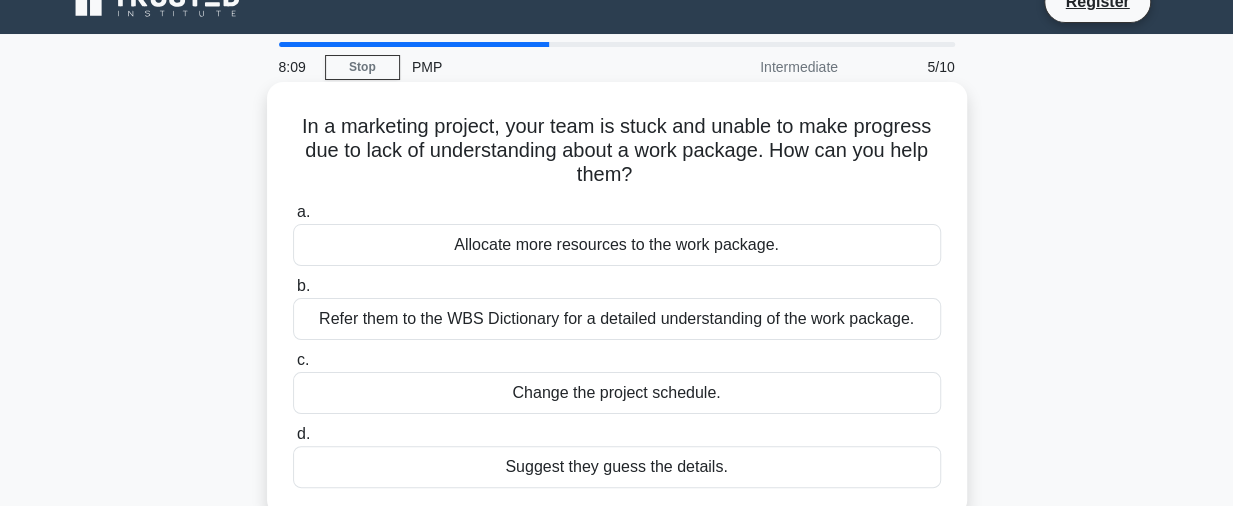 scroll, scrollTop: 0, scrollLeft: 0, axis: both 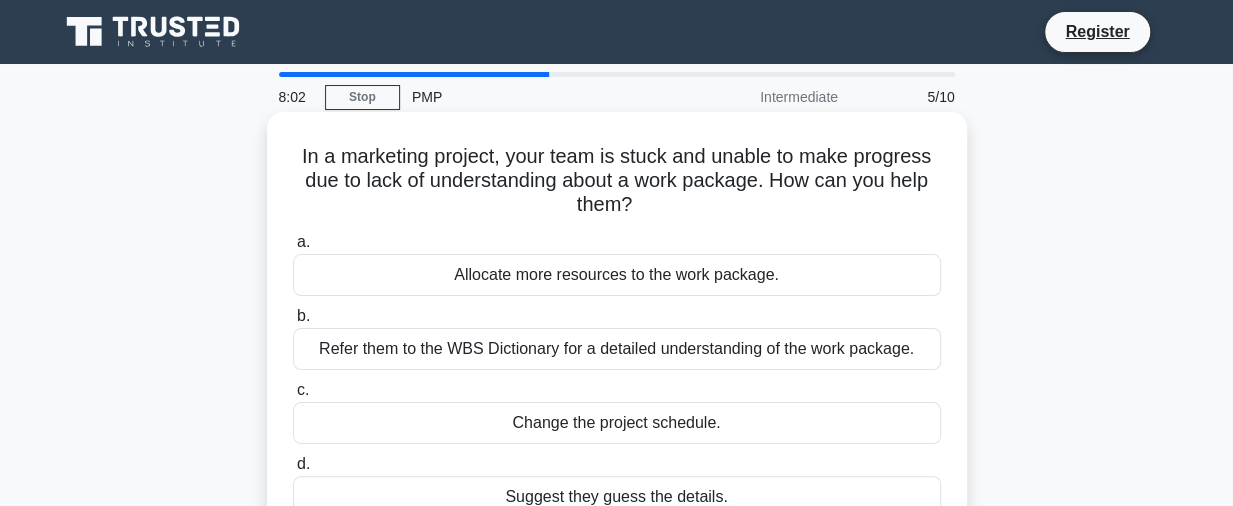 click on "Refer them to the WBS Dictionary for a detailed understanding of the work package." at bounding box center [617, 349] 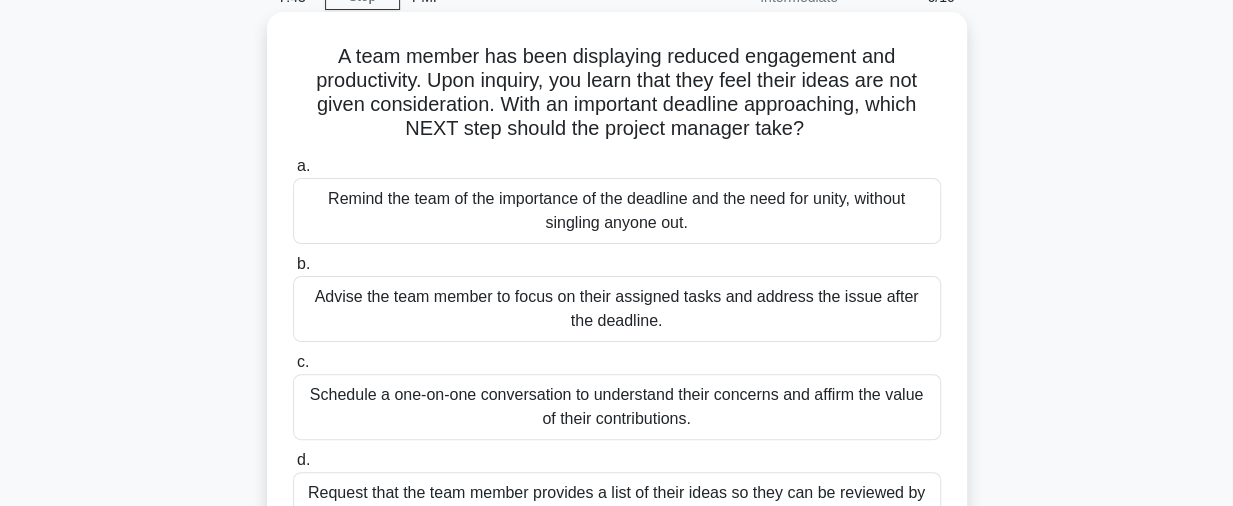 scroll, scrollTop: 200, scrollLeft: 0, axis: vertical 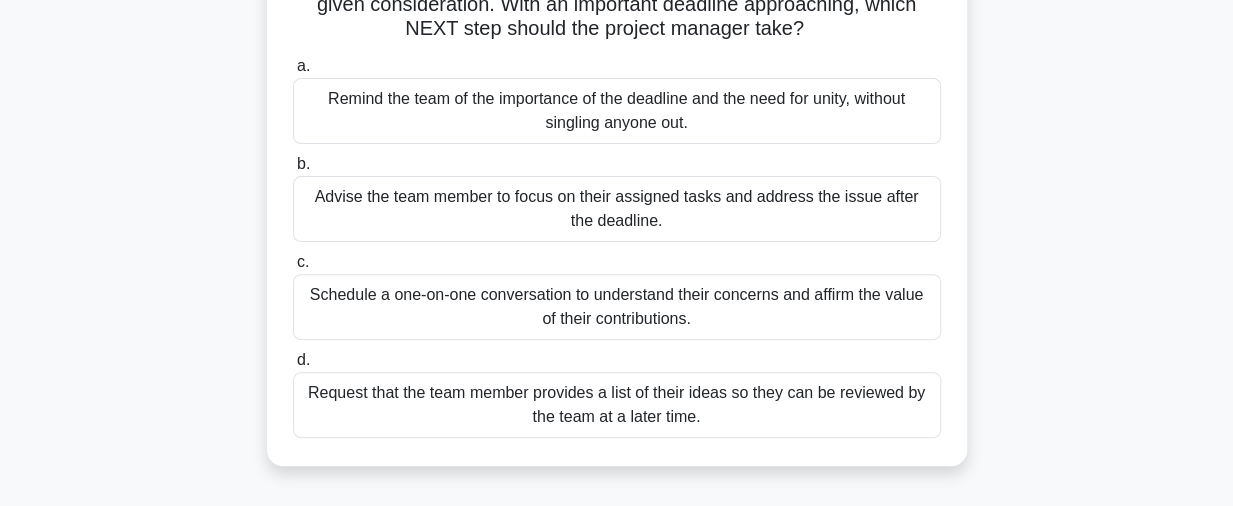 click on "Schedule a one-on-one conversation to understand their concerns and affirm the value of their contributions." at bounding box center (617, 307) 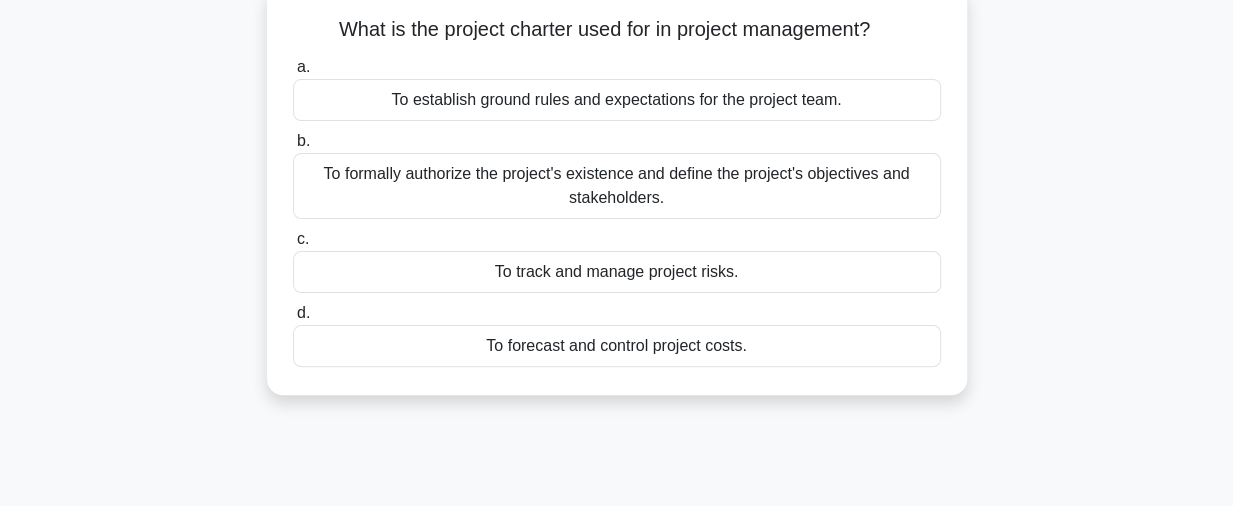 scroll, scrollTop: 0, scrollLeft: 0, axis: both 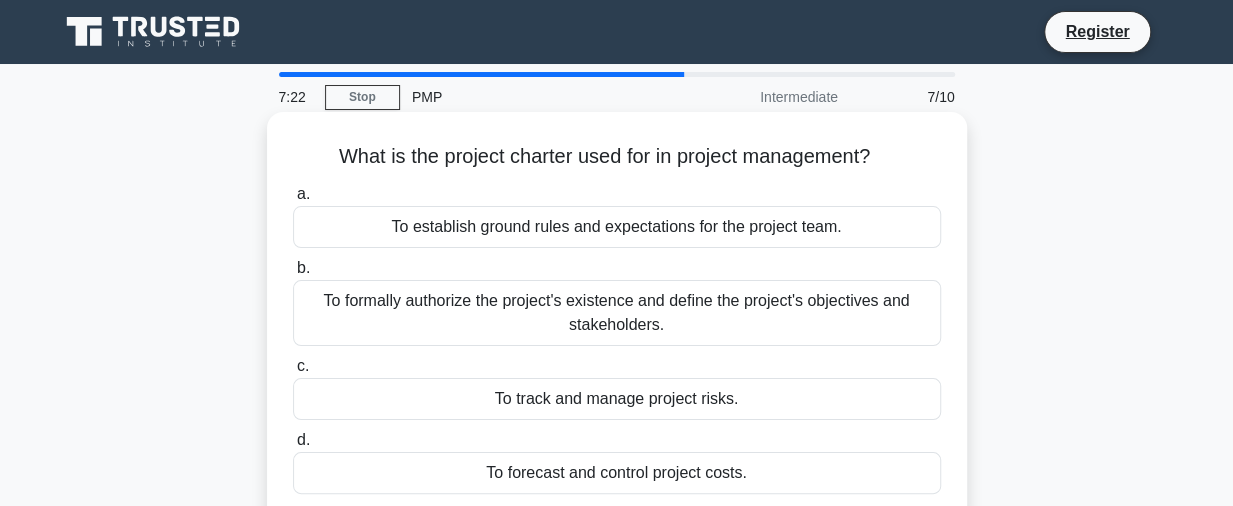 click on "To formally authorize the project's existence and define the project's objectives and stakeholders." at bounding box center [617, 313] 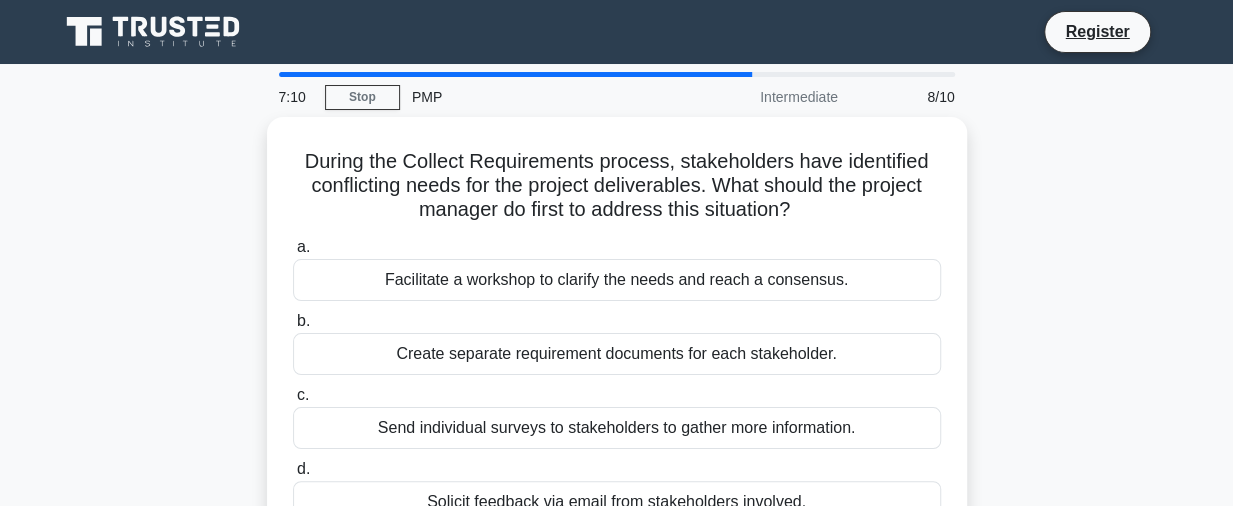 scroll, scrollTop: 100, scrollLeft: 0, axis: vertical 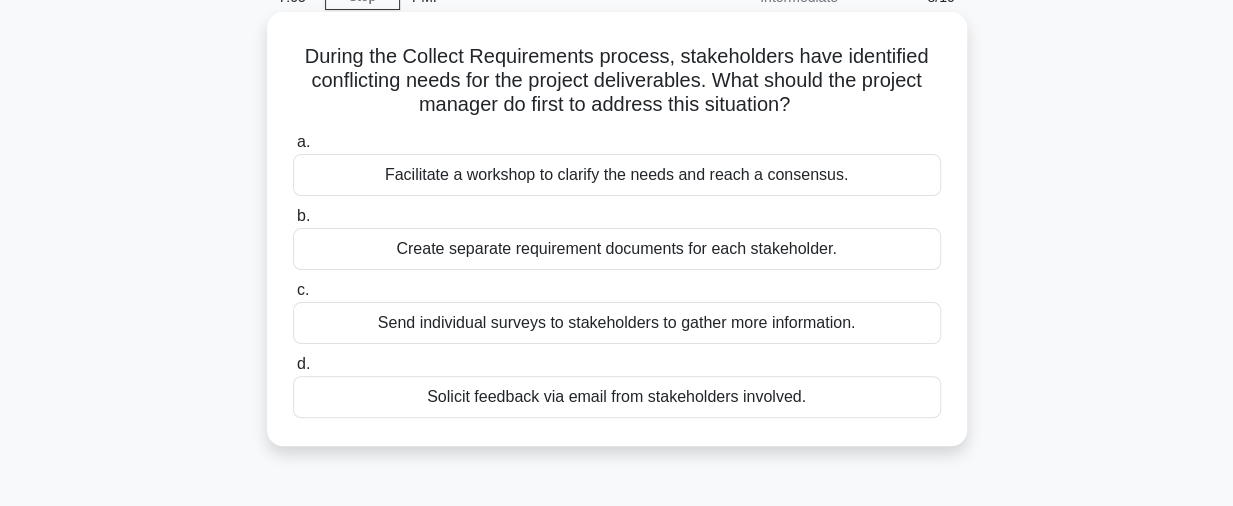 click on "Facilitate a workshop to clarify the needs and reach a consensus." at bounding box center (617, 175) 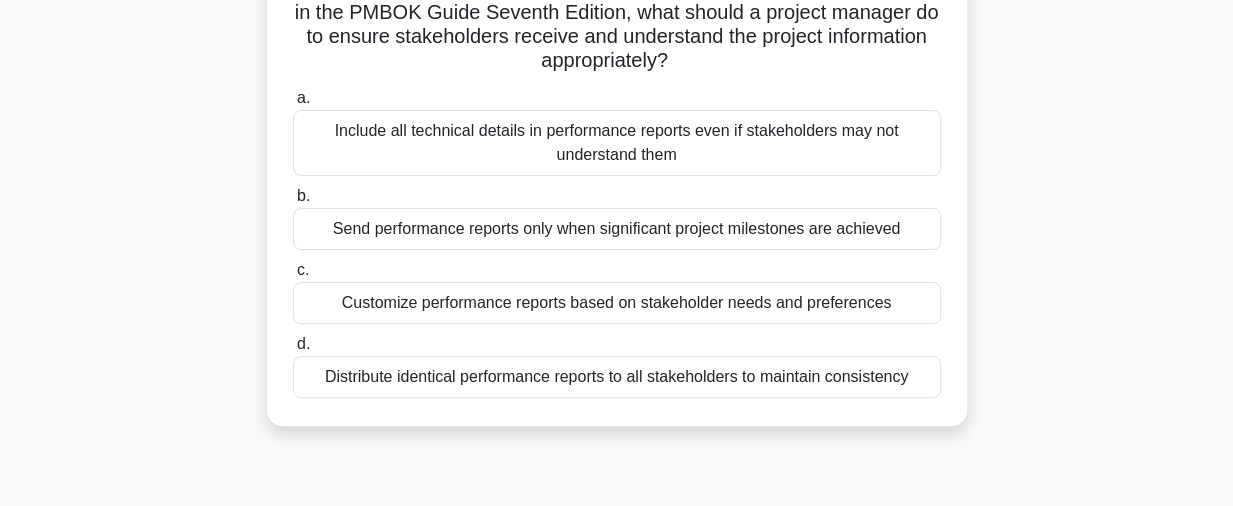 scroll, scrollTop: 200, scrollLeft: 0, axis: vertical 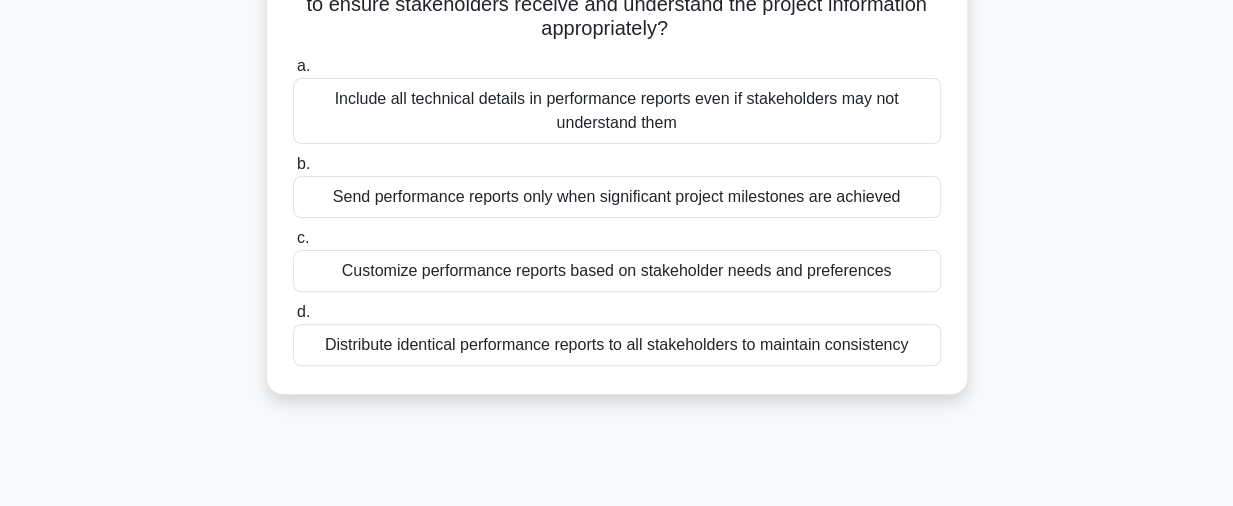 click on "Customize performance reports based on stakeholder needs and preferences" at bounding box center (617, 271) 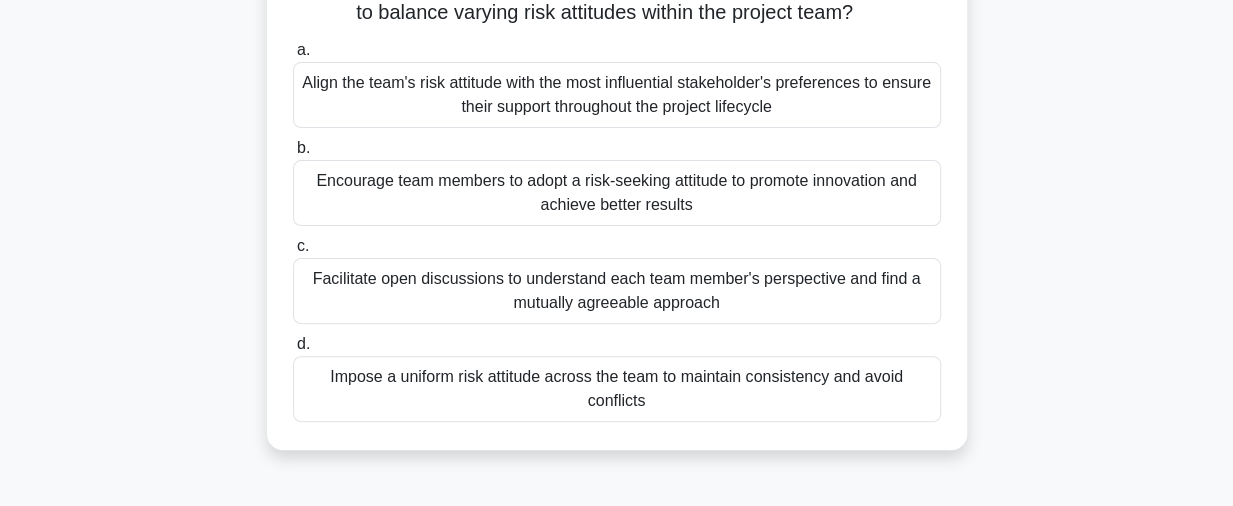 scroll, scrollTop: 200, scrollLeft: 0, axis: vertical 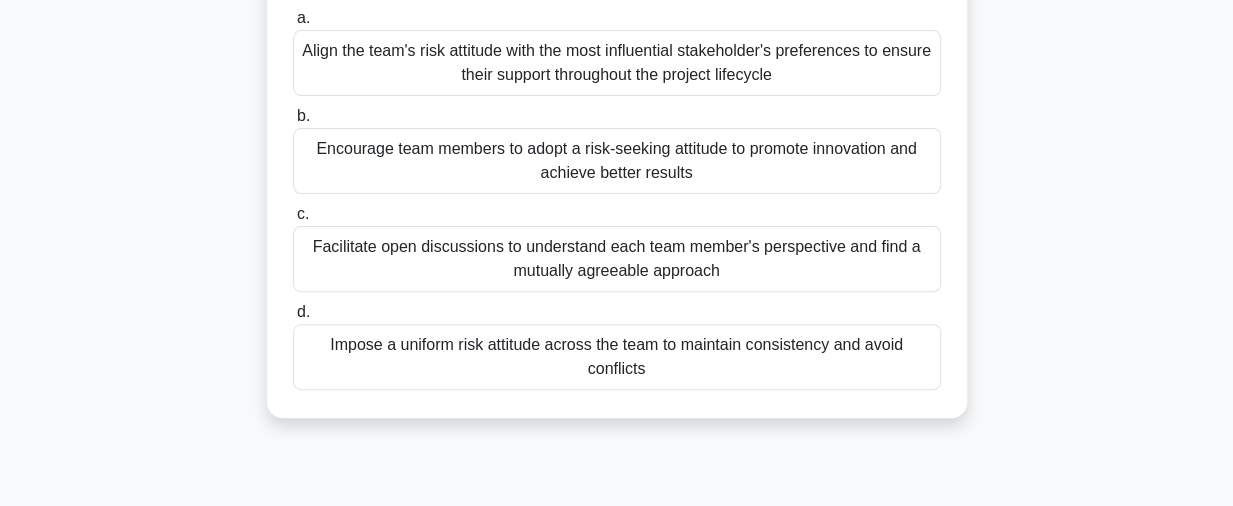 click on "Facilitate open discussions to understand each team member's perspective and find a mutually agreeable approach" at bounding box center [617, 259] 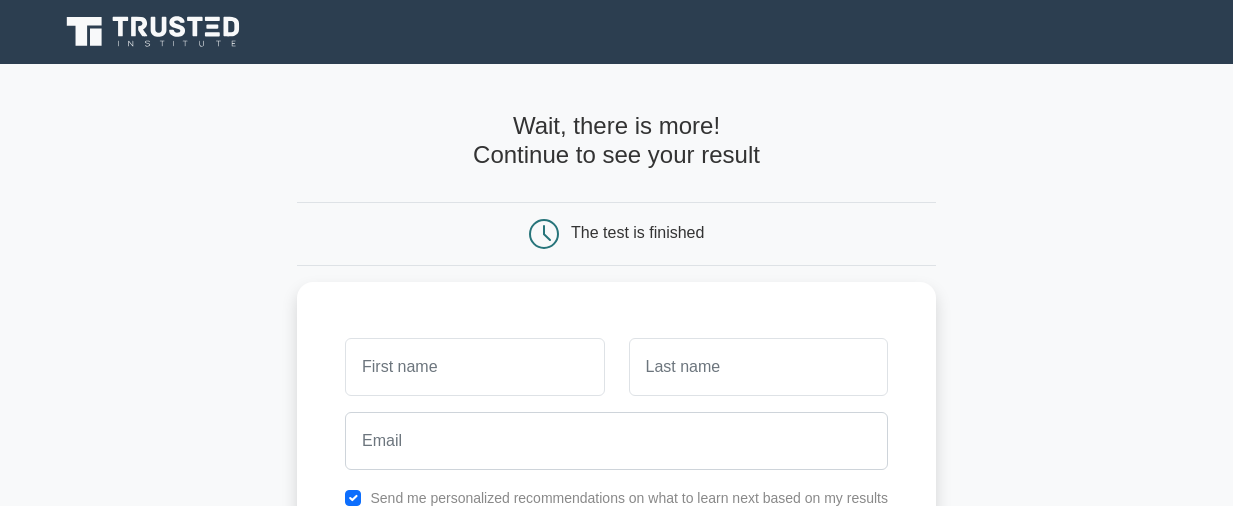 scroll, scrollTop: 0, scrollLeft: 0, axis: both 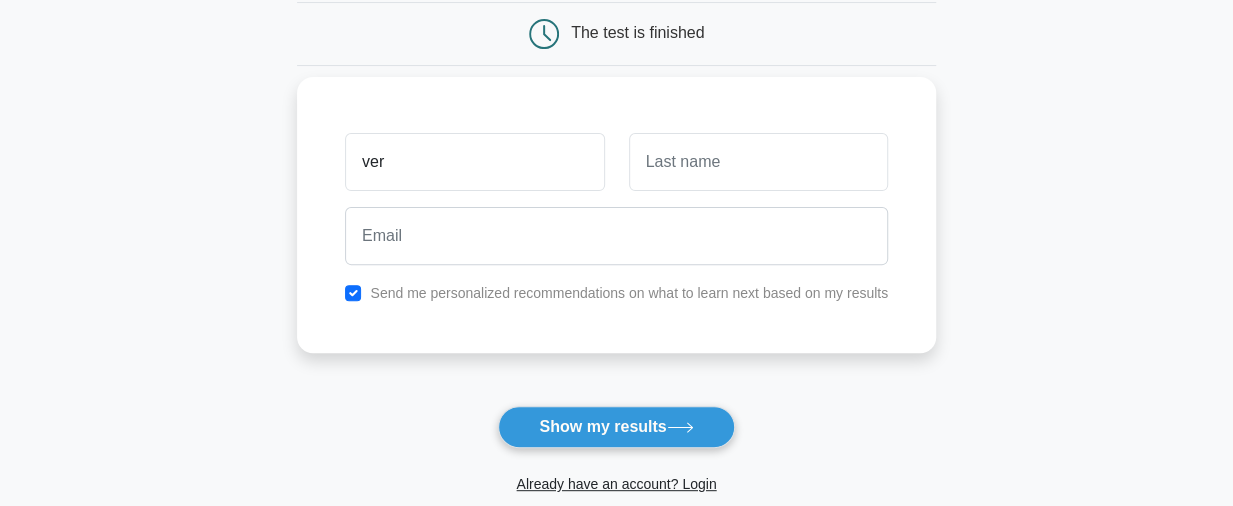 type on "[FIRST]" 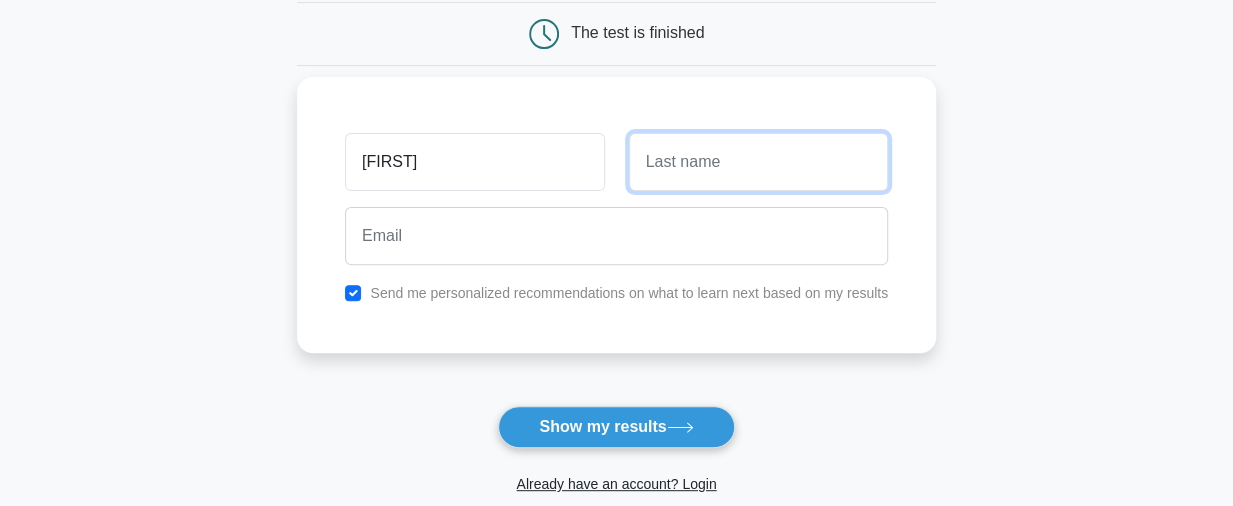 click at bounding box center [758, 162] 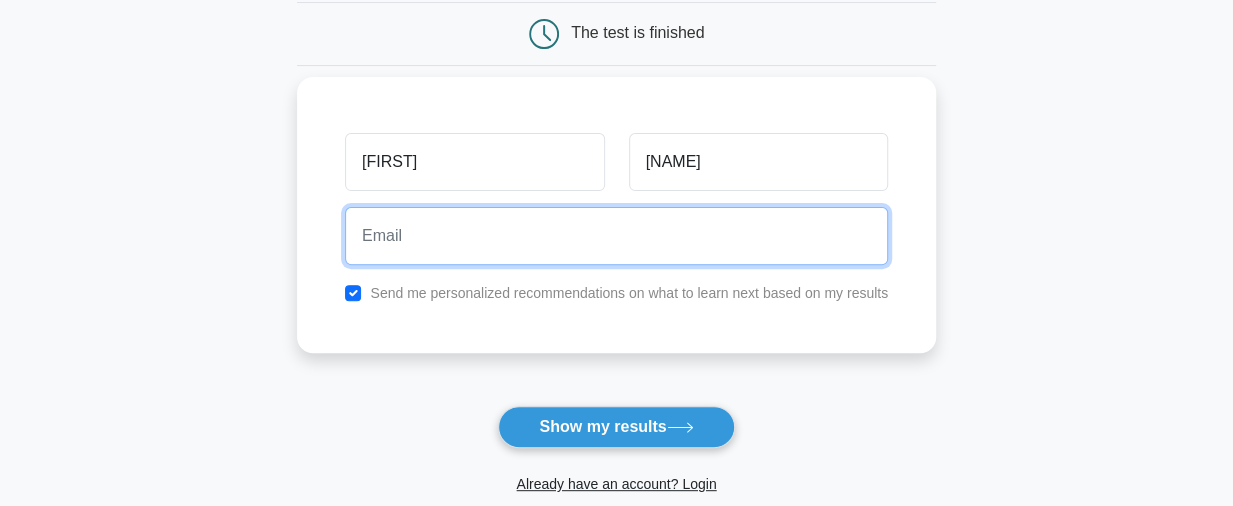 click at bounding box center (616, 236) 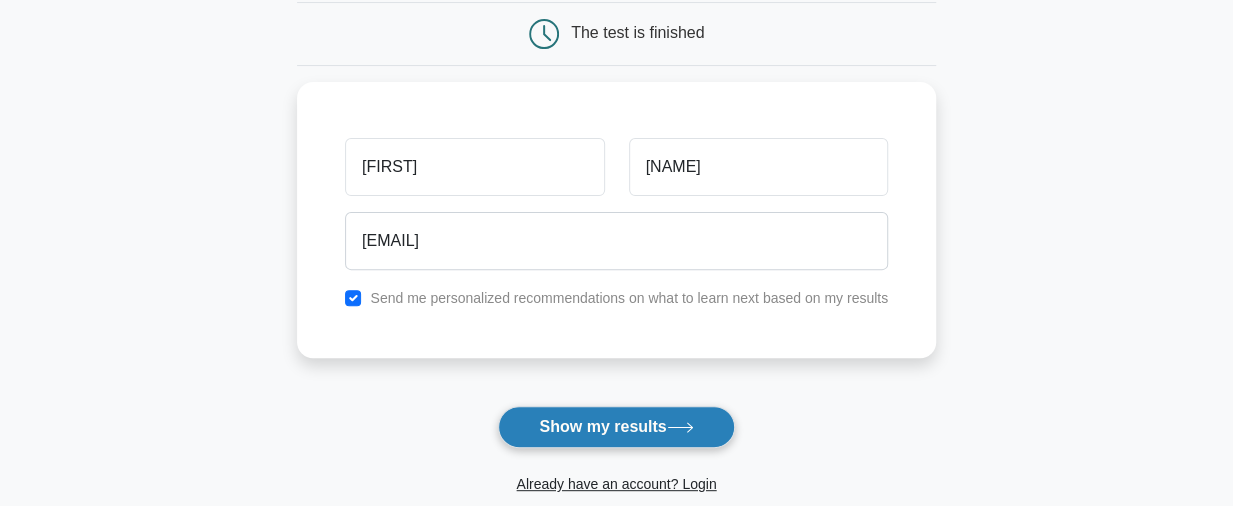 click on "Show my results" at bounding box center (616, 427) 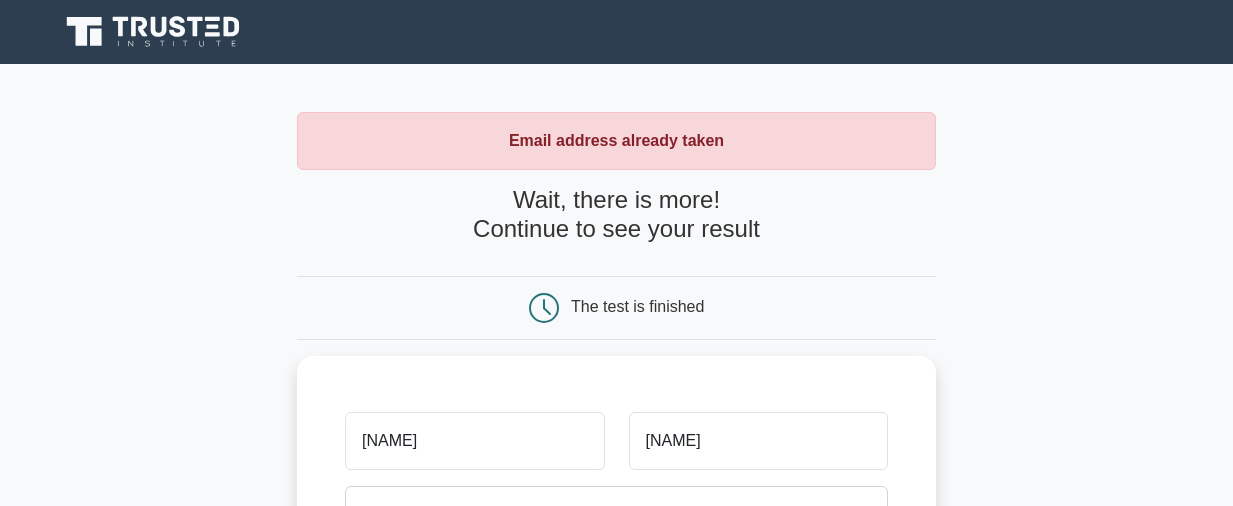 scroll, scrollTop: 0, scrollLeft: 0, axis: both 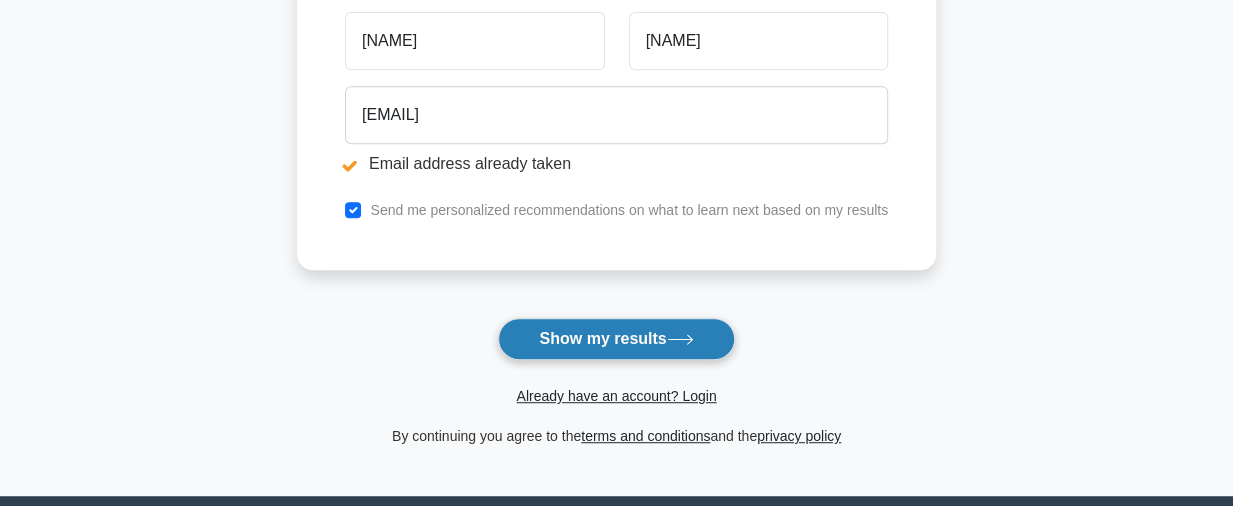 click on "Show my results" at bounding box center [616, 339] 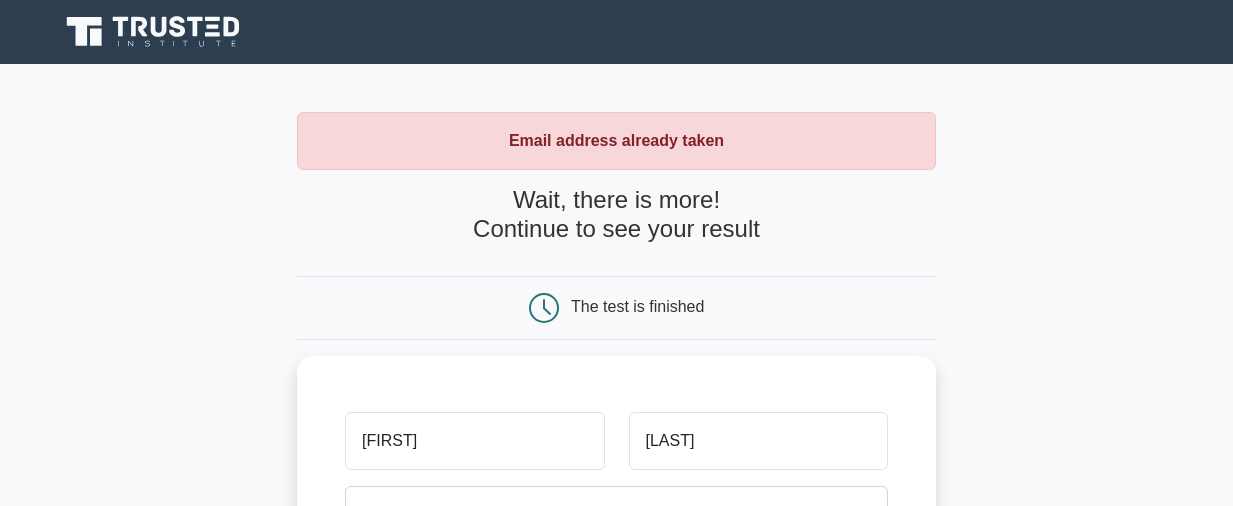 scroll, scrollTop: 0, scrollLeft: 0, axis: both 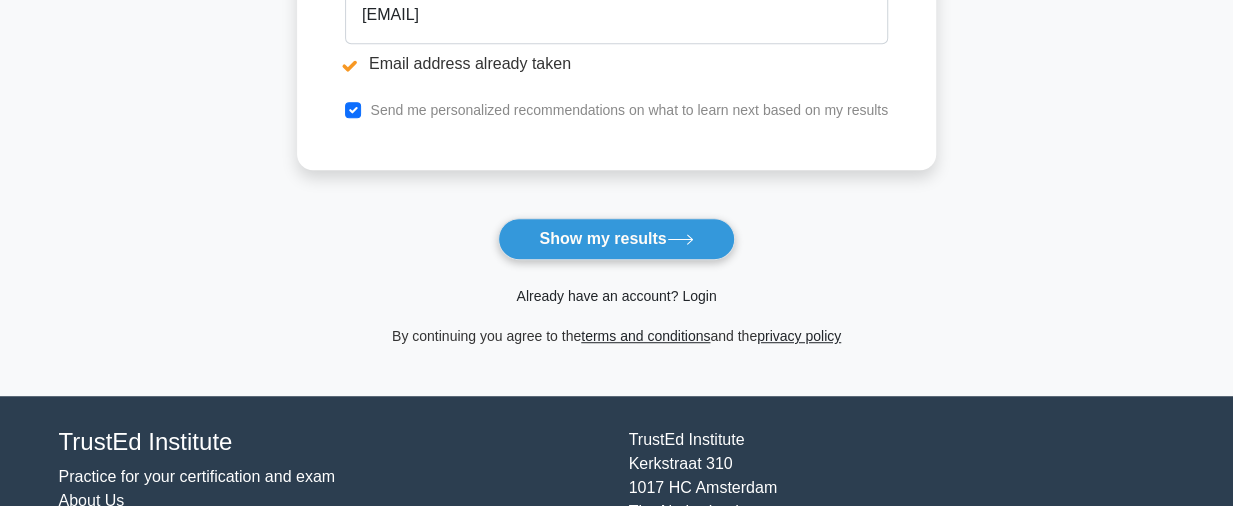 click on "Already have an account? Login" at bounding box center (616, 296) 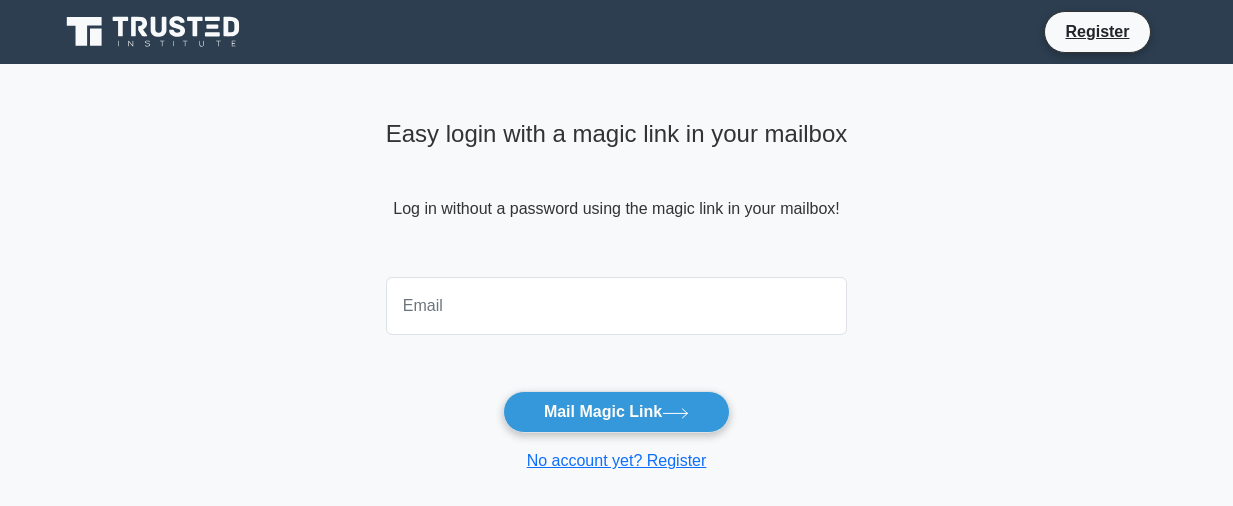 scroll, scrollTop: 0, scrollLeft: 0, axis: both 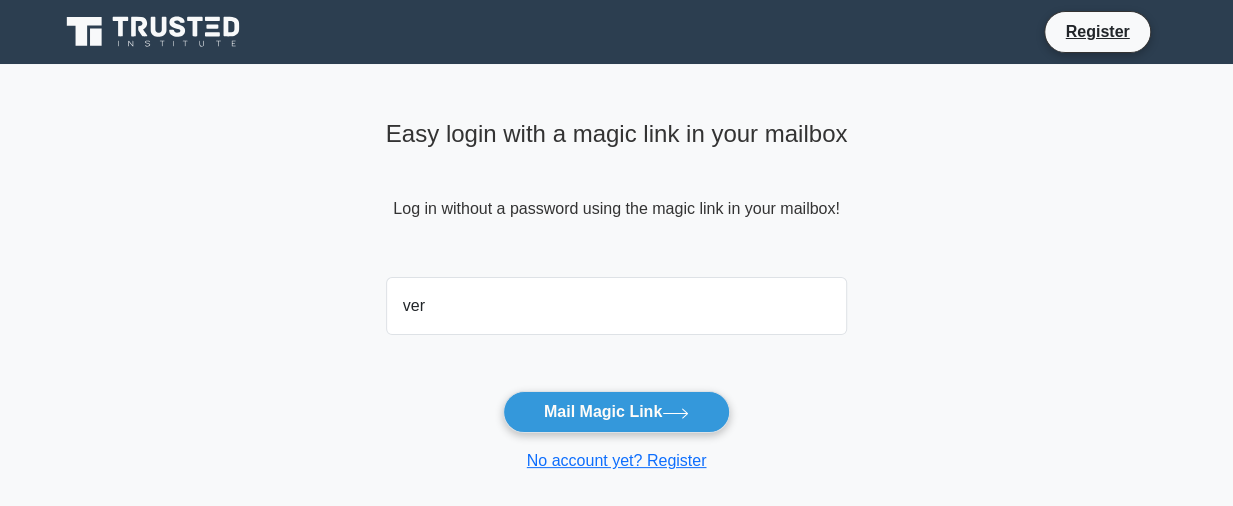 type on "verokabona6@gmail.com" 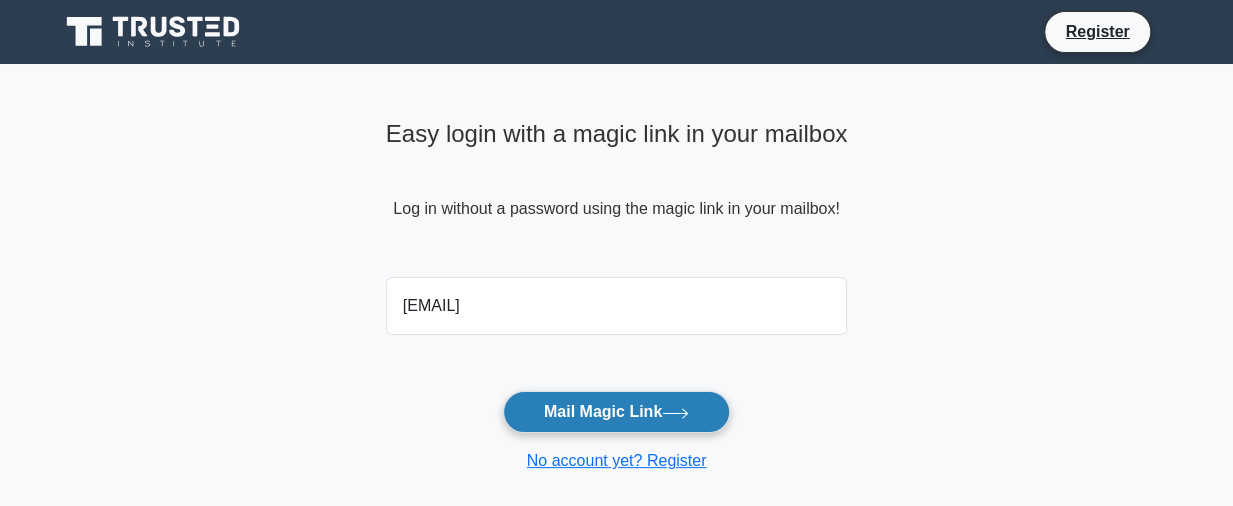 click on "Mail Magic Link" at bounding box center (616, 412) 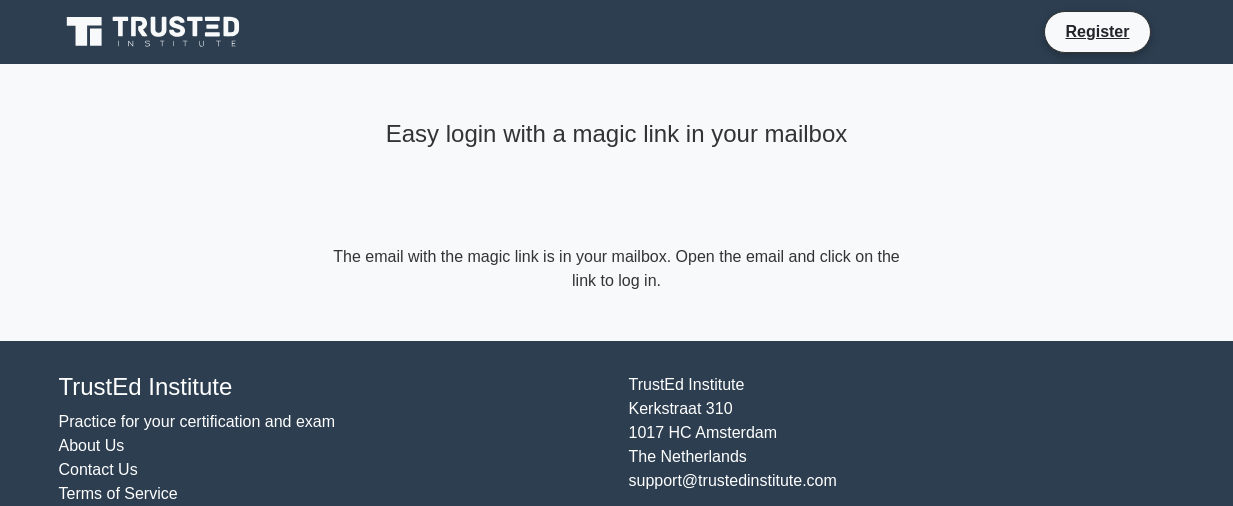 scroll, scrollTop: 0, scrollLeft: 0, axis: both 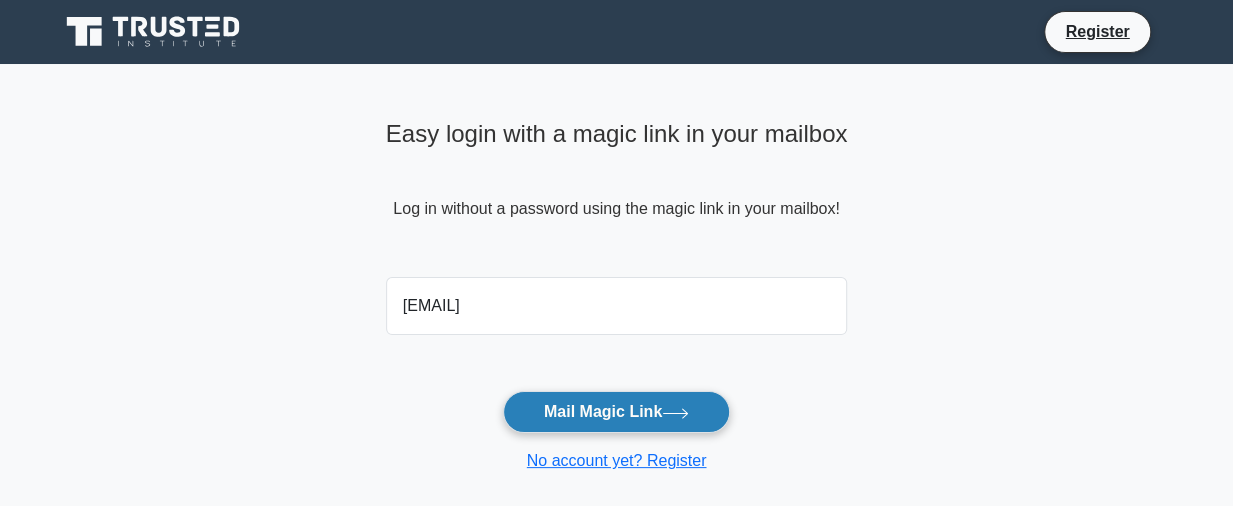 click on "Mail Magic Link" at bounding box center (616, 412) 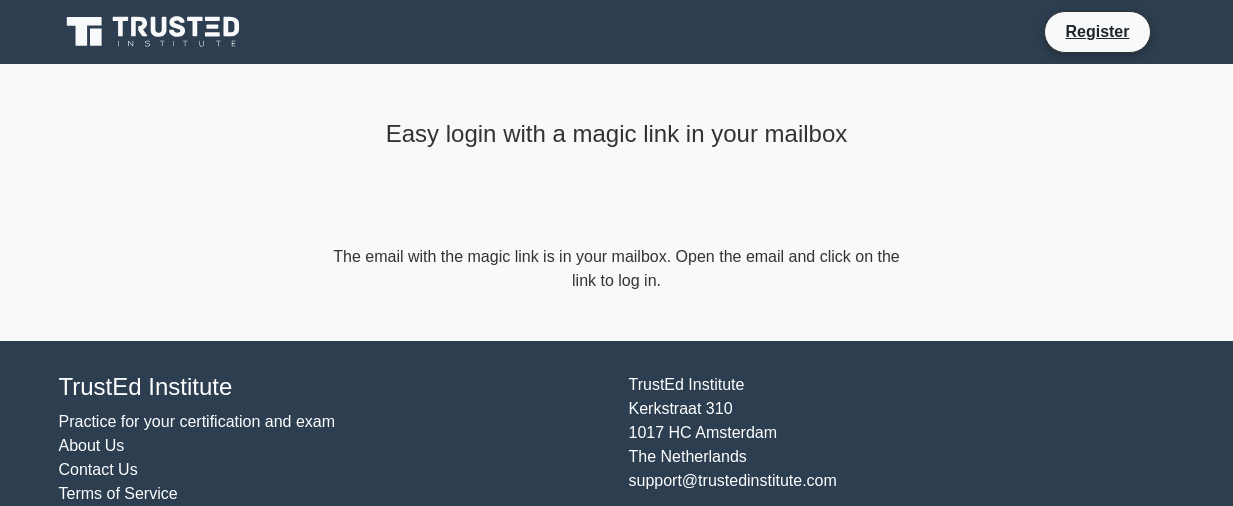 scroll, scrollTop: 0, scrollLeft: 0, axis: both 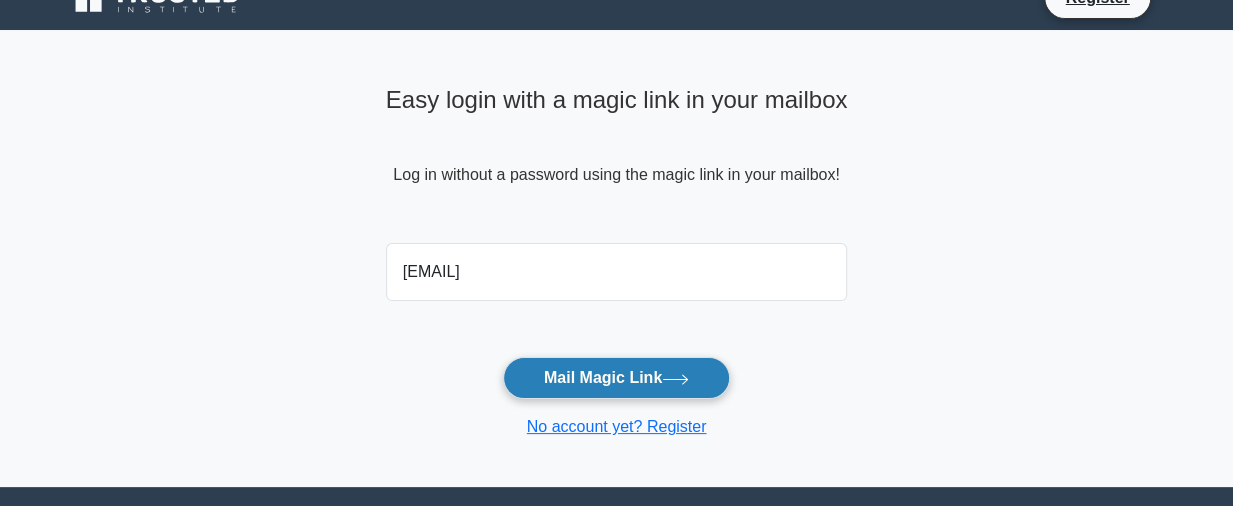 click on "Mail Magic Link" at bounding box center (616, 378) 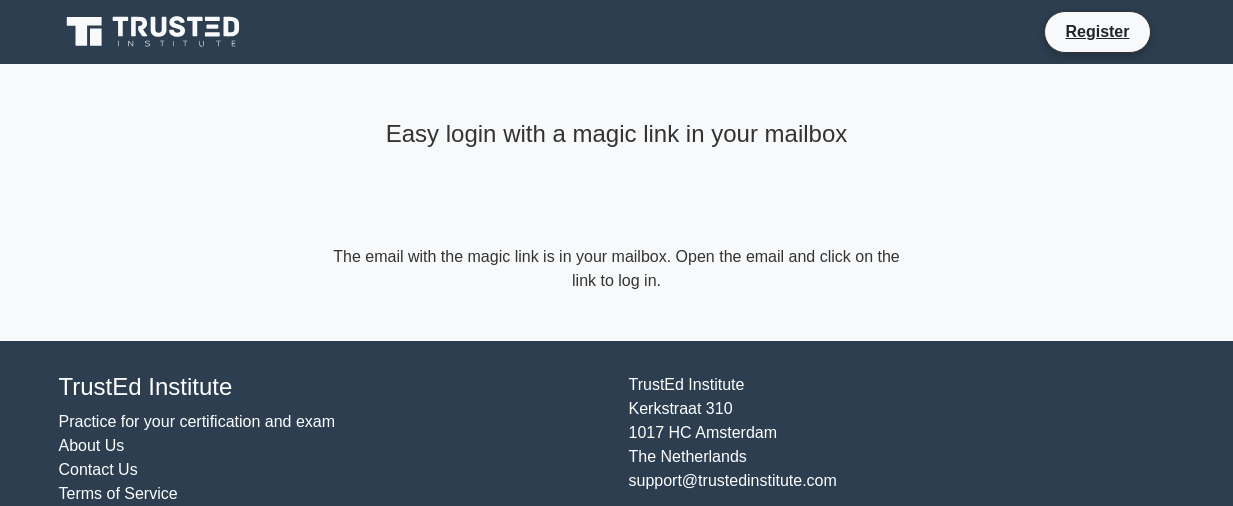 scroll, scrollTop: 0, scrollLeft: 0, axis: both 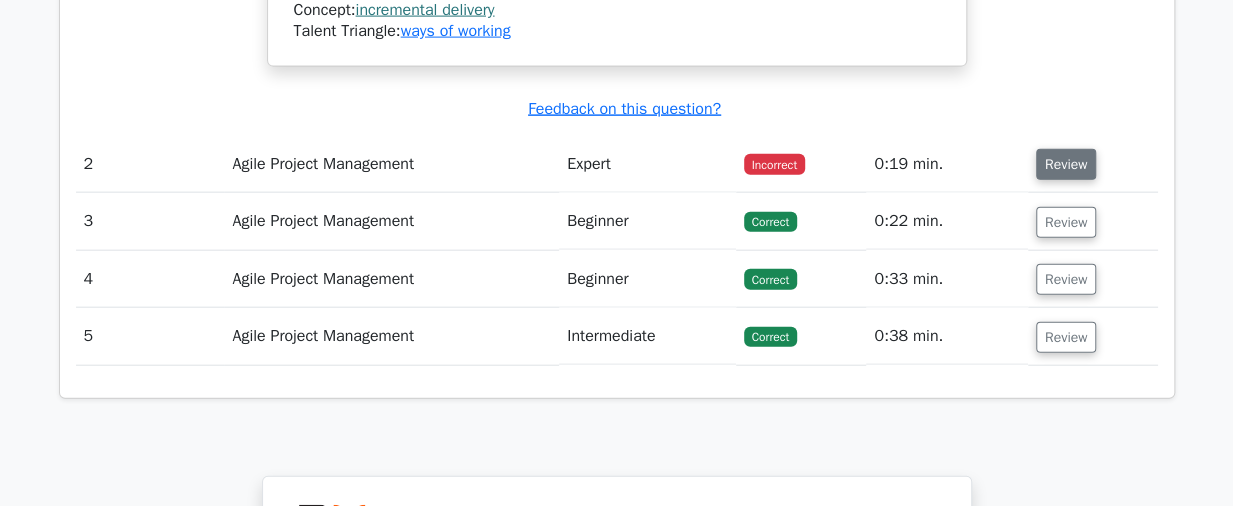 click on "Review" at bounding box center [1066, 164] 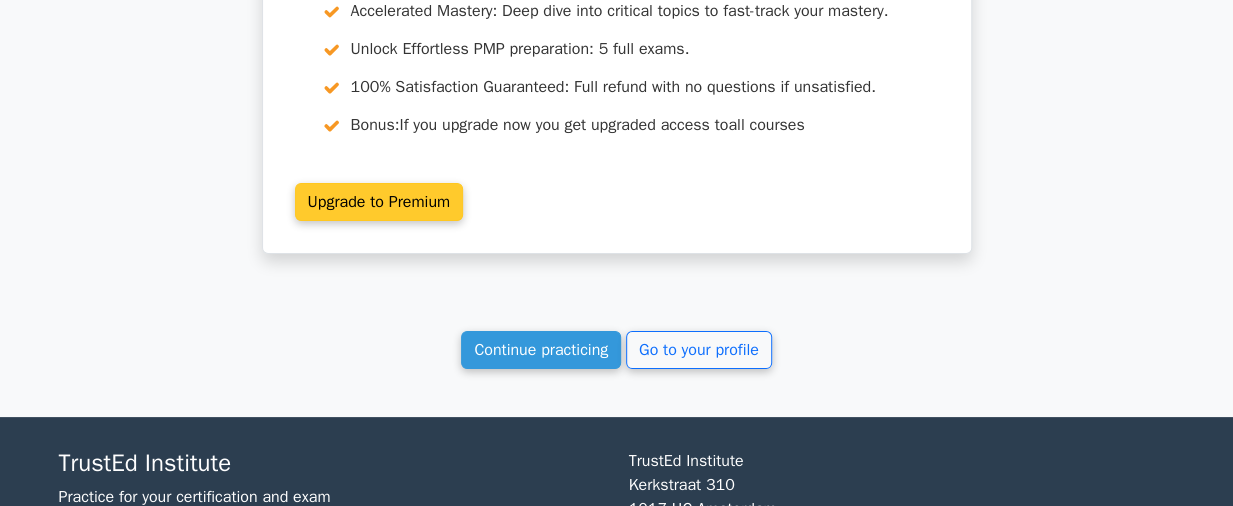 scroll, scrollTop: 3700, scrollLeft: 0, axis: vertical 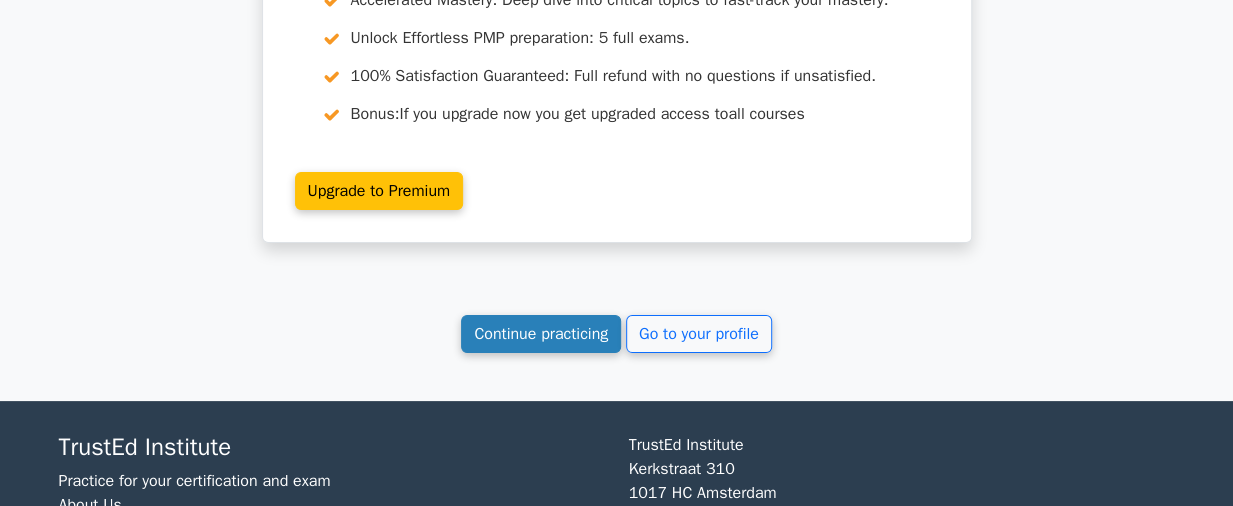 click on "Continue practicing" at bounding box center [541, 334] 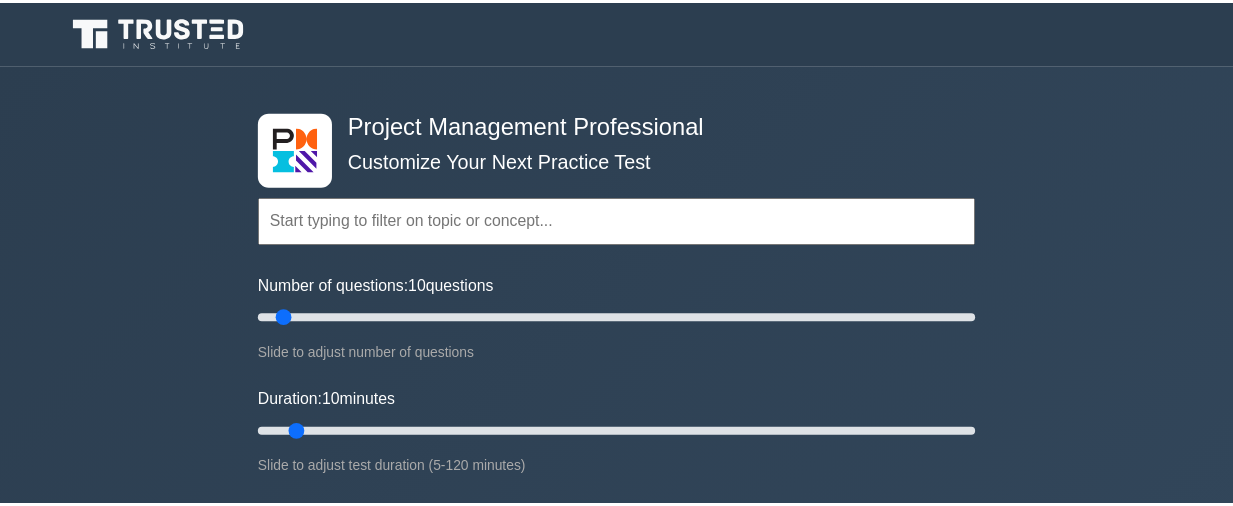 scroll, scrollTop: 0, scrollLeft: 0, axis: both 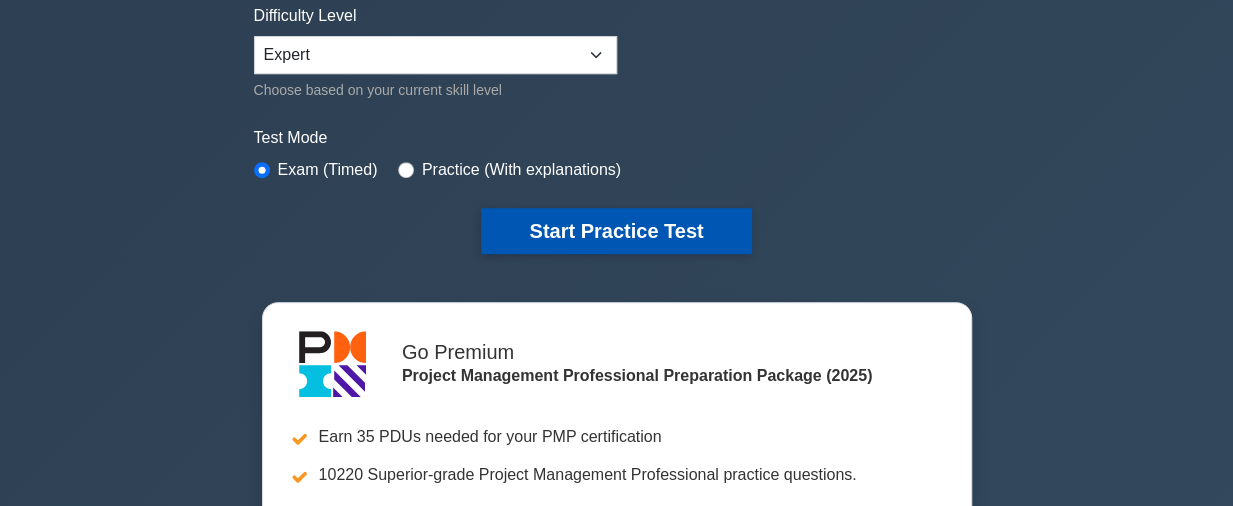 click on "Start Practice Test" at bounding box center (616, 231) 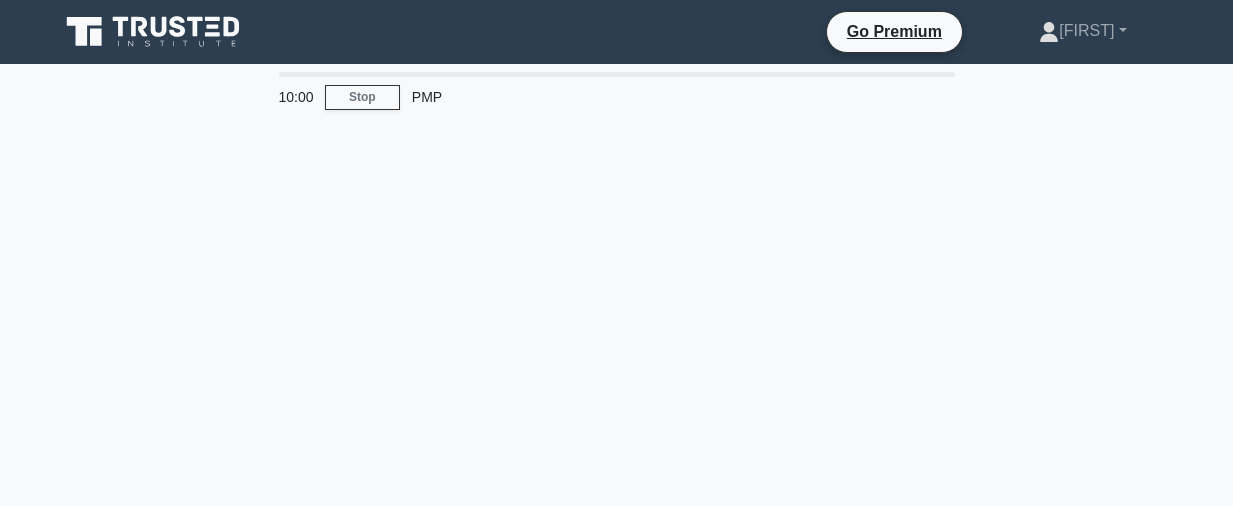 scroll, scrollTop: 0, scrollLeft: 0, axis: both 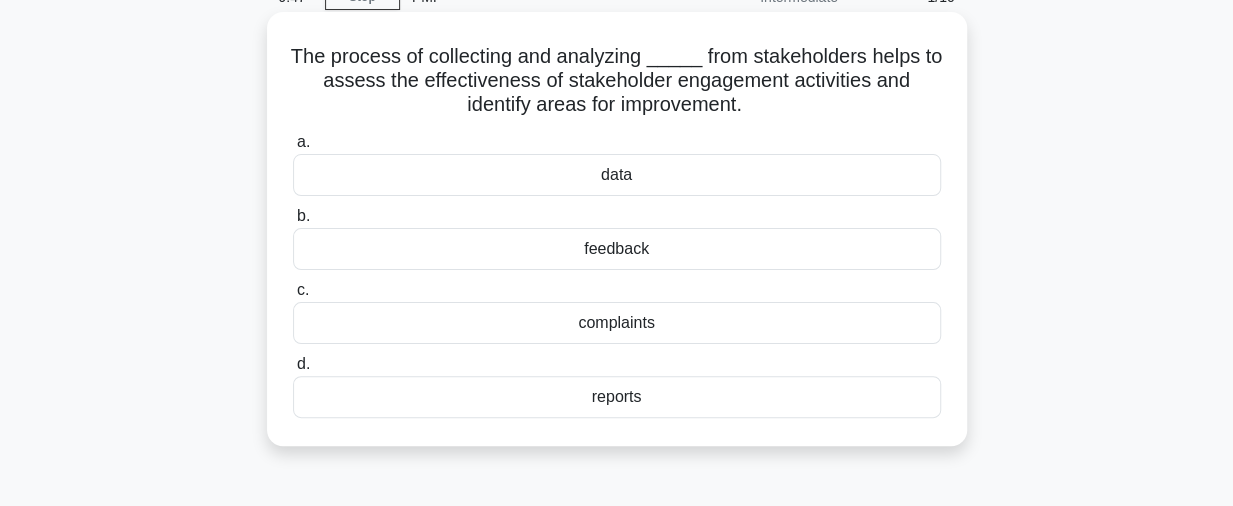 click on "feedback" at bounding box center (617, 249) 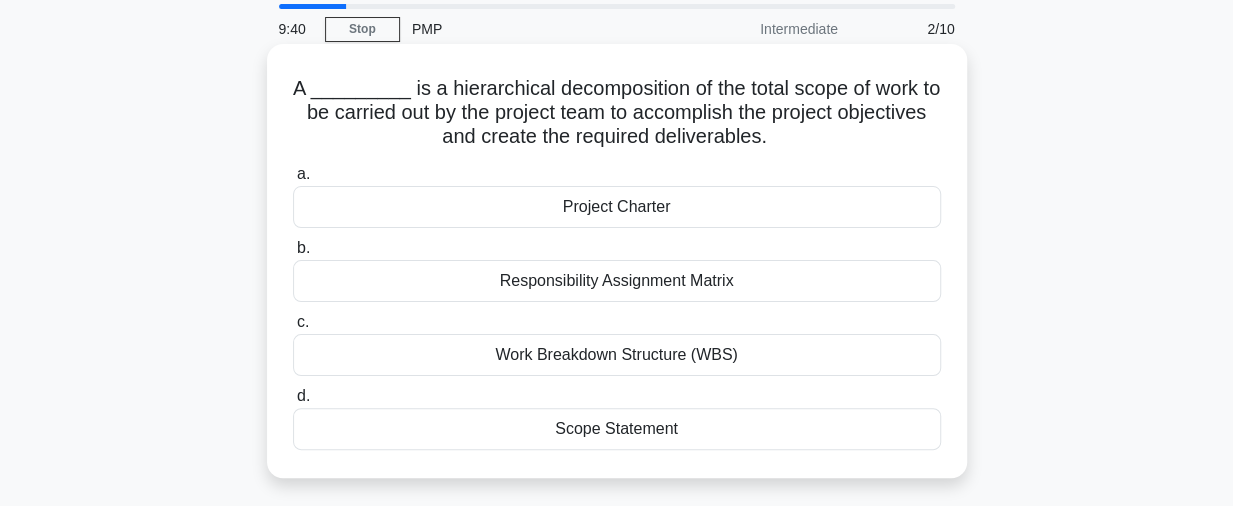 scroll, scrollTop: 100, scrollLeft: 0, axis: vertical 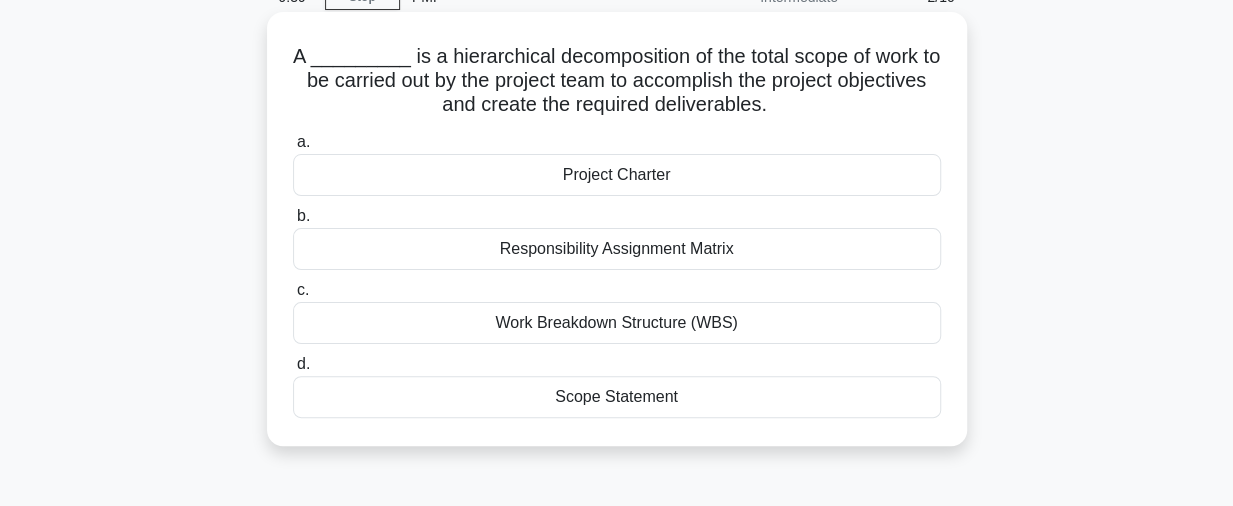 click on "Work Breakdown Structure (WBS)" at bounding box center (617, 323) 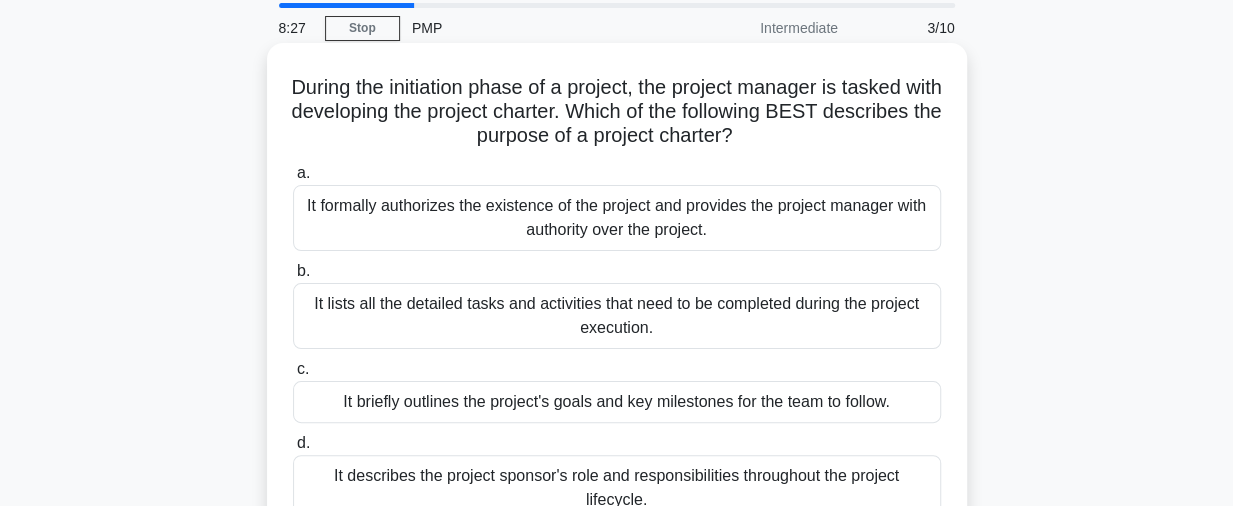 scroll, scrollTop: 100, scrollLeft: 0, axis: vertical 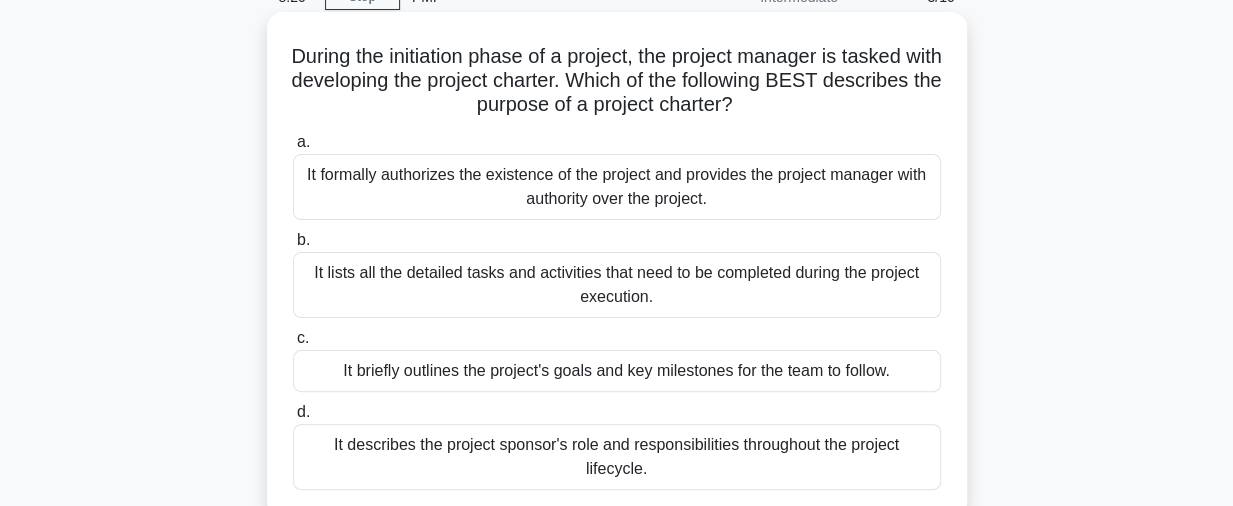 click on "It formally authorizes the existence of the project and provides the project manager with authority over the project." at bounding box center (617, 187) 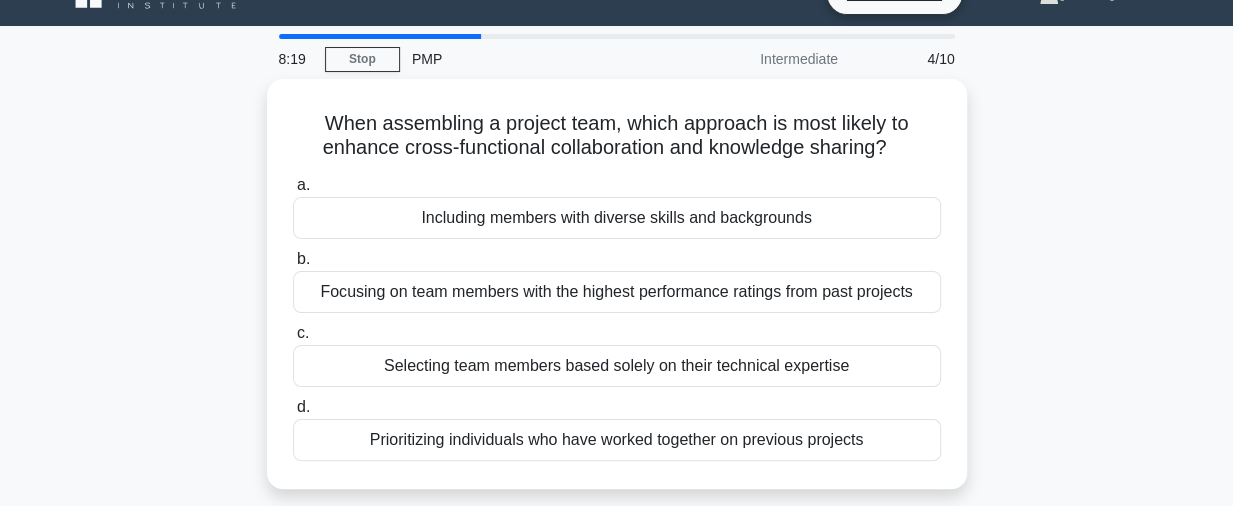 scroll, scrollTop: 0, scrollLeft: 0, axis: both 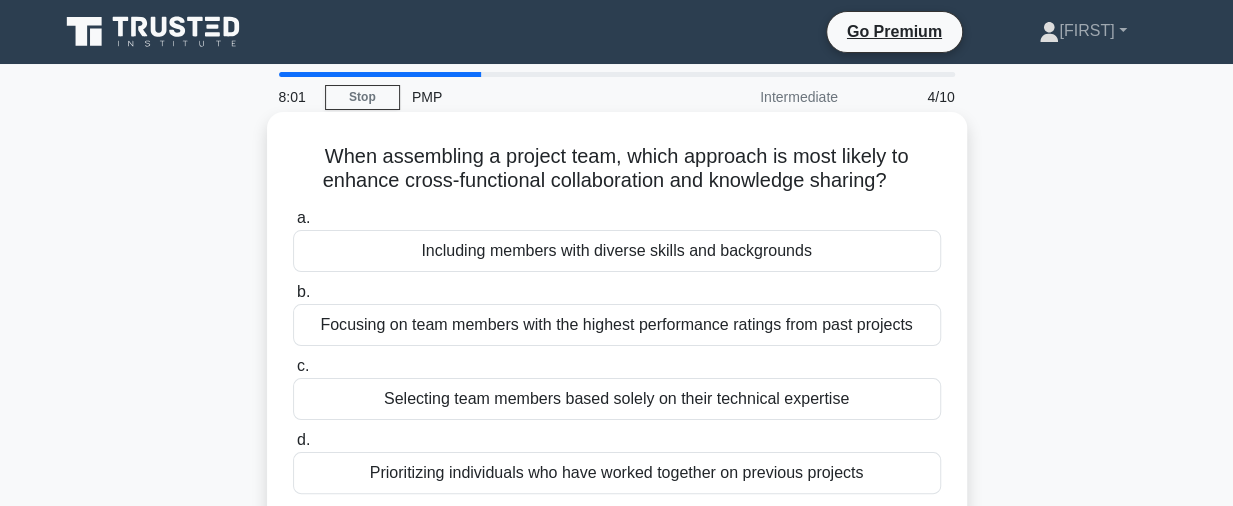 click on "Including members with diverse skills and backgrounds" at bounding box center [617, 251] 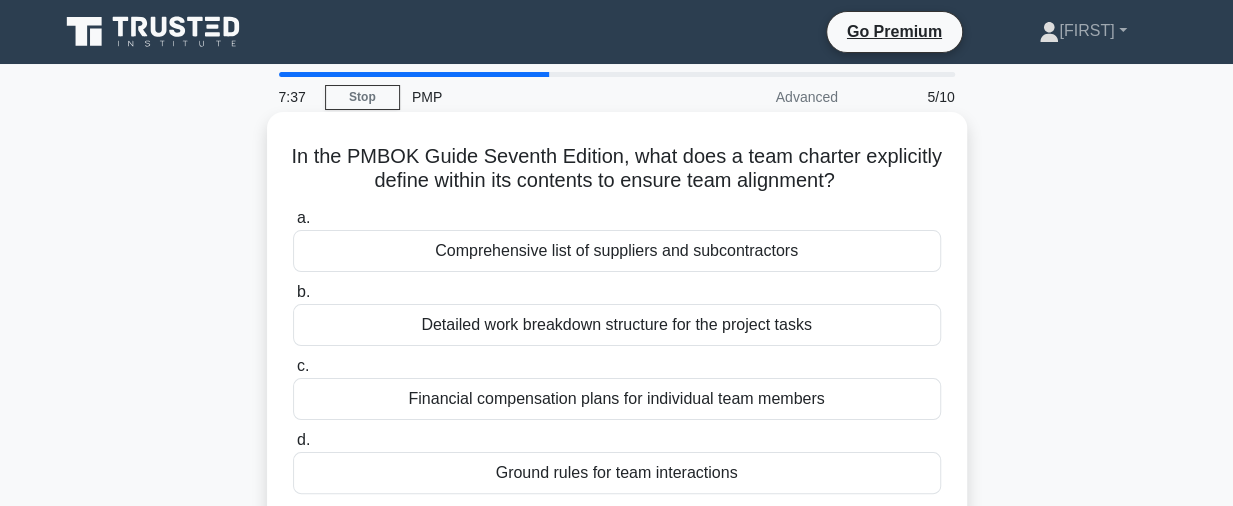 click on "Ground rules for team interactions" at bounding box center (617, 473) 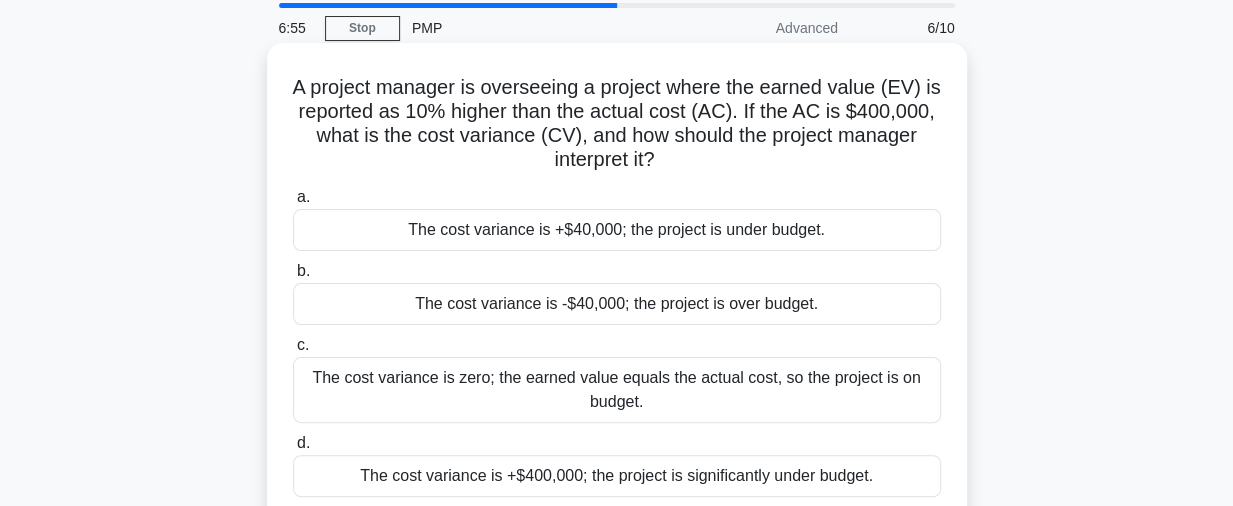 scroll, scrollTop: 100, scrollLeft: 0, axis: vertical 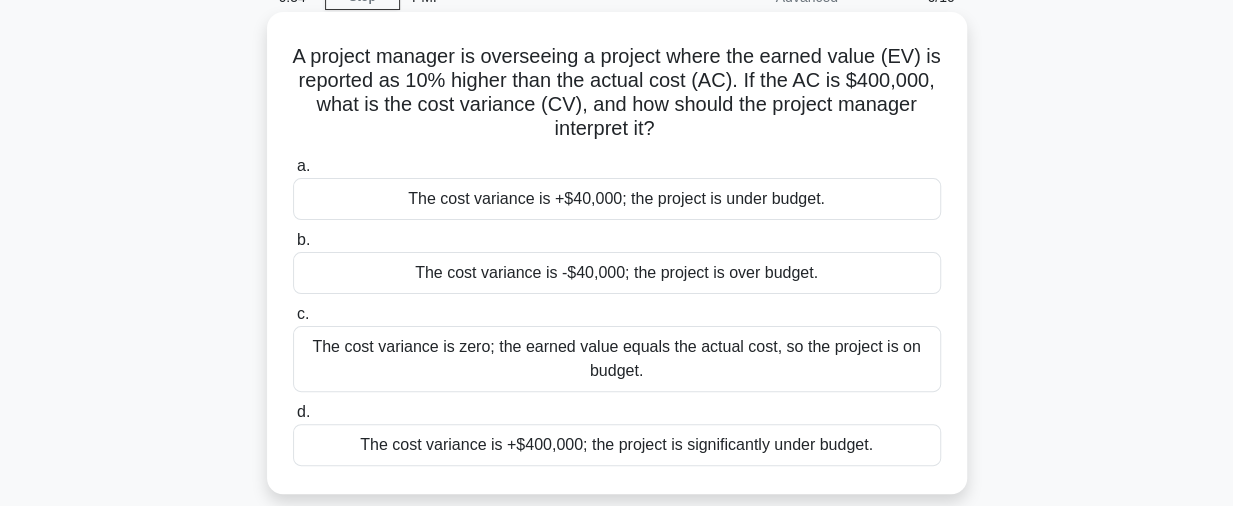 click on "The cost variance is +$40,000; the project is under budget." at bounding box center [617, 199] 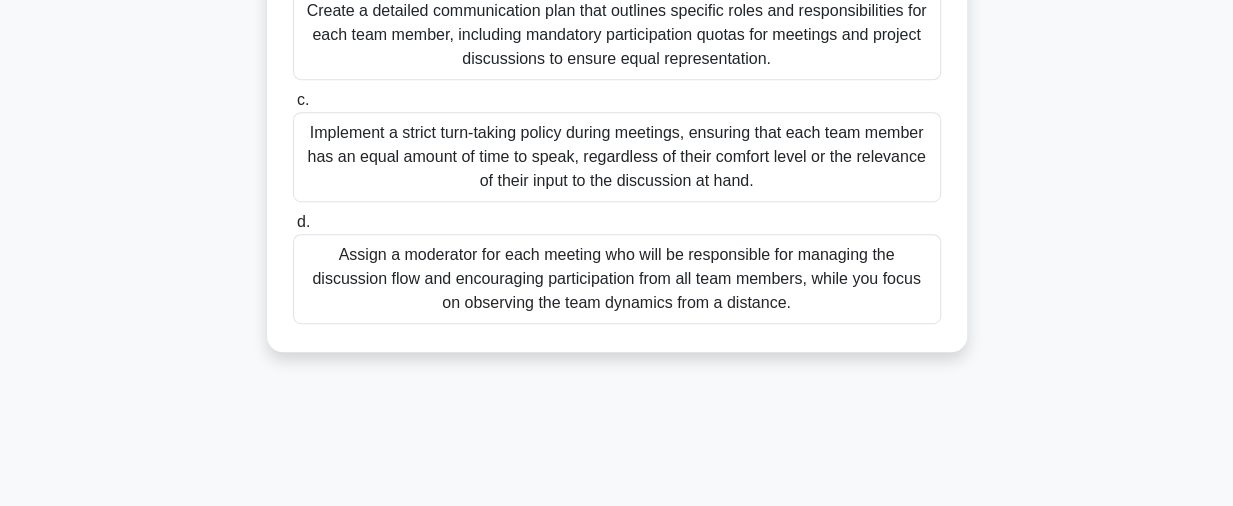 scroll, scrollTop: 500, scrollLeft: 0, axis: vertical 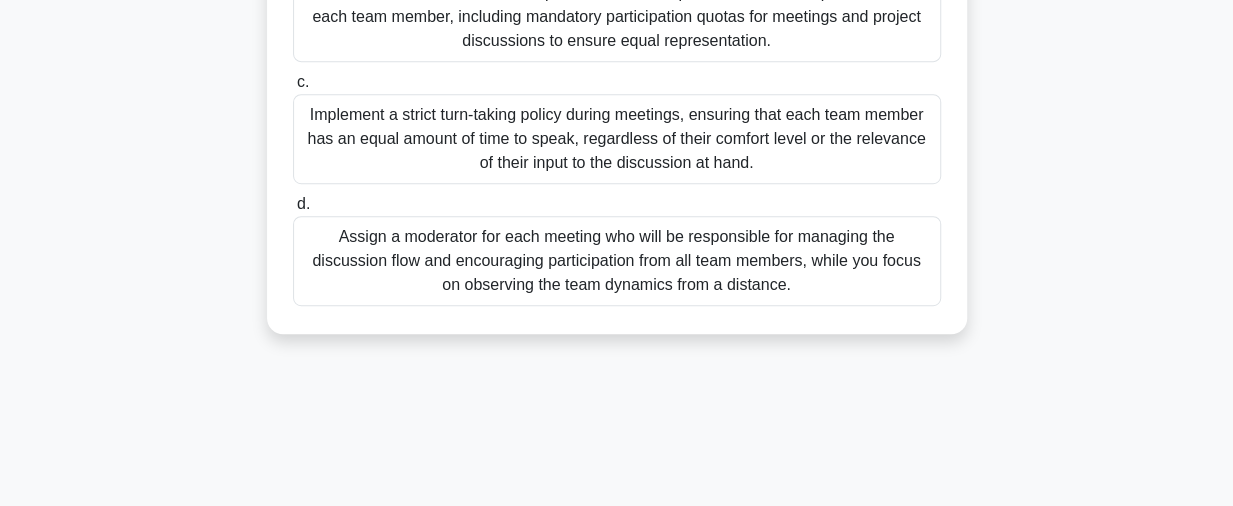 click on "Assign a moderator for each meeting who will be responsible for managing the discussion flow and encouraging participation from all team members, while you focus on observing the team dynamics from a distance." at bounding box center [617, 261] 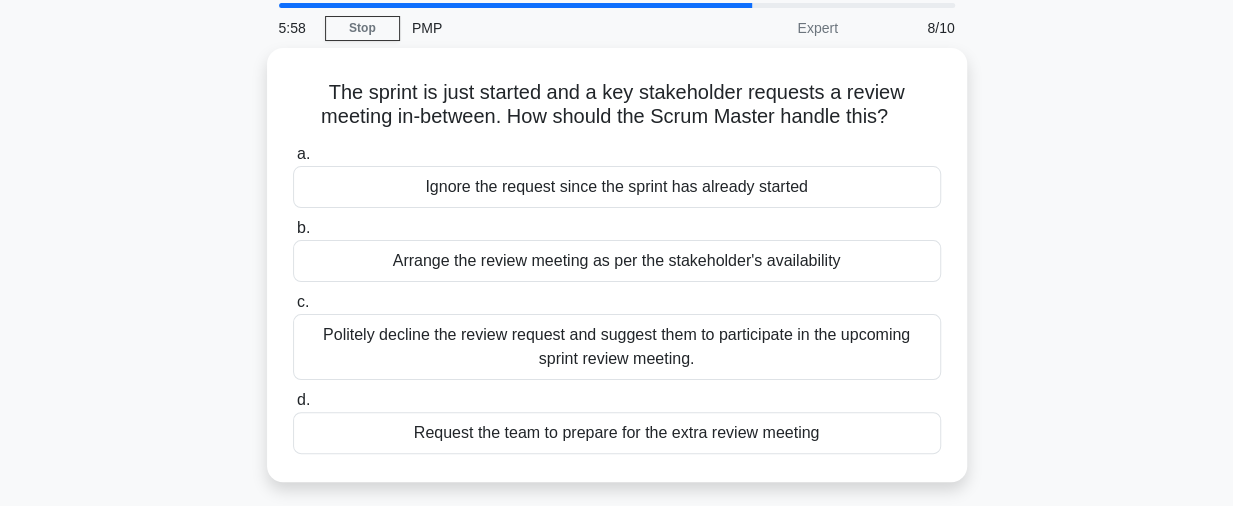 scroll, scrollTop: 100, scrollLeft: 0, axis: vertical 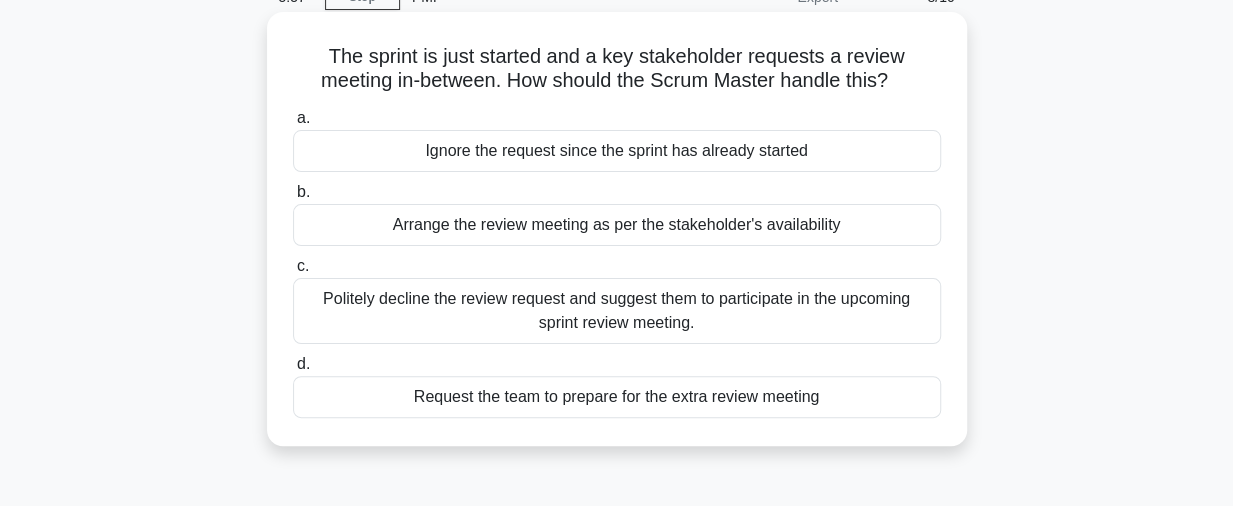 click on "Politely decline the review request and suggest them to participate in the upcoming sprint review meeting." at bounding box center (617, 311) 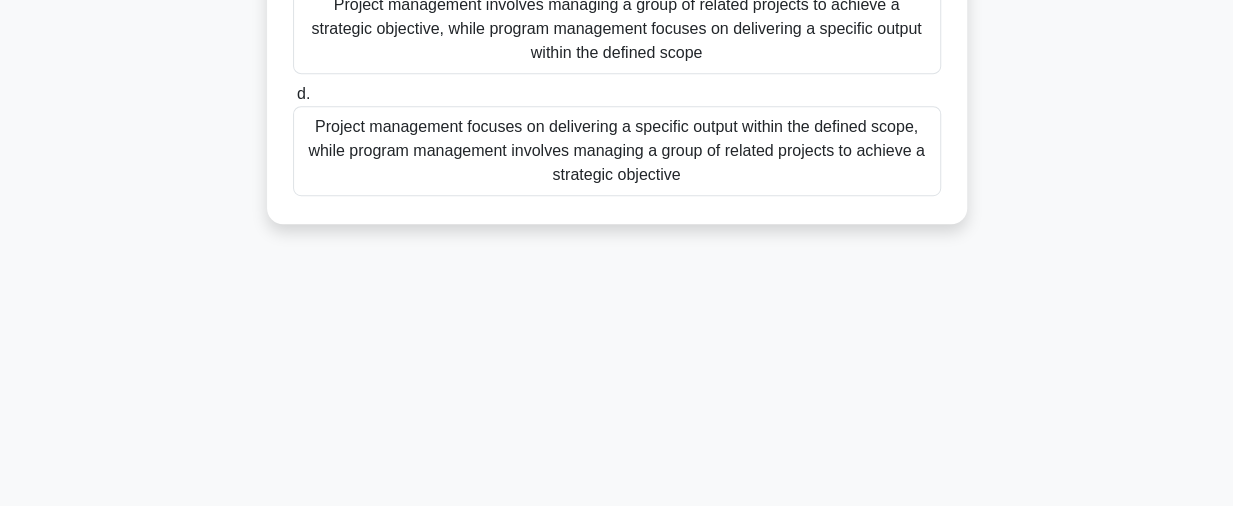 scroll, scrollTop: 500, scrollLeft: 0, axis: vertical 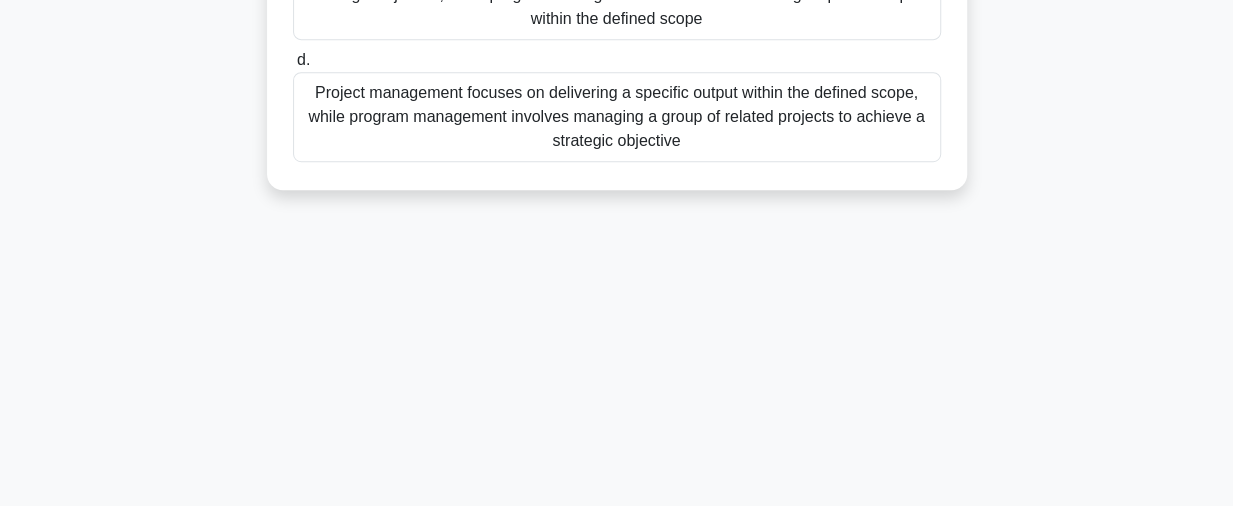 click on "Project management focuses on delivering a specific output within the defined scope, while program management involves managing a group of related projects to achieve a strategic objective" at bounding box center [617, 117] 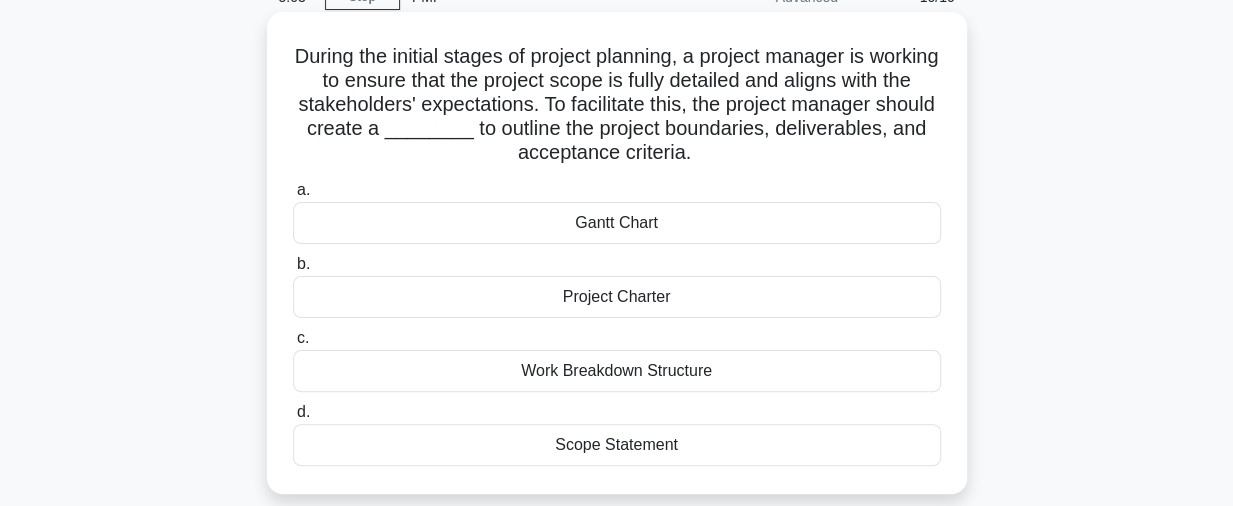 scroll, scrollTop: 200, scrollLeft: 0, axis: vertical 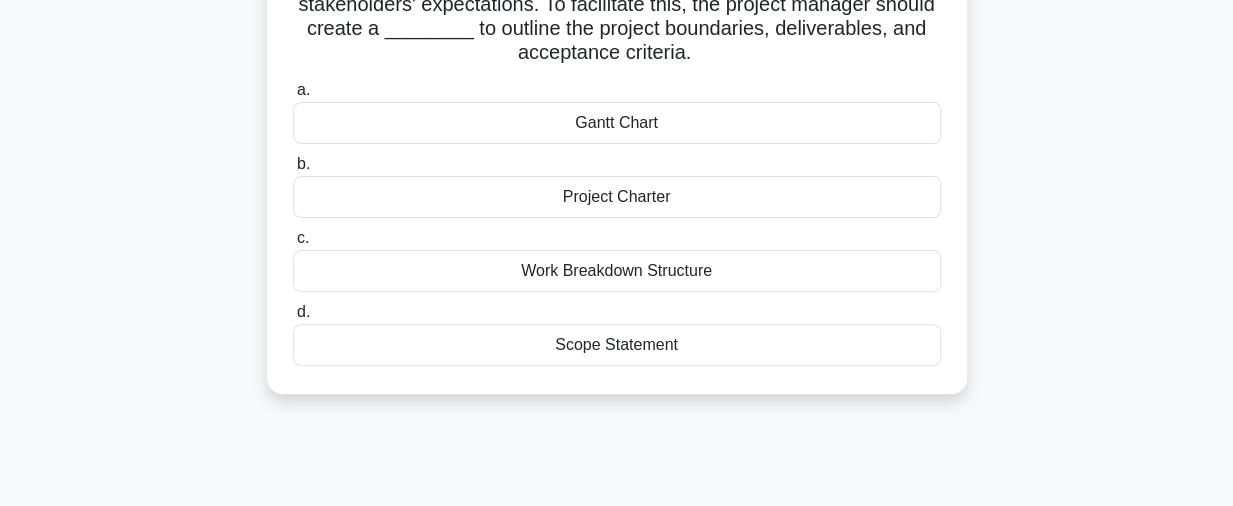 click on "Project Charter" at bounding box center (617, 197) 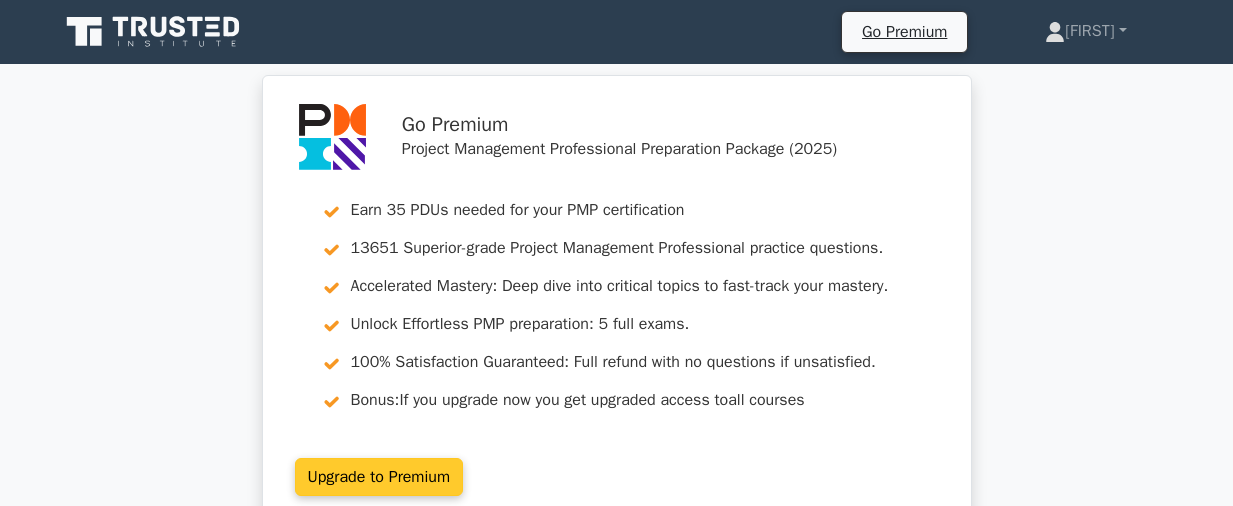 scroll, scrollTop: 0, scrollLeft: 0, axis: both 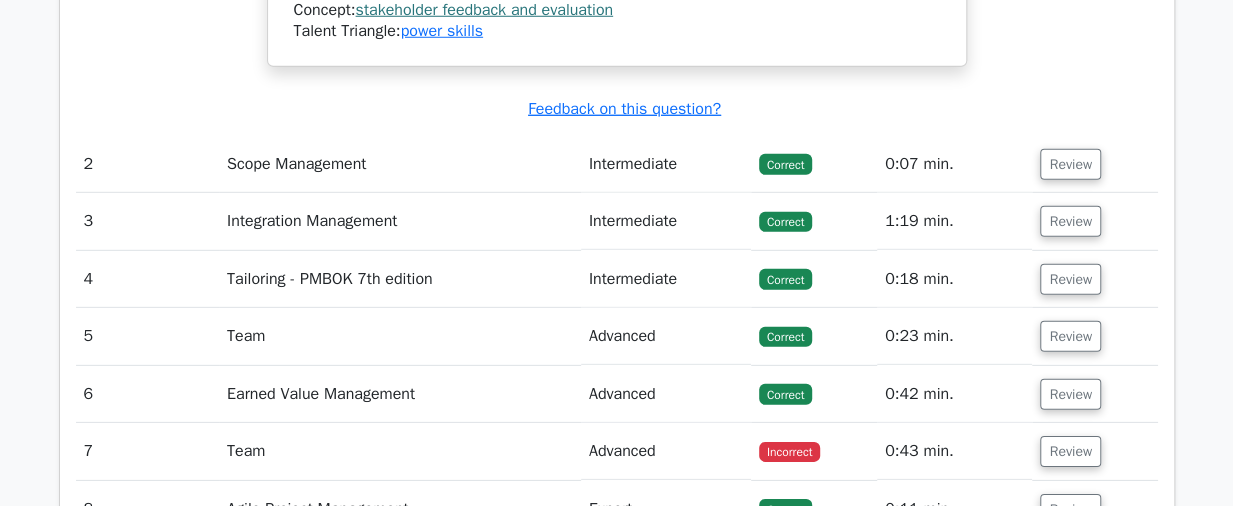 click on "Correct" at bounding box center (785, 164) 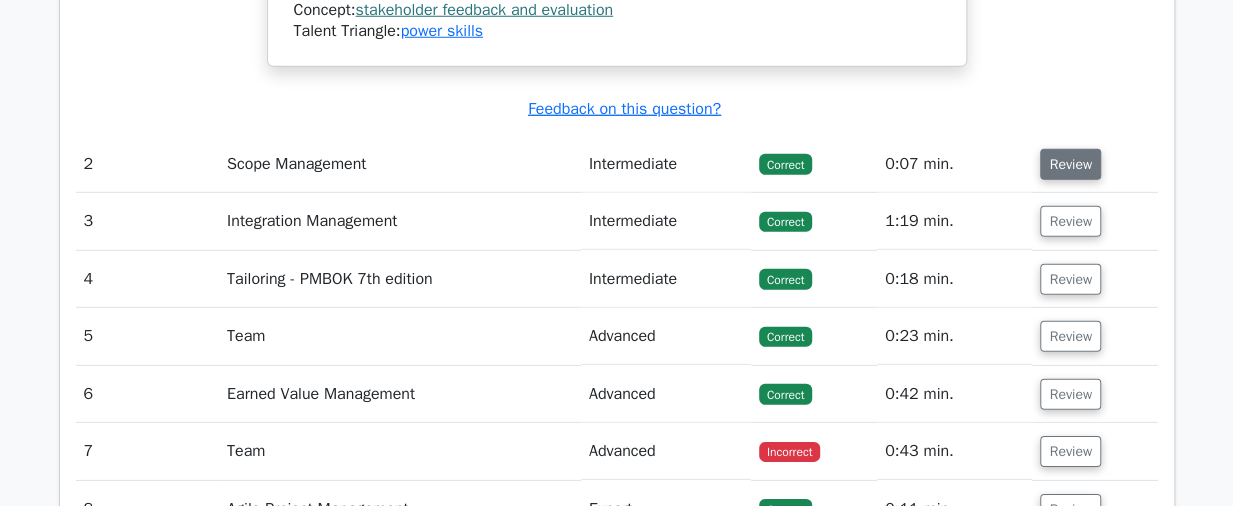 click on "Review" at bounding box center [1070, 164] 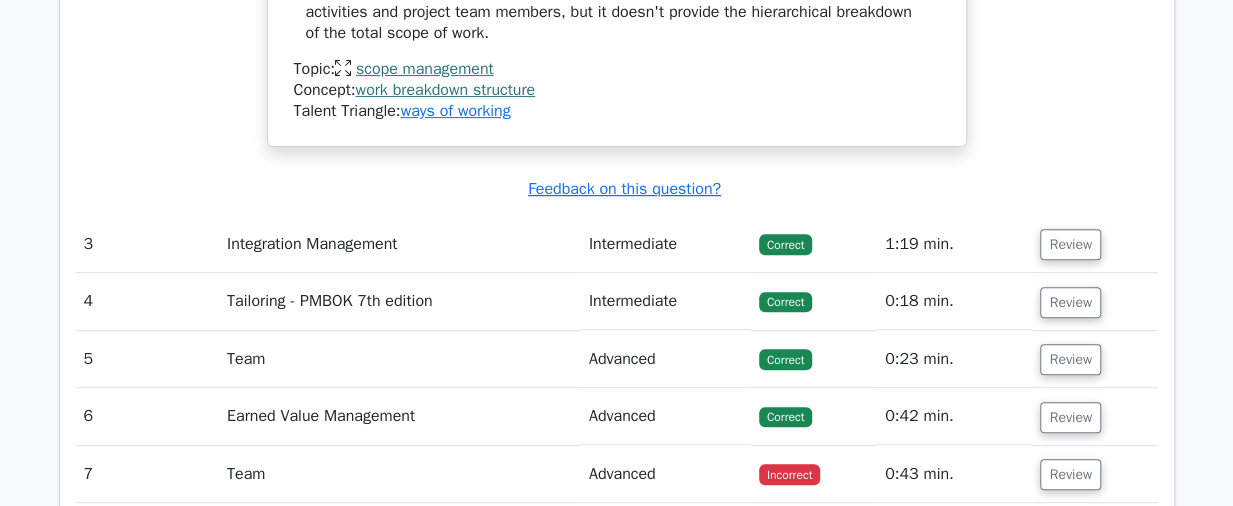 scroll, scrollTop: 4000, scrollLeft: 0, axis: vertical 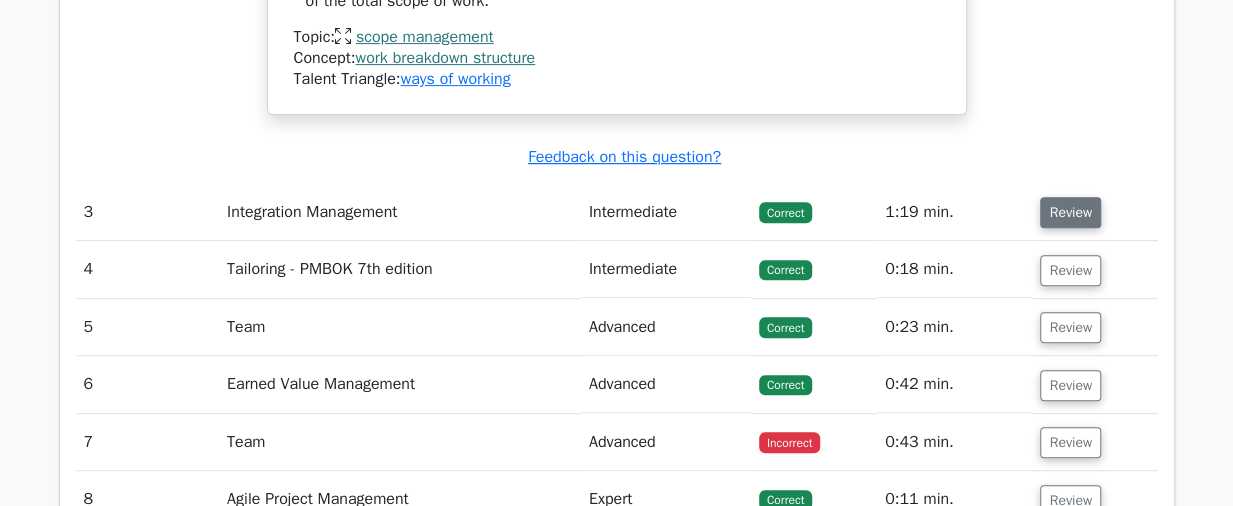 click on "Review" at bounding box center (1070, 212) 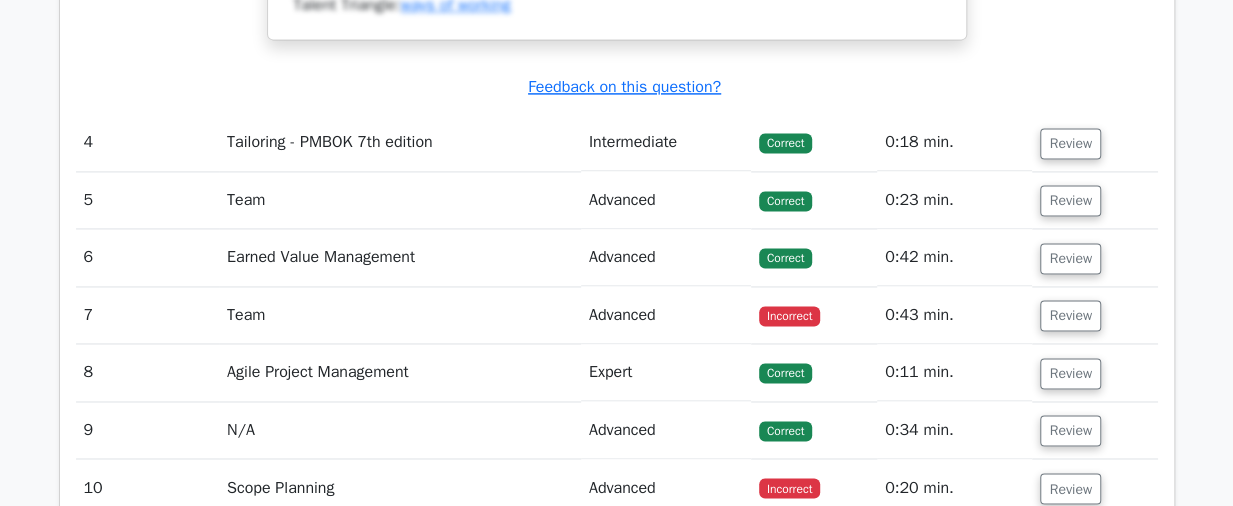 scroll, scrollTop: 5100, scrollLeft: 0, axis: vertical 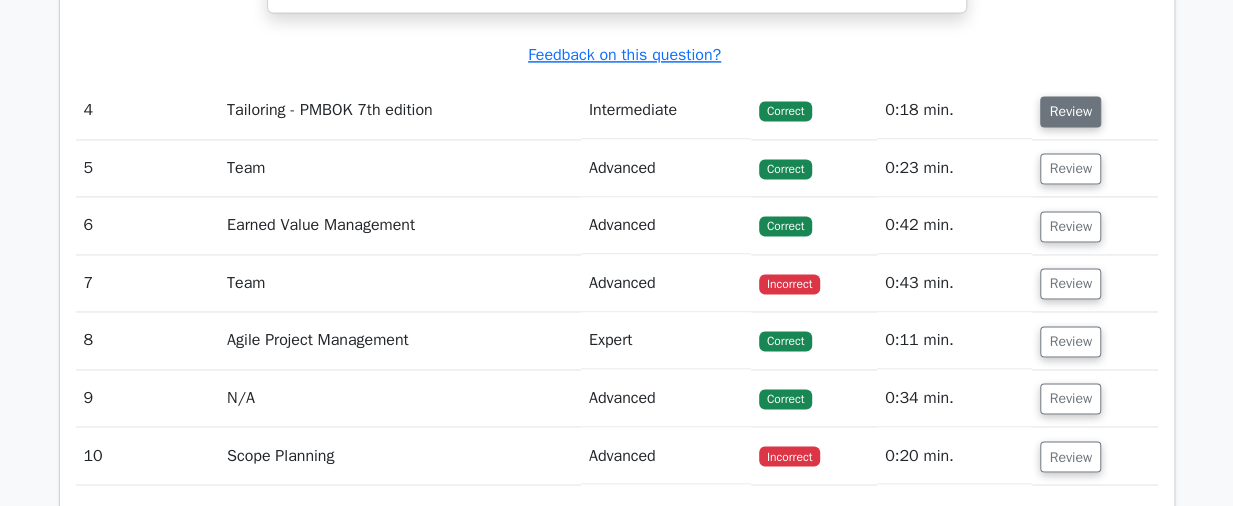 click on "Review" at bounding box center (1070, 111) 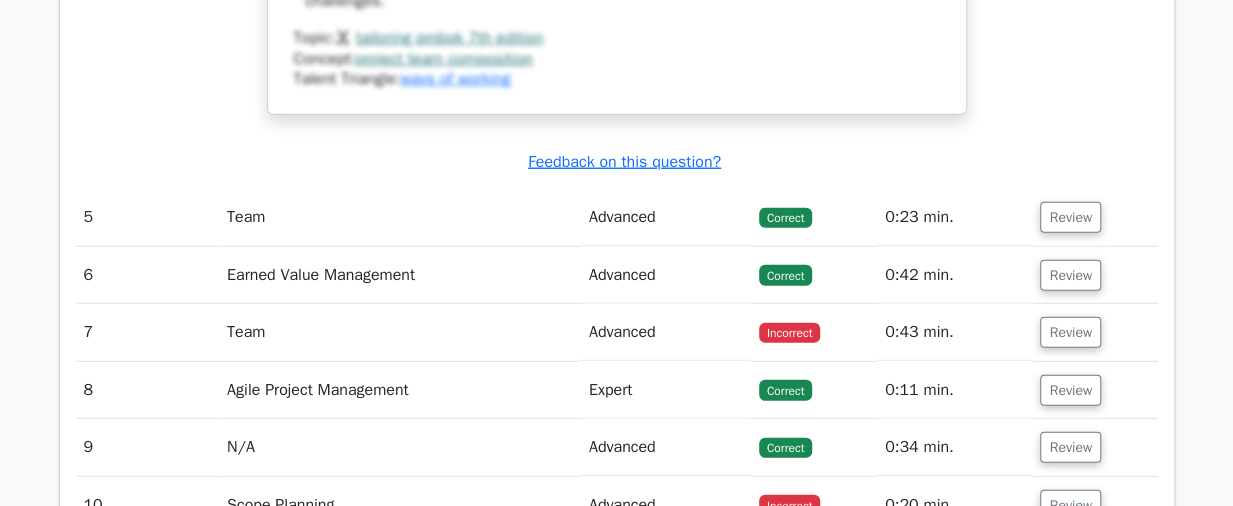 scroll, scrollTop: 6300, scrollLeft: 0, axis: vertical 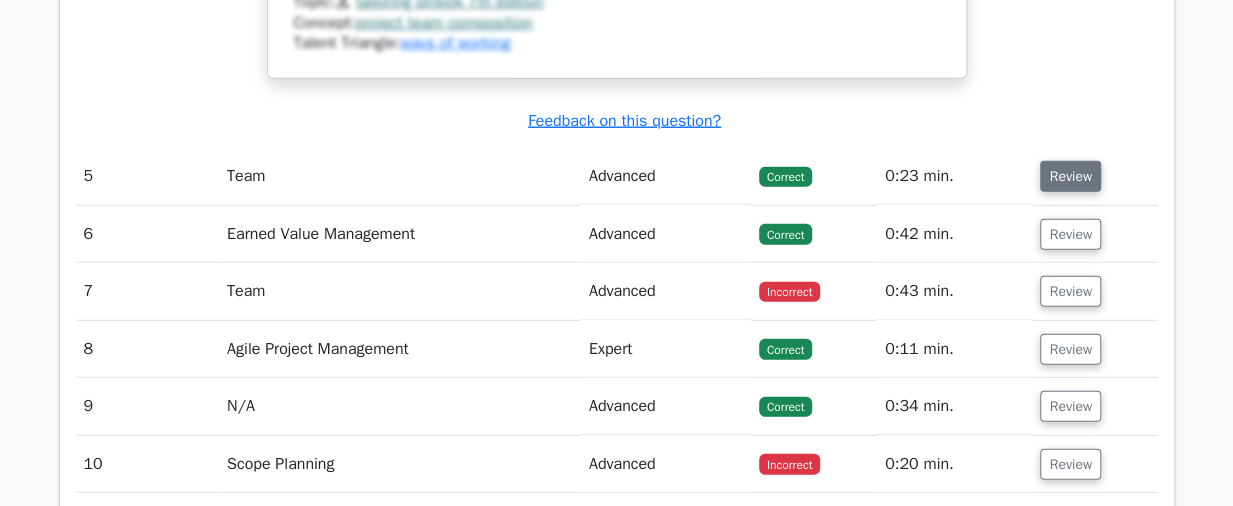 click on "Review" at bounding box center (1070, 176) 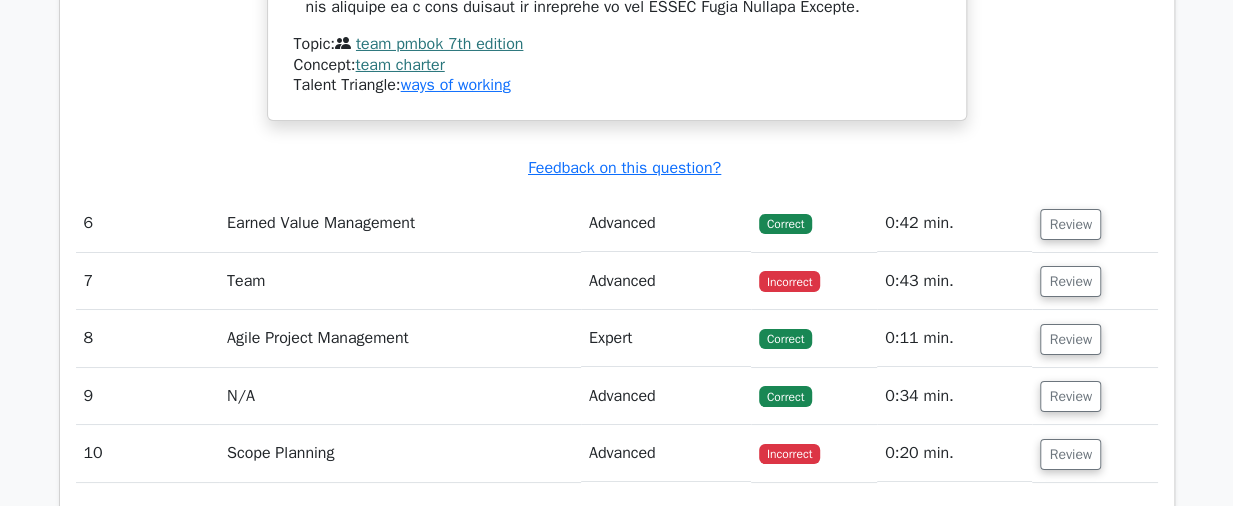 scroll, scrollTop: 7300, scrollLeft: 0, axis: vertical 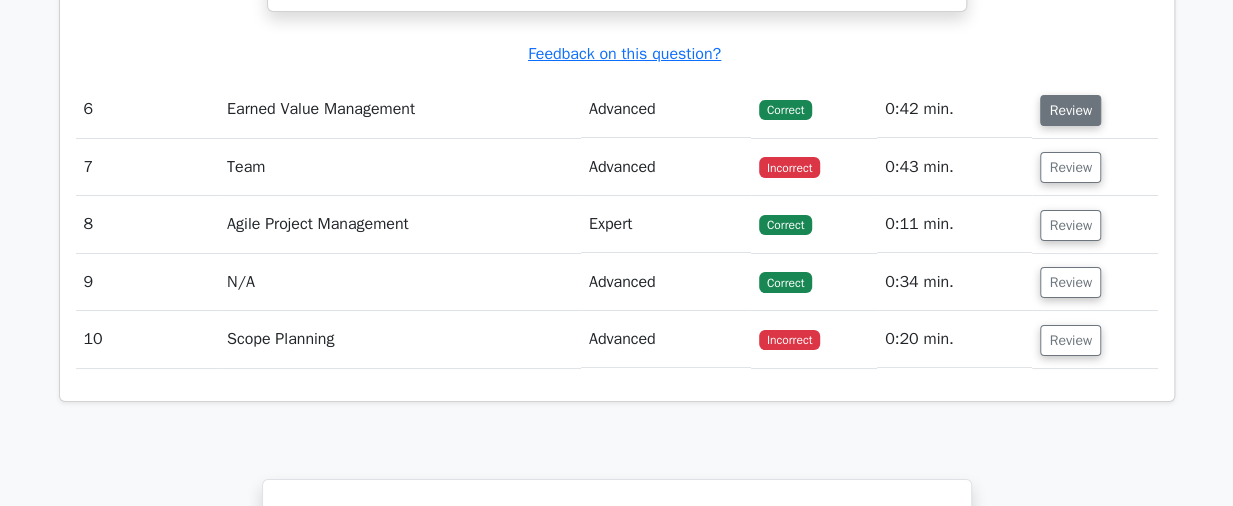 click on "Review" at bounding box center (1070, 110) 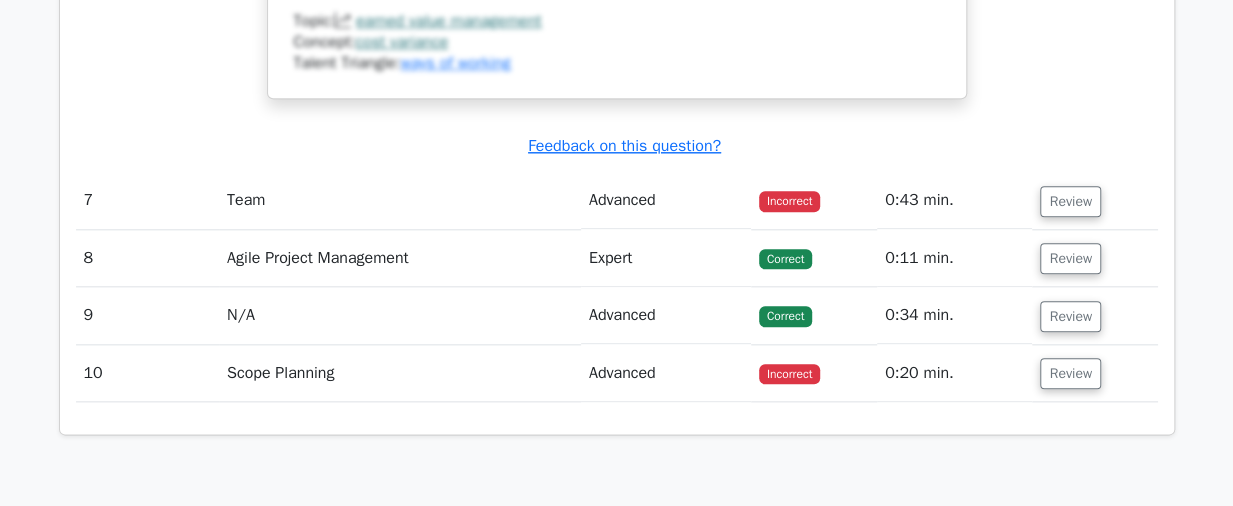 scroll, scrollTop: 8400, scrollLeft: 0, axis: vertical 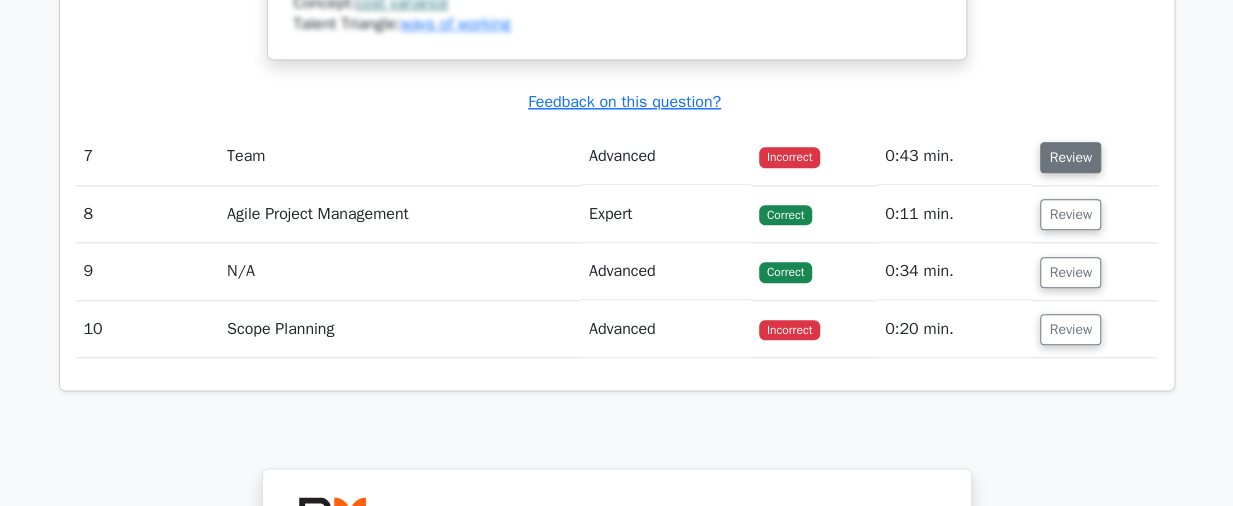 click on "Review" at bounding box center [1070, 157] 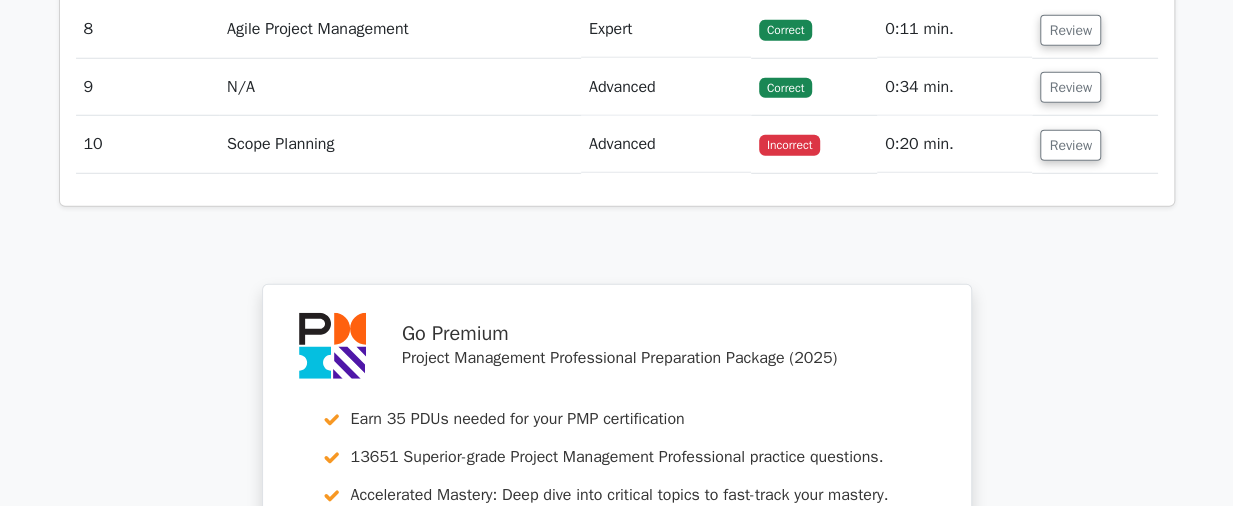 scroll, scrollTop: 10000, scrollLeft: 0, axis: vertical 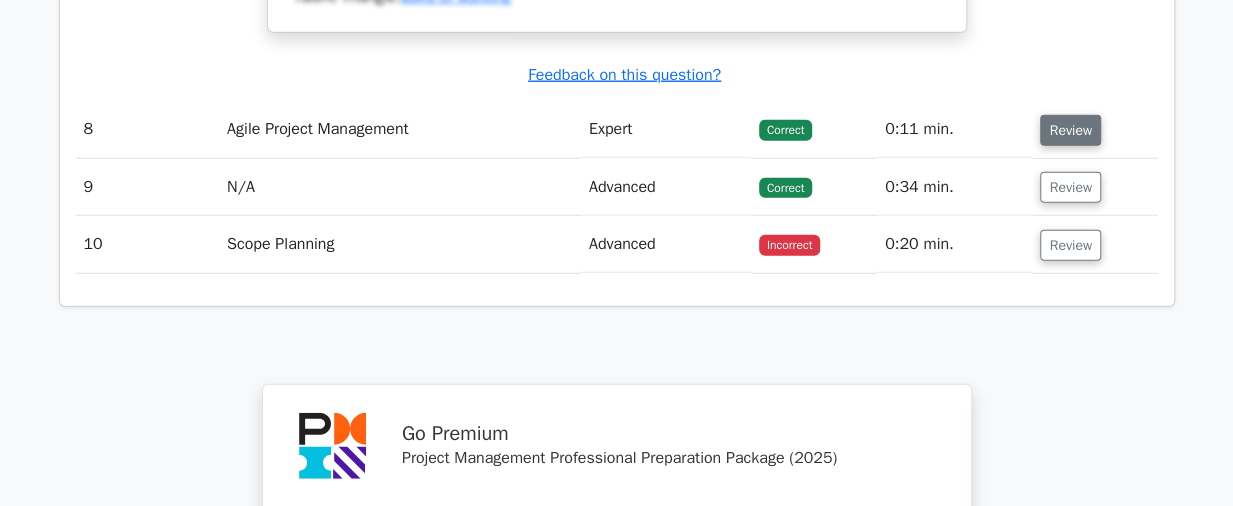 click on "Review" at bounding box center [1070, 130] 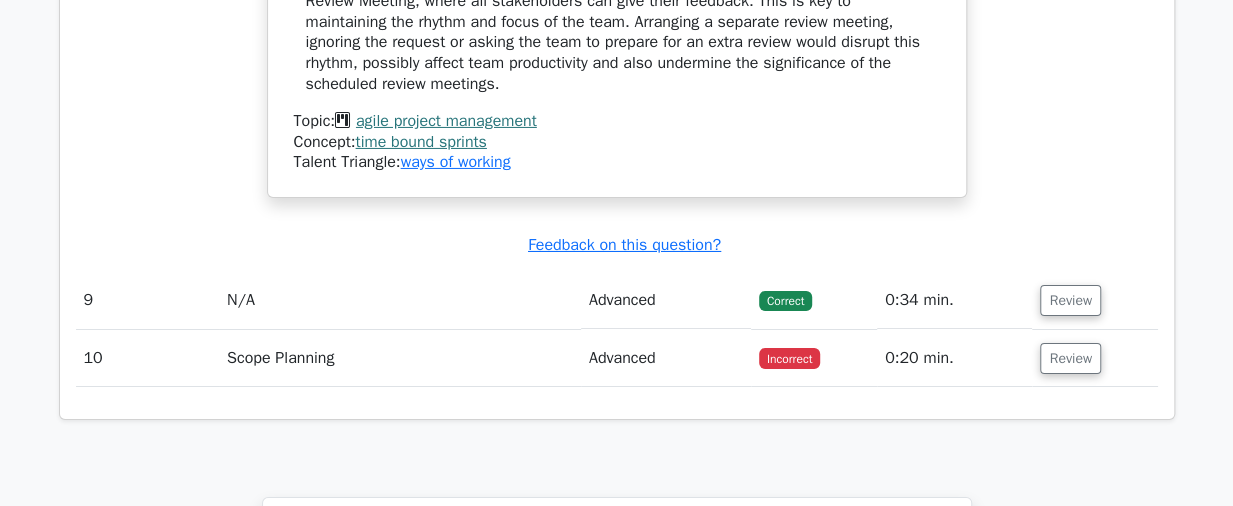 scroll, scrollTop: 10800, scrollLeft: 0, axis: vertical 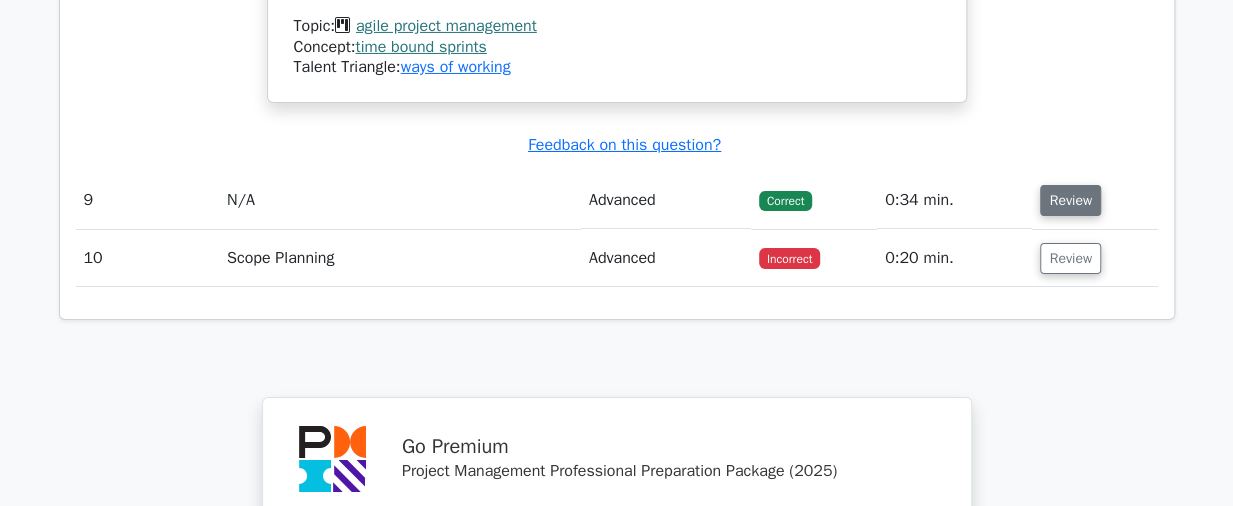 click on "Review" at bounding box center (1070, 200) 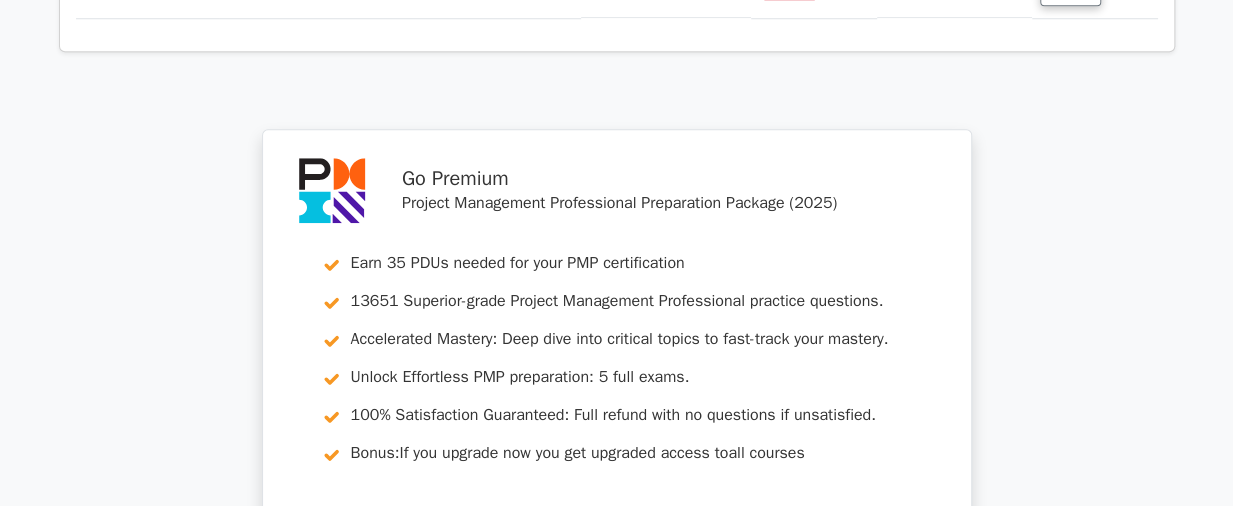 scroll, scrollTop: 11900, scrollLeft: 0, axis: vertical 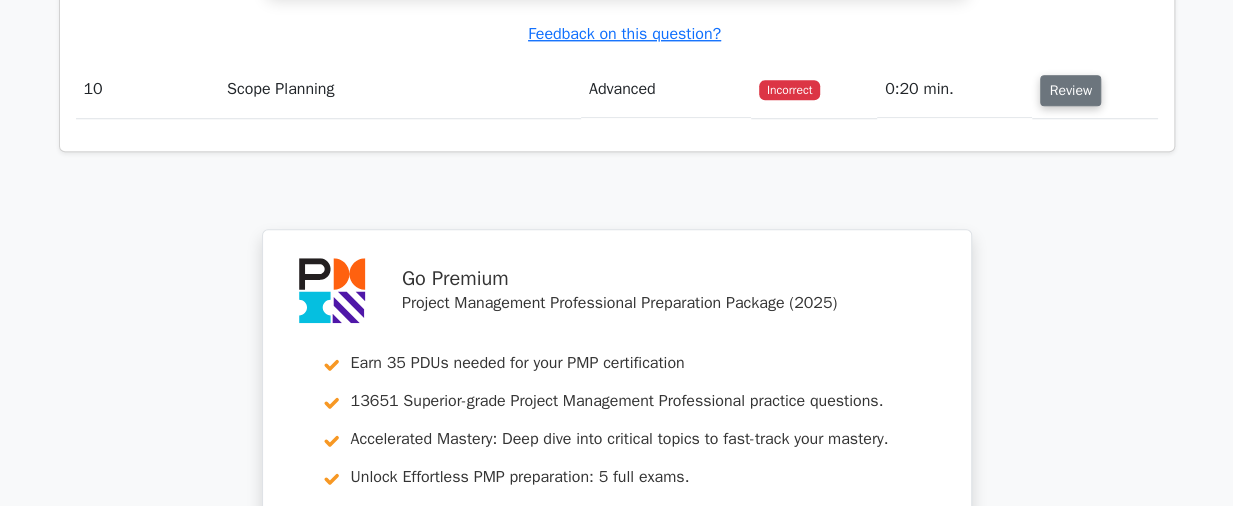 click on "Review" at bounding box center (1070, 90) 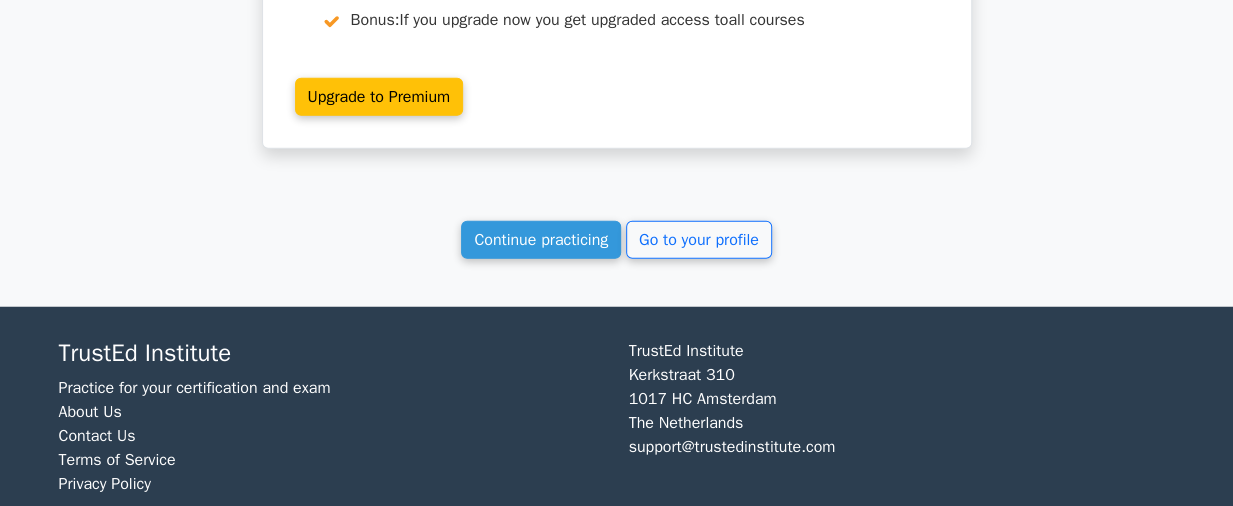 scroll, scrollTop: 13519, scrollLeft: 0, axis: vertical 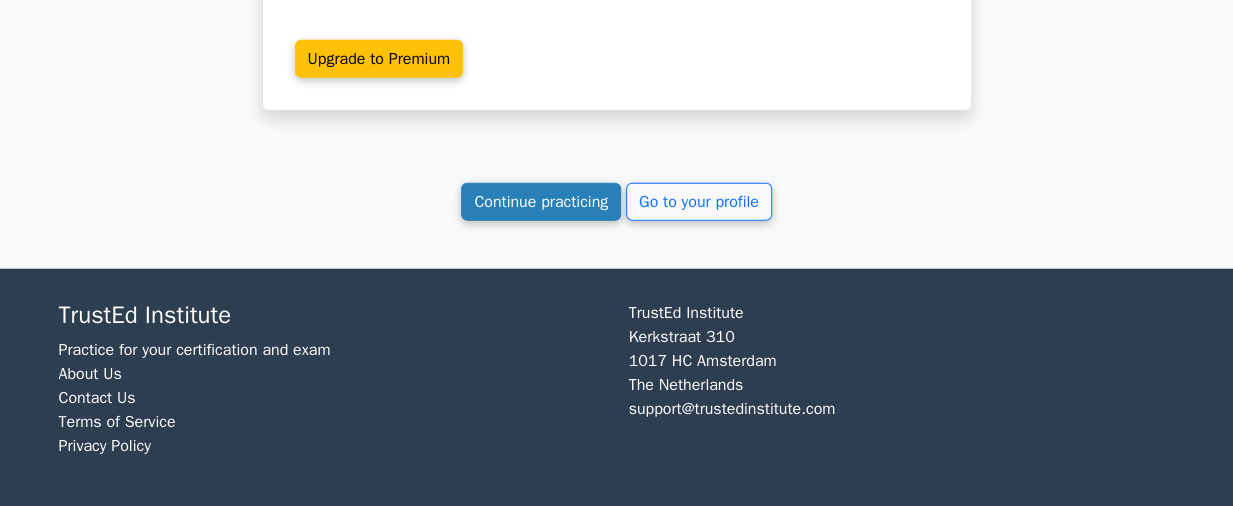 click on "Continue practicing" at bounding box center [541, 202] 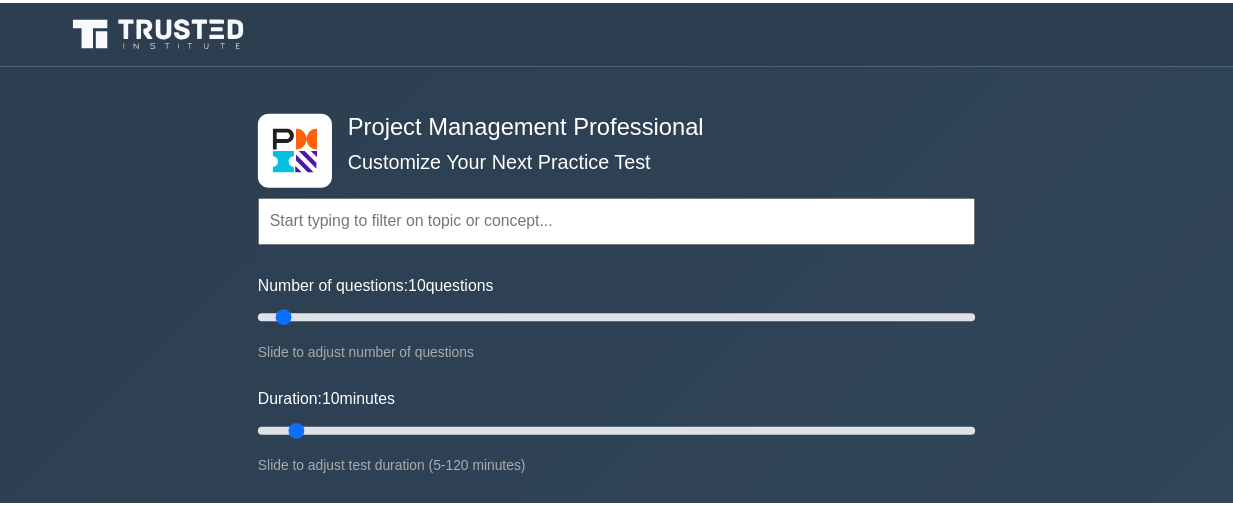 scroll, scrollTop: 0, scrollLeft: 0, axis: both 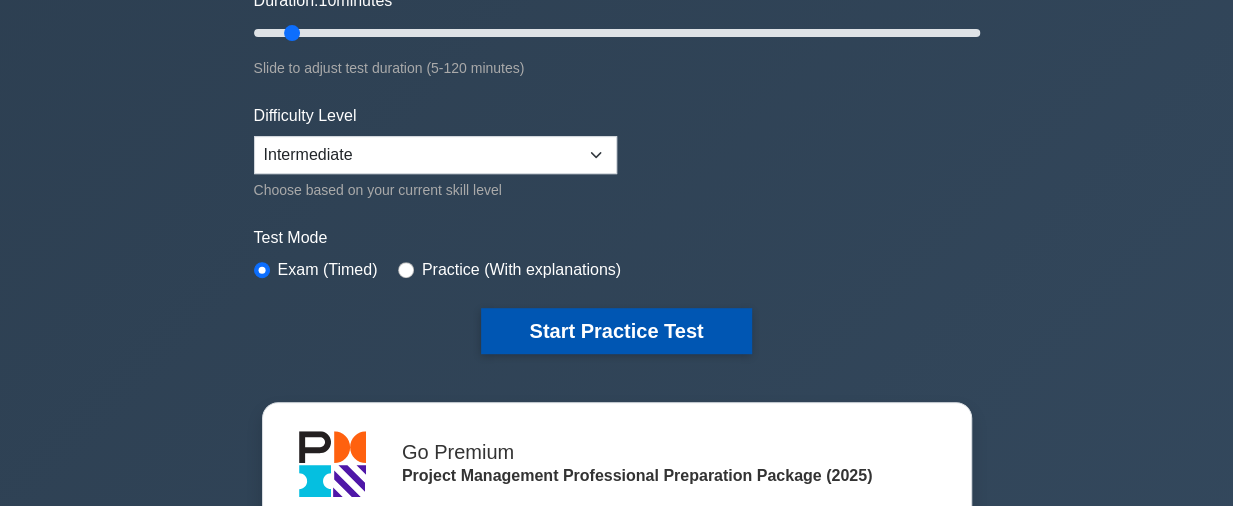 click on "Start Practice Test" at bounding box center [616, 331] 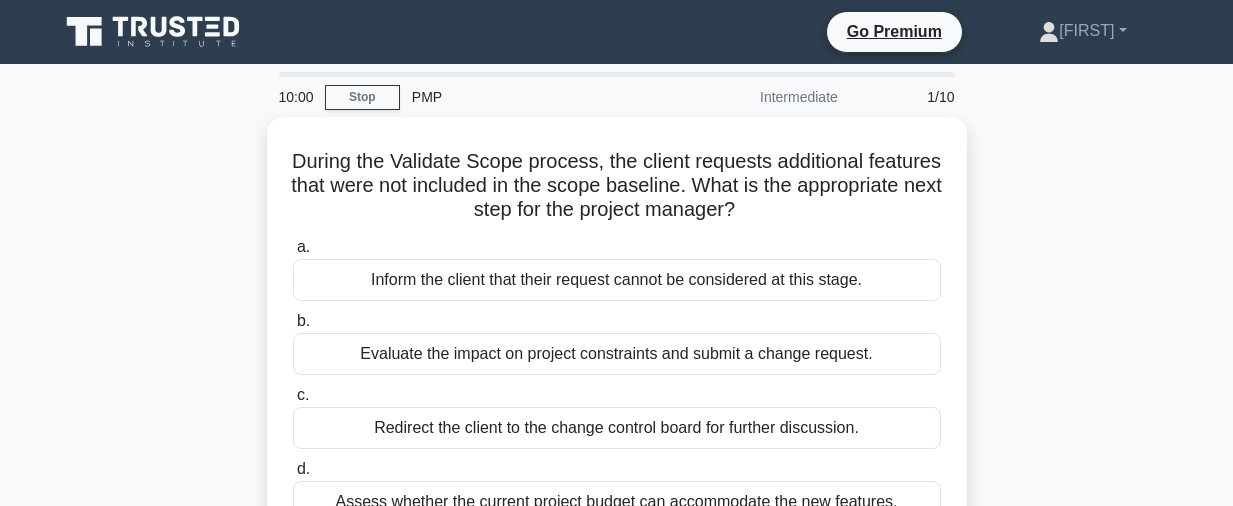 scroll, scrollTop: 0, scrollLeft: 0, axis: both 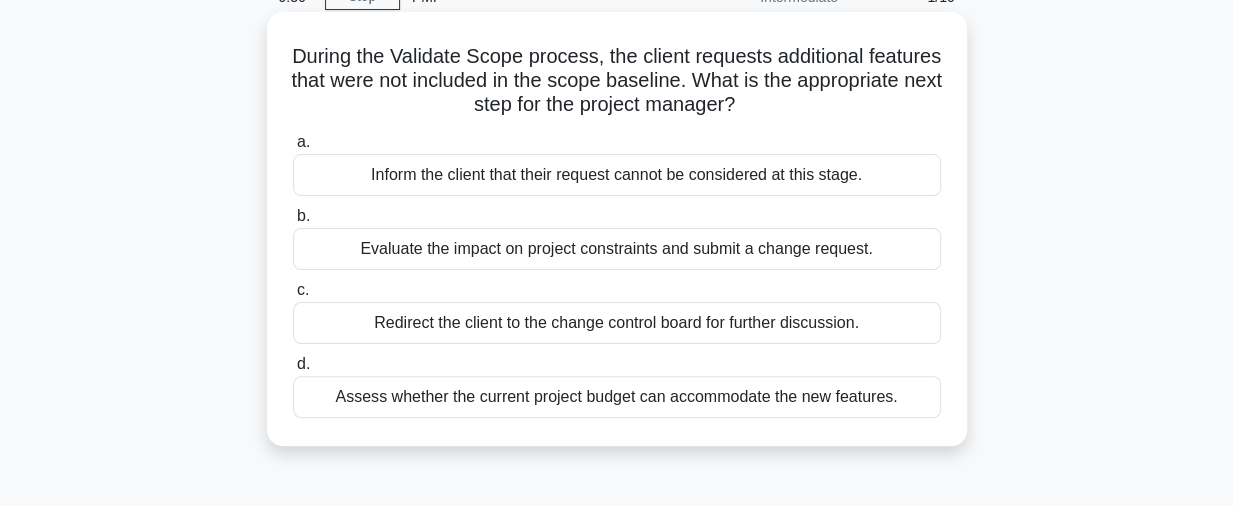 click on "Evaluate the impact on project constraints and submit a change request." at bounding box center (617, 249) 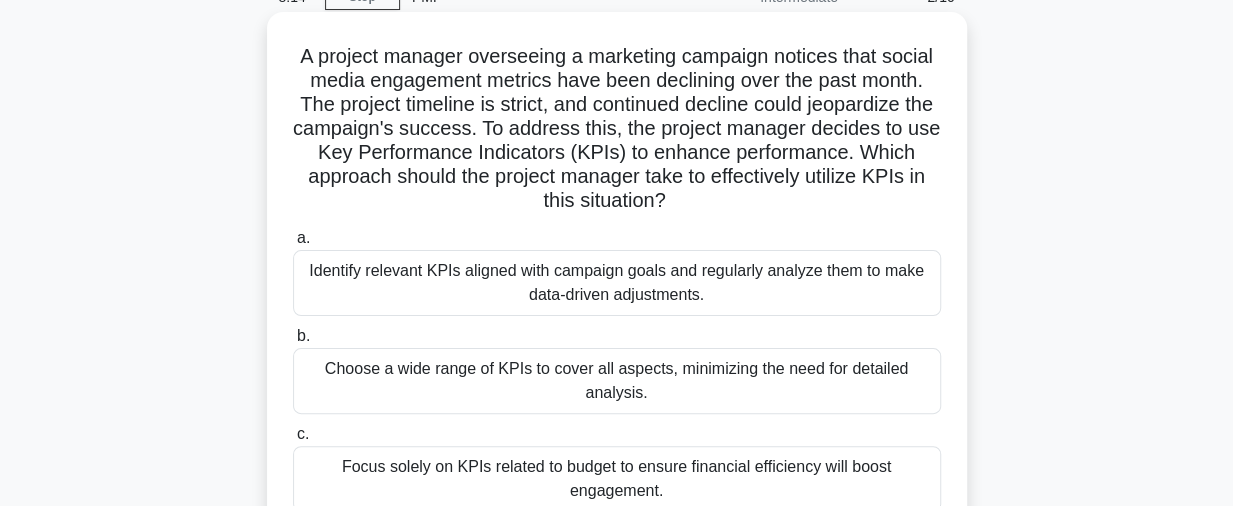 scroll, scrollTop: 200, scrollLeft: 0, axis: vertical 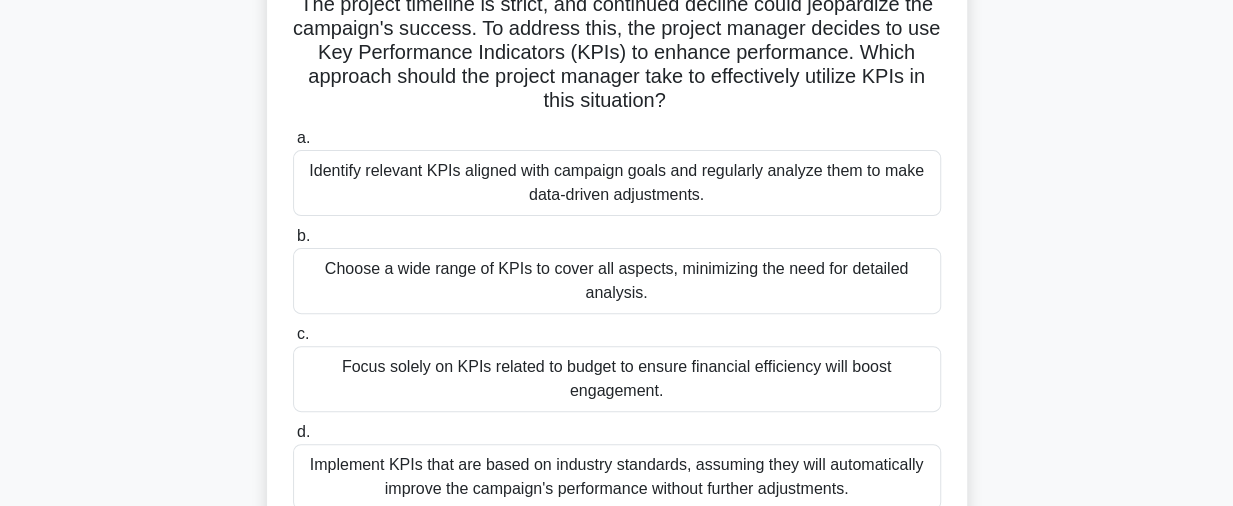 click on "Identify relevant KPIs aligned with campaign goals and regularly analyze them to make data-driven adjustments." at bounding box center (617, 183) 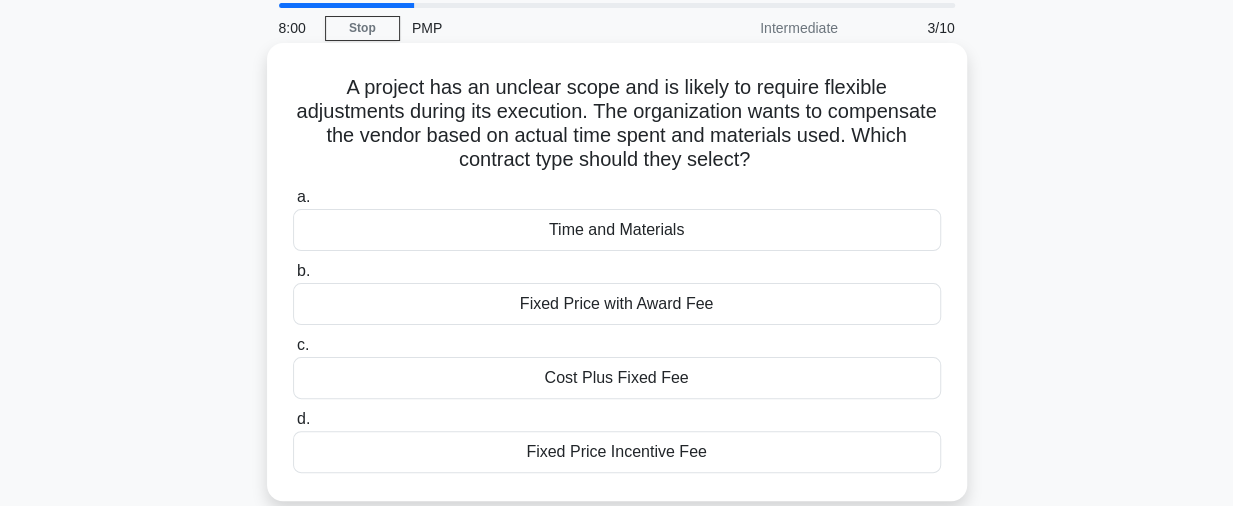 scroll, scrollTop: 100, scrollLeft: 0, axis: vertical 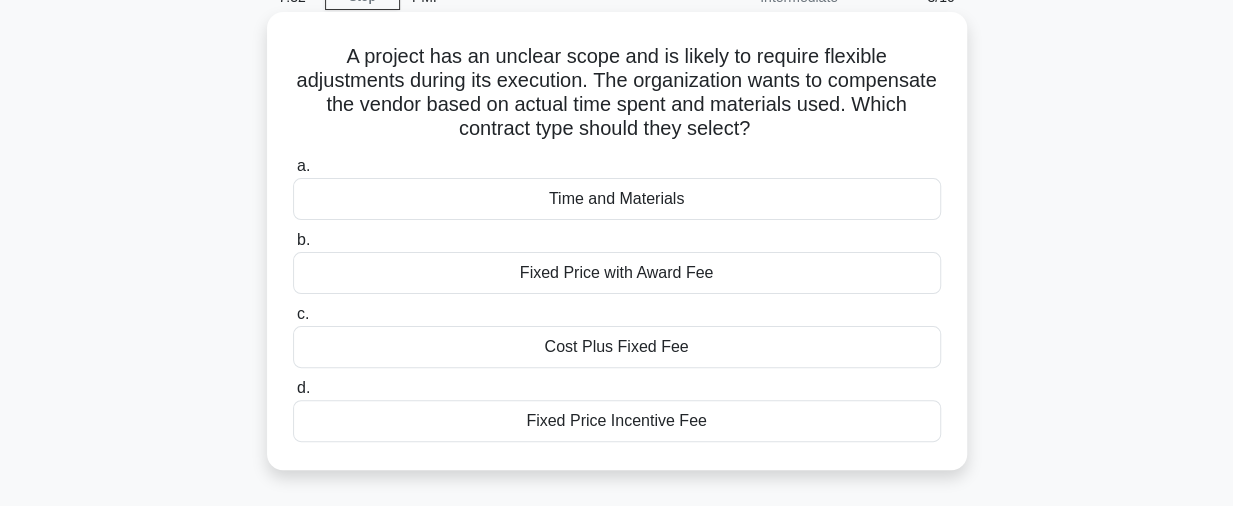 click on "Time and Materials" at bounding box center (617, 199) 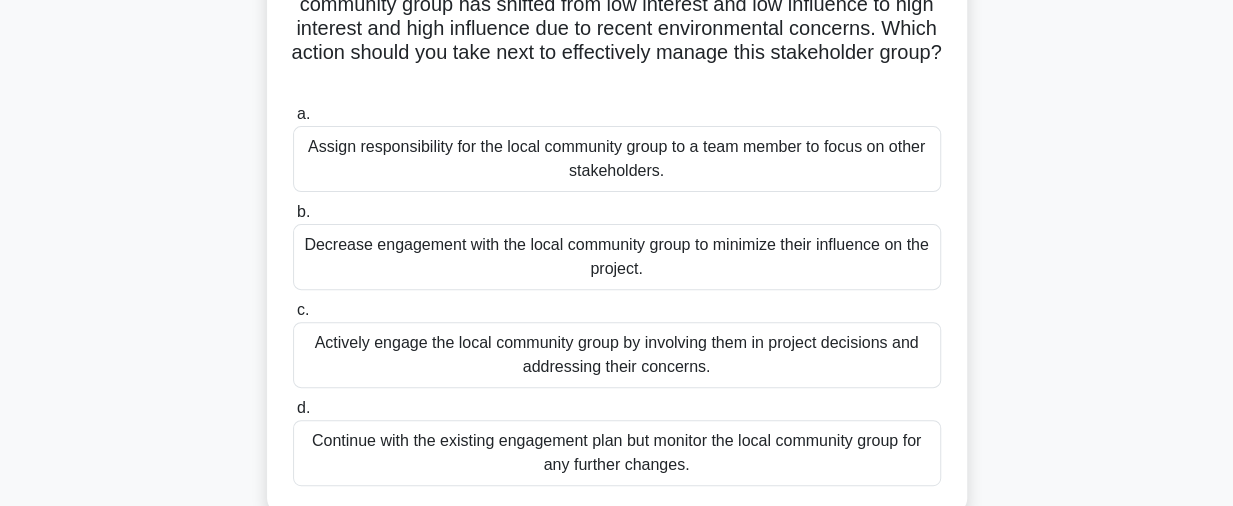scroll, scrollTop: 300, scrollLeft: 0, axis: vertical 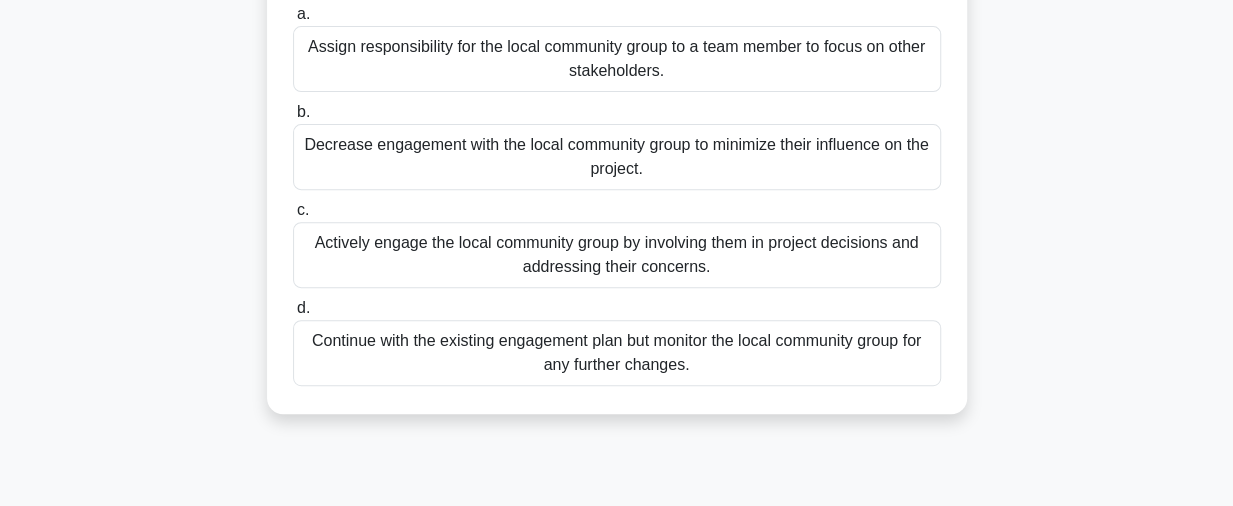 click on "Actively engage the local community group by involving them in project decisions and addressing their concerns." at bounding box center [617, 255] 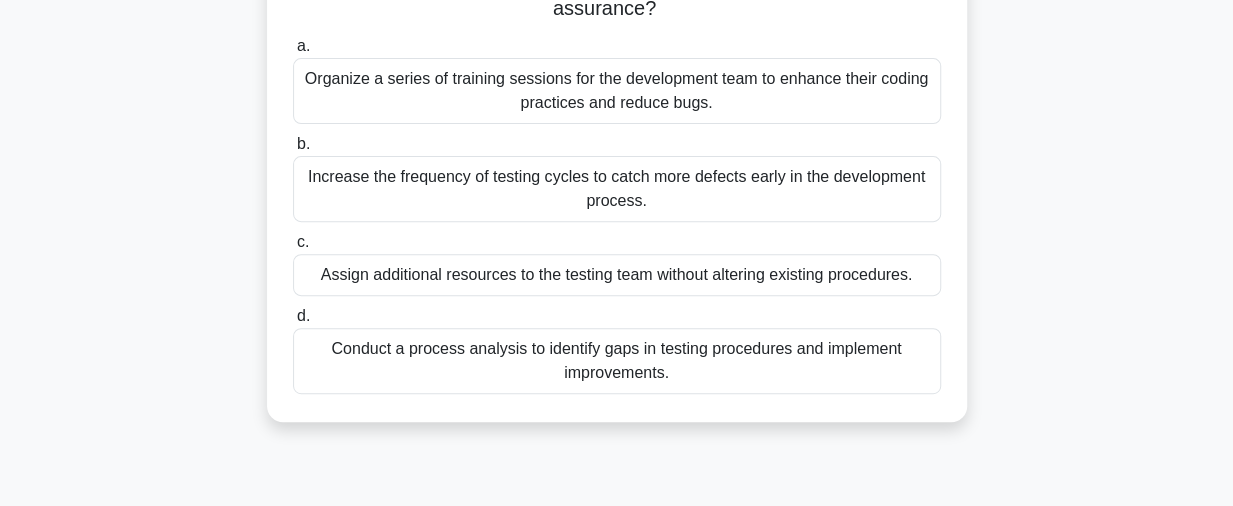 scroll, scrollTop: 300, scrollLeft: 0, axis: vertical 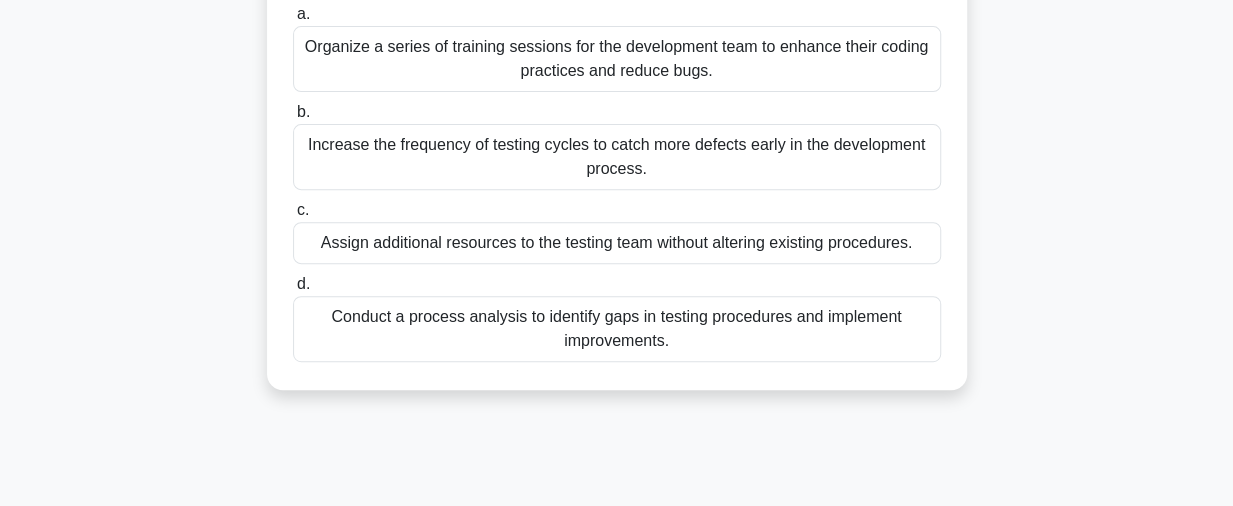 click on "Conduct a process analysis to identify gaps in testing procedures and implement improvements." at bounding box center (617, 329) 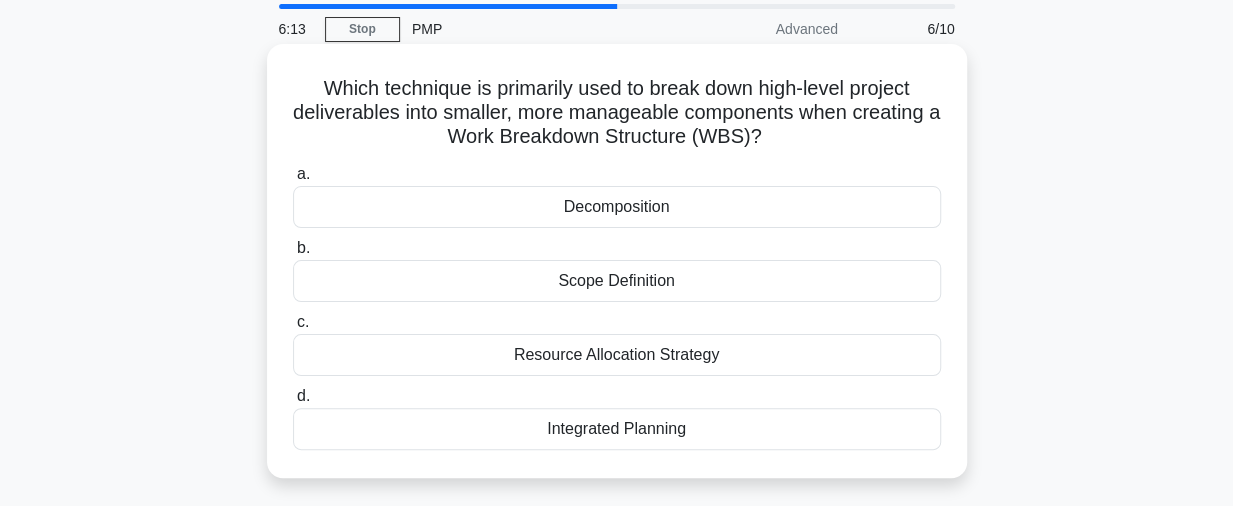scroll, scrollTop: 100, scrollLeft: 0, axis: vertical 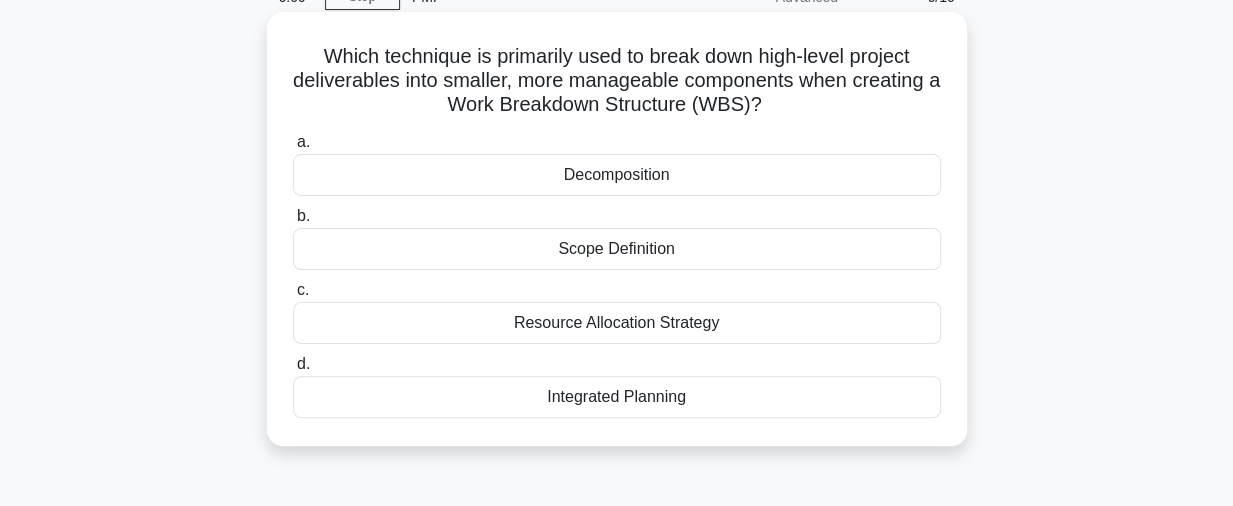click on "Decomposition" at bounding box center [617, 175] 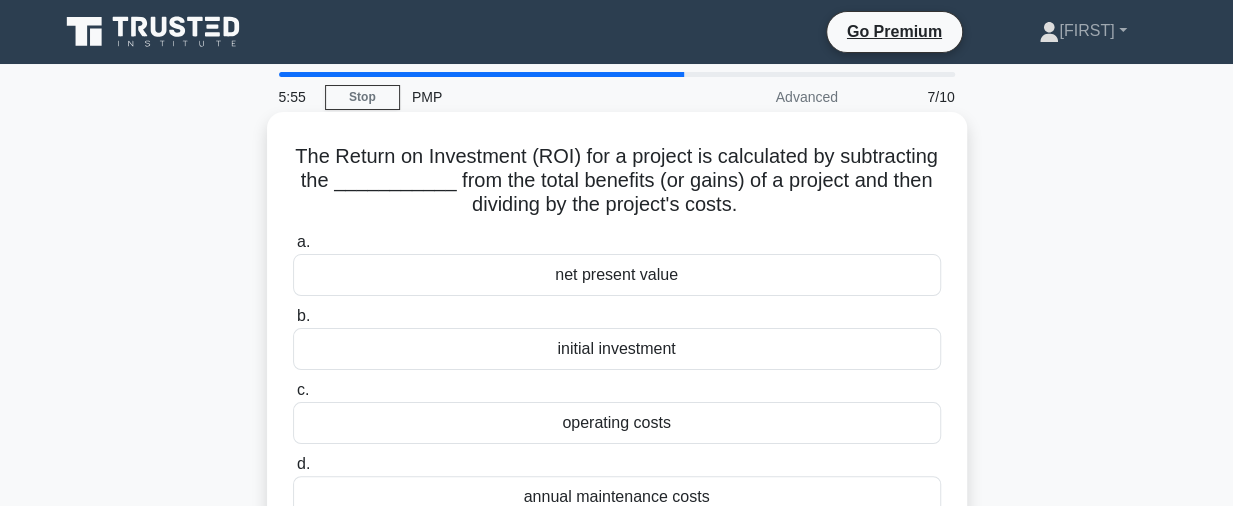 scroll, scrollTop: 100, scrollLeft: 0, axis: vertical 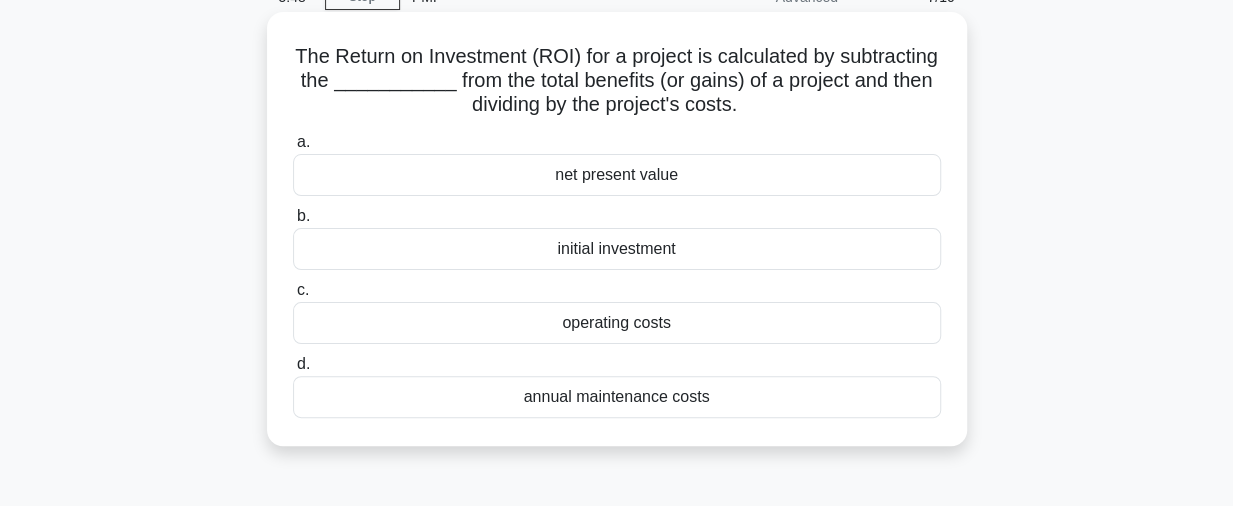 click on "operating costs" at bounding box center (617, 323) 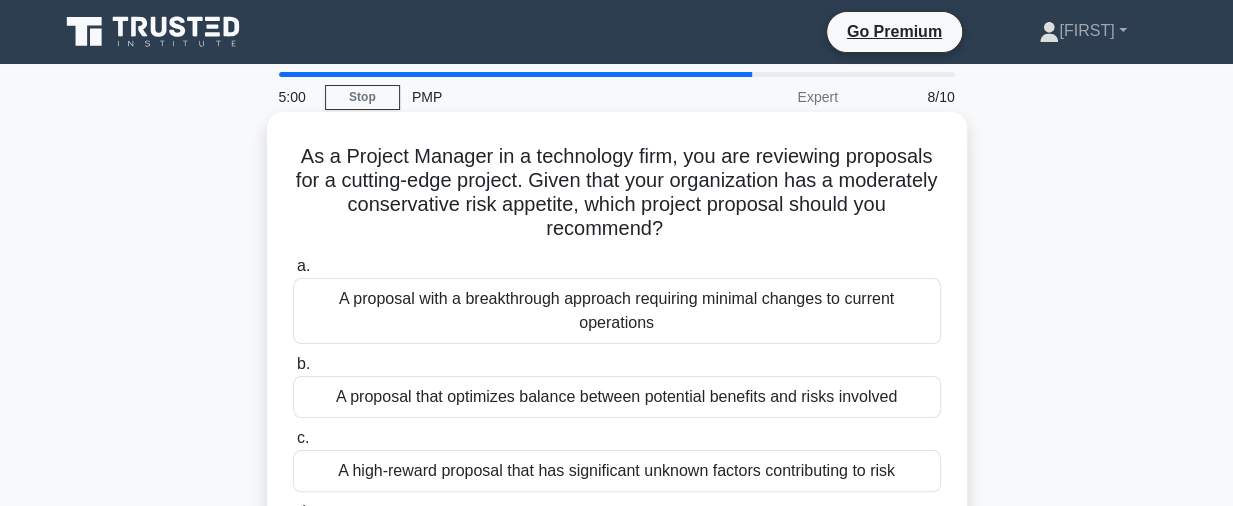 scroll, scrollTop: 100, scrollLeft: 0, axis: vertical 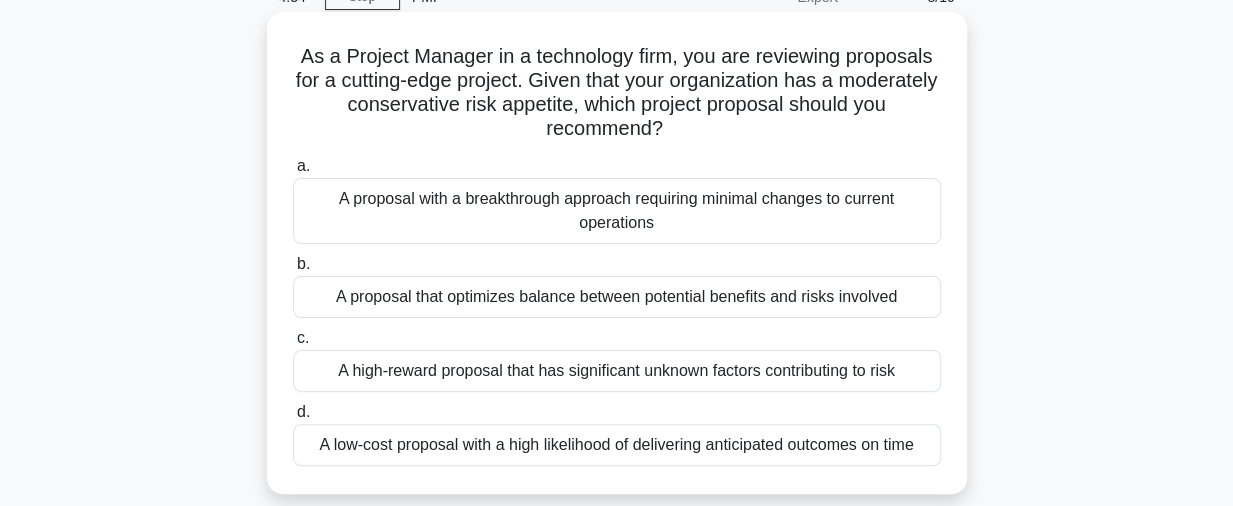click on "A proposal that optimizes balance between potential benefits and risks involved" at bounding box center (617, 297) 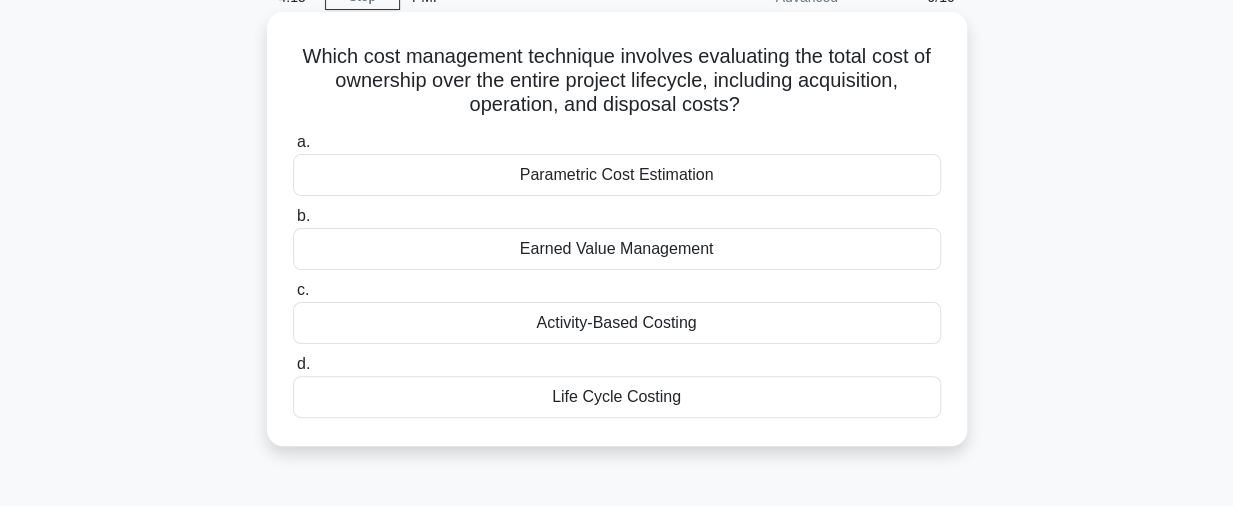 scroll, scrollTop: 0, scrollLeft: 0, axis: both 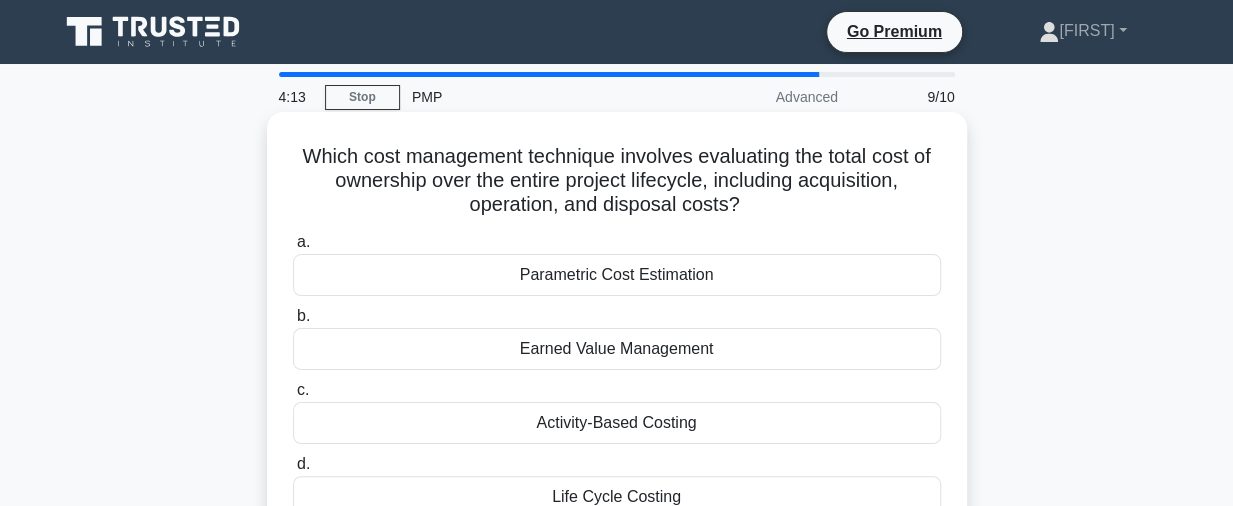 click on "Parametric Cost Estimation" at bounding box center [617, 275] 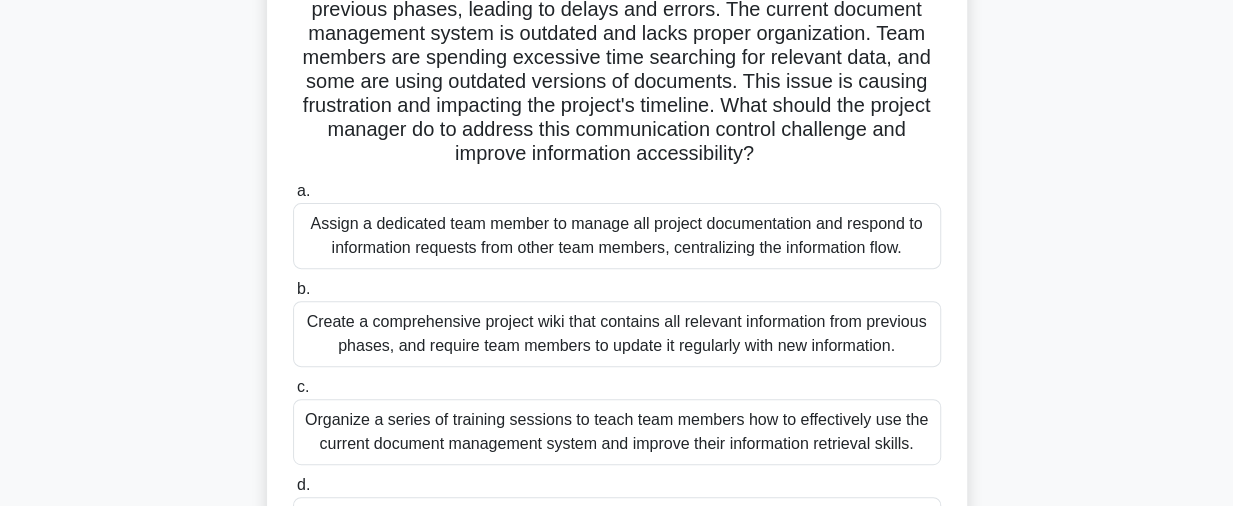 scroll, scrollTop: 300, scrollLeft: 0, axis: vertical 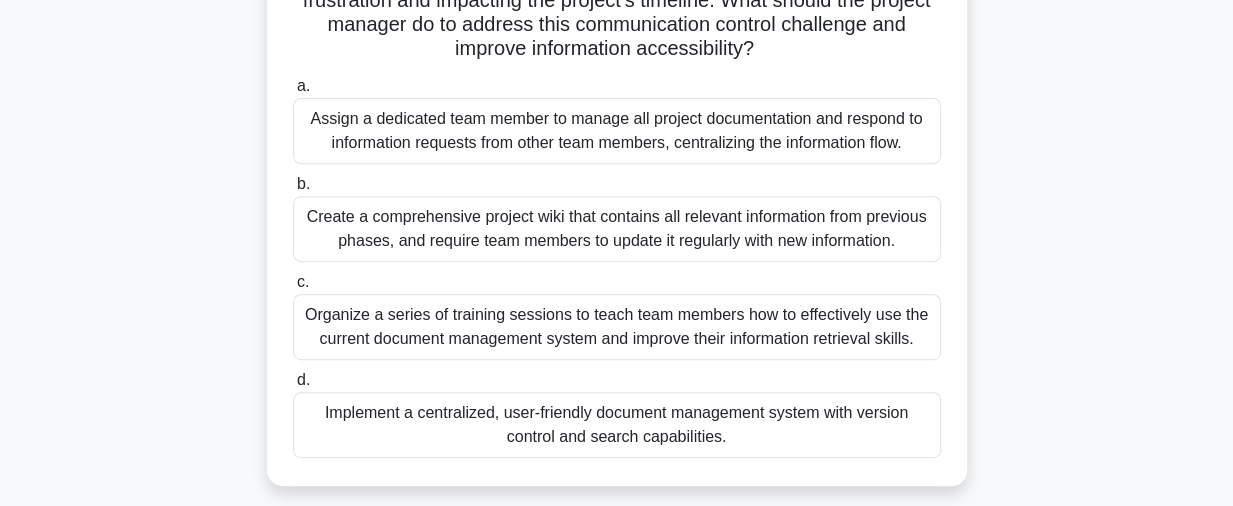 click on "Implement a centralized, user-friendly document management system with version control and search capabilities." at bounding box center [617, 425] 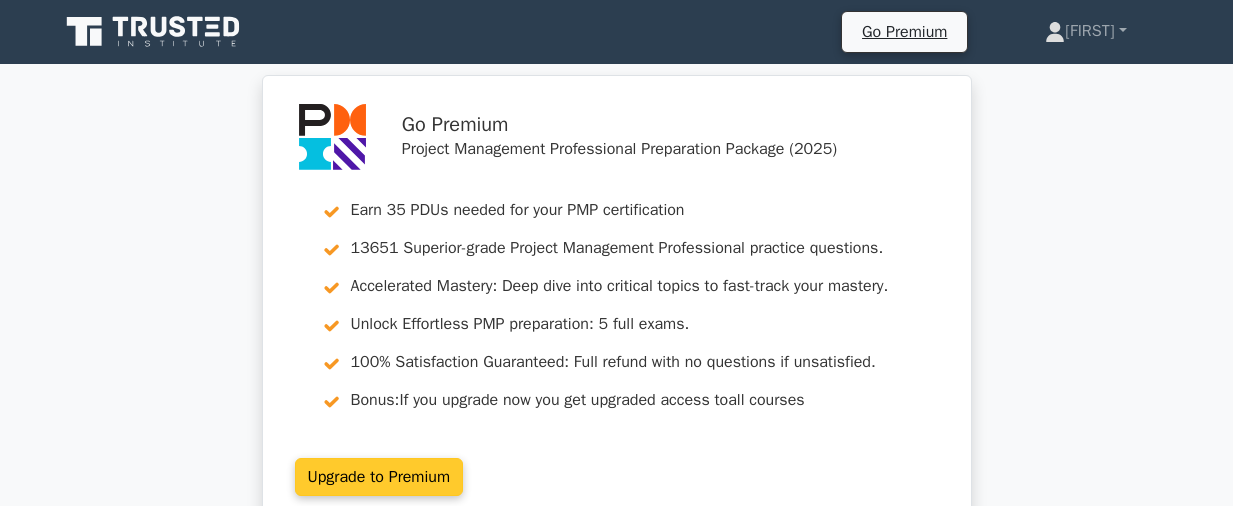 scroll, scrollTop: 0, scrollLeft: 0, axis: both 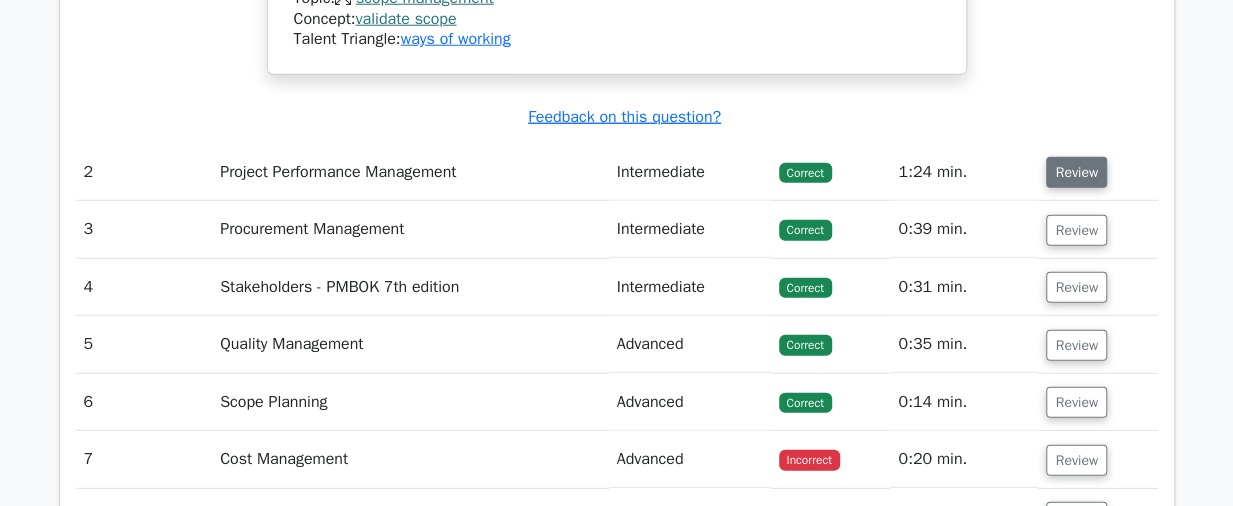 click on "Review" at bounding box center [1076, 172] 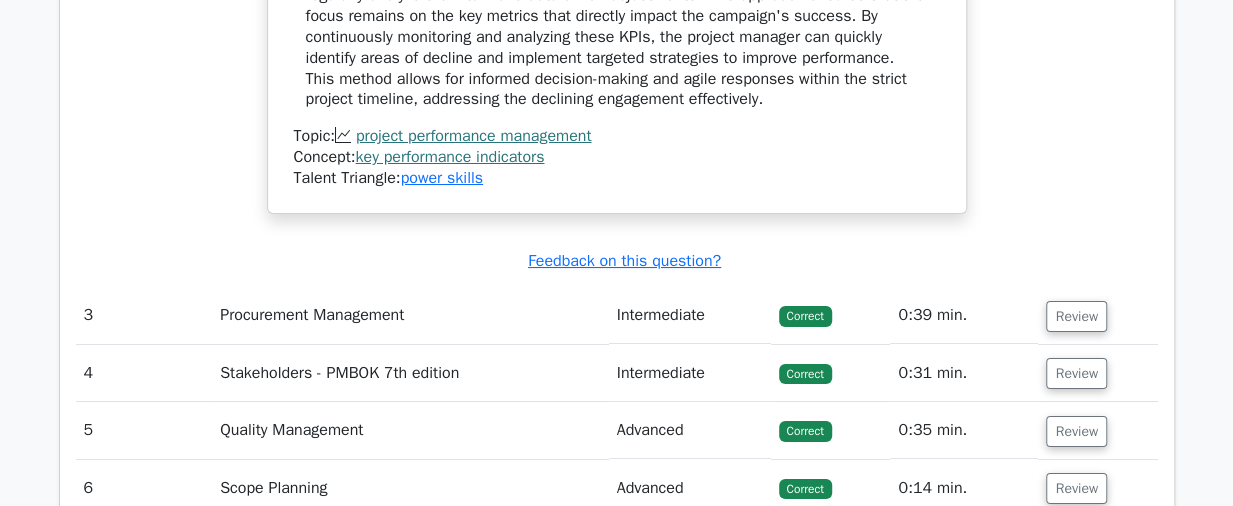 scroll, scrollTop: 3600, scrollLeft: 0, axis: vertical 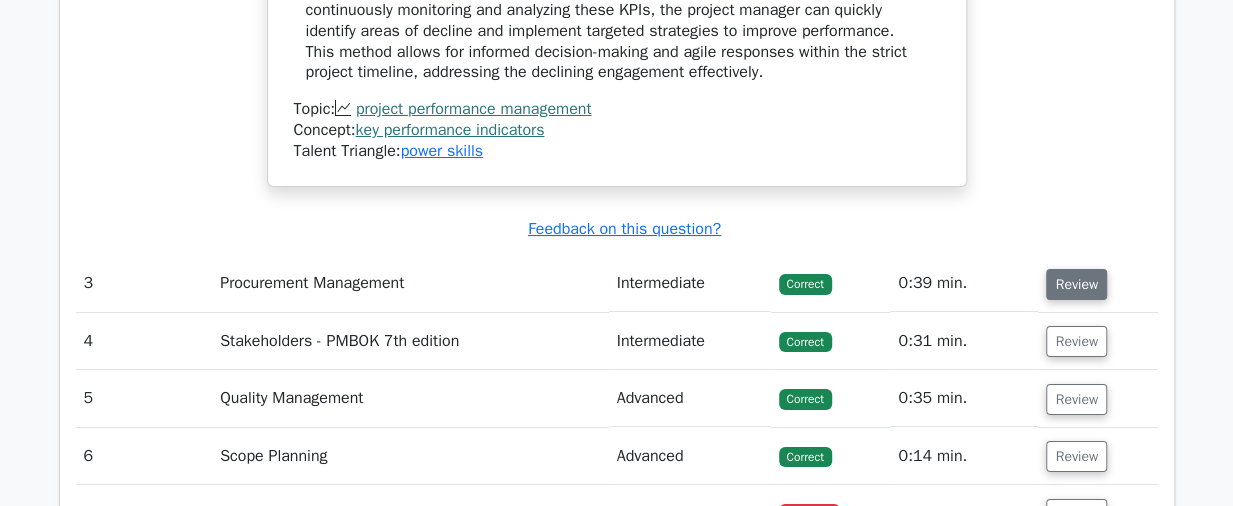 click on "Review" at bounding box center [1076, 284] 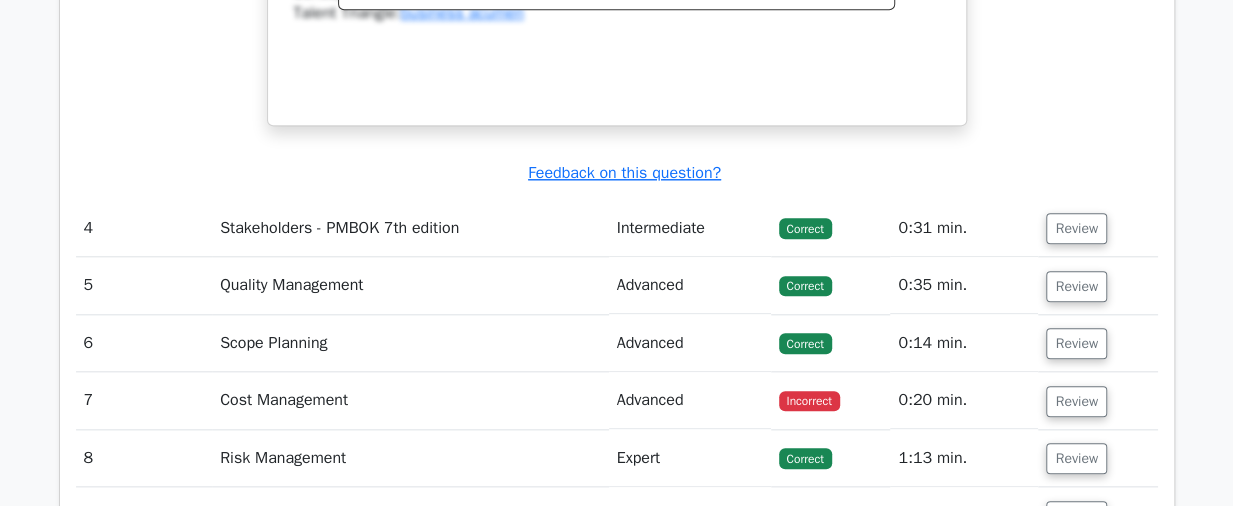 scroll, scrollTop: 4600, scrollLeft: 0, axis: vertical 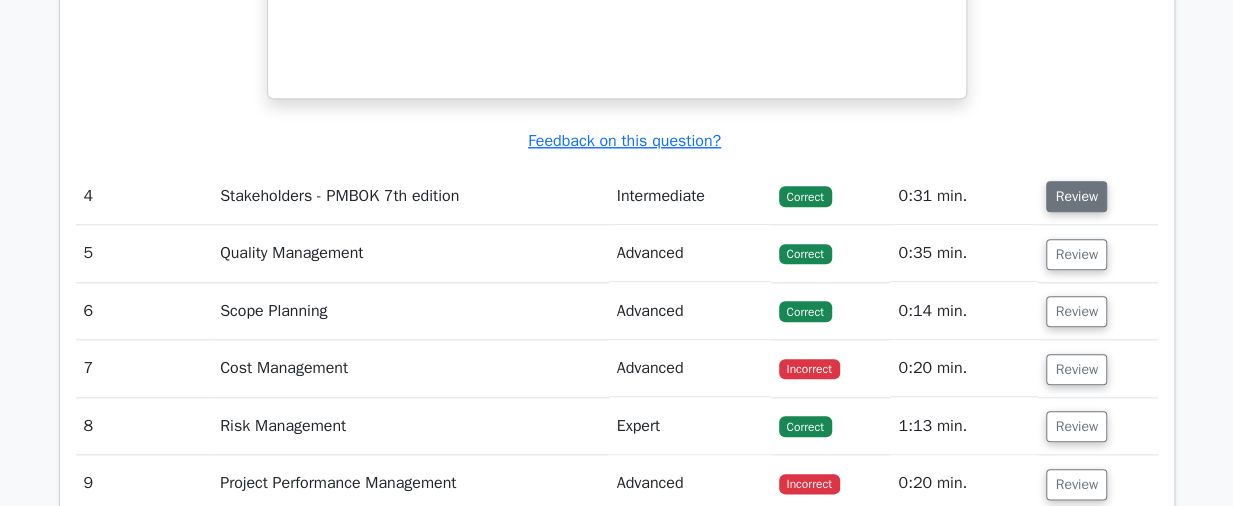 click on "Review" at bounding box center [1076, 196] 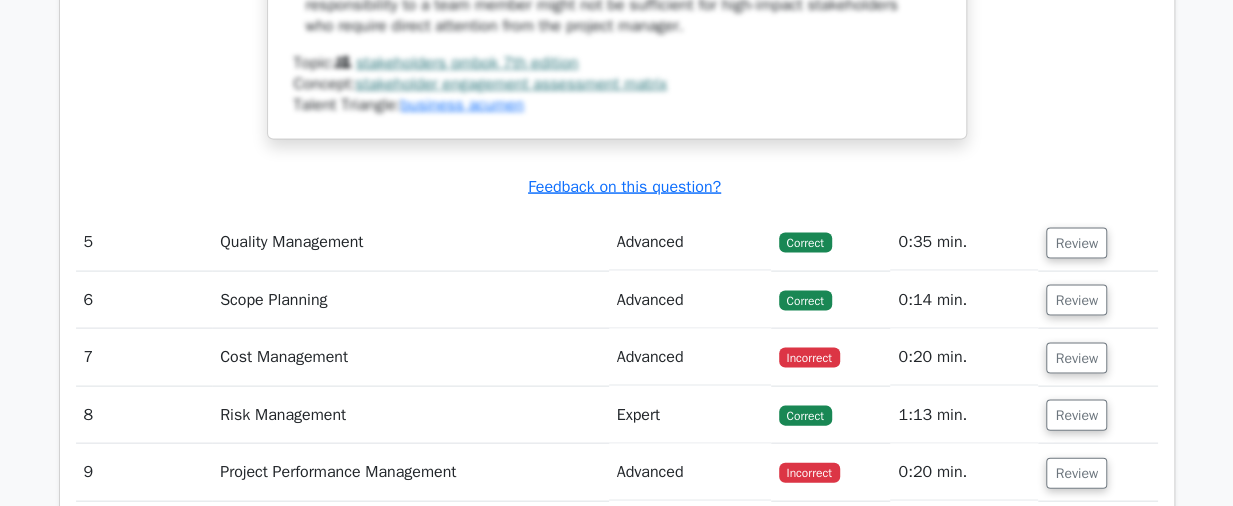 scroll, scrollTop: 5700, scrollLeft: 0, axis: vertical 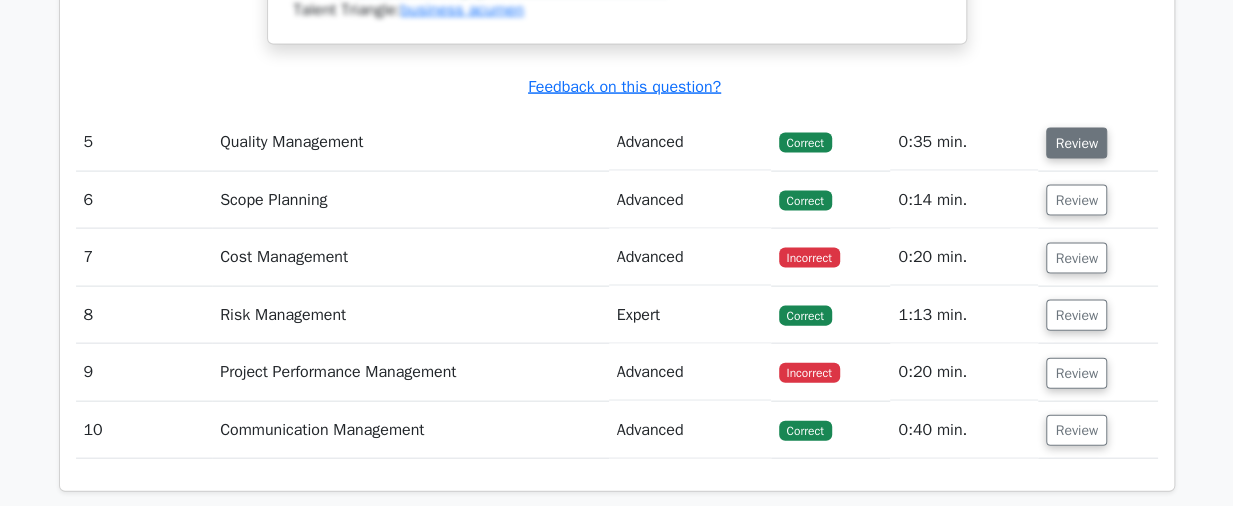 click on "Review" at bounding box center [1076, 143] 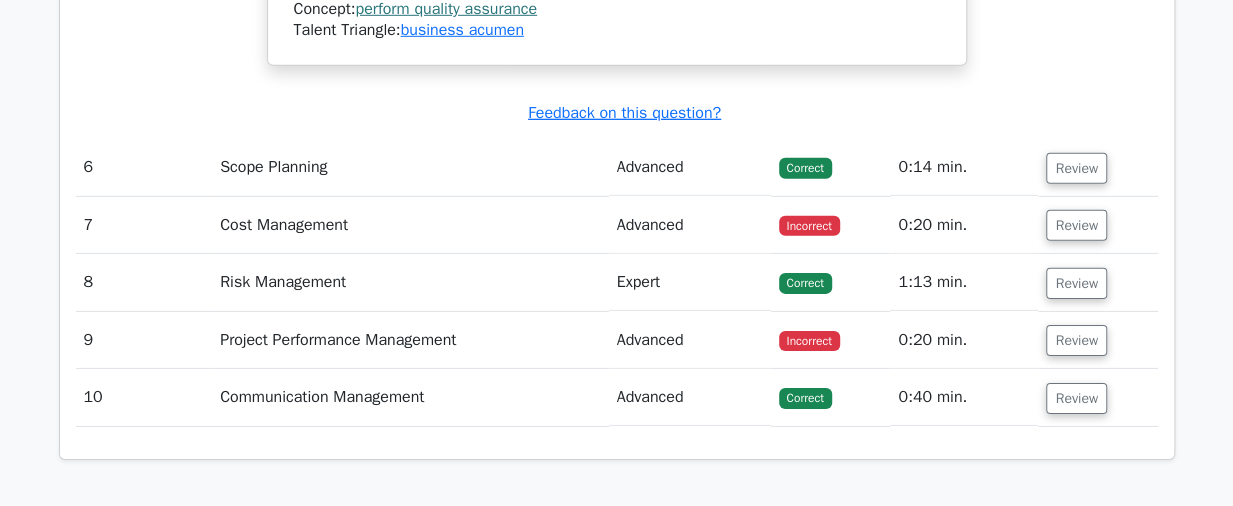 scroll, scrollTop: 6700, scrollLeft: 0, axis: vertical 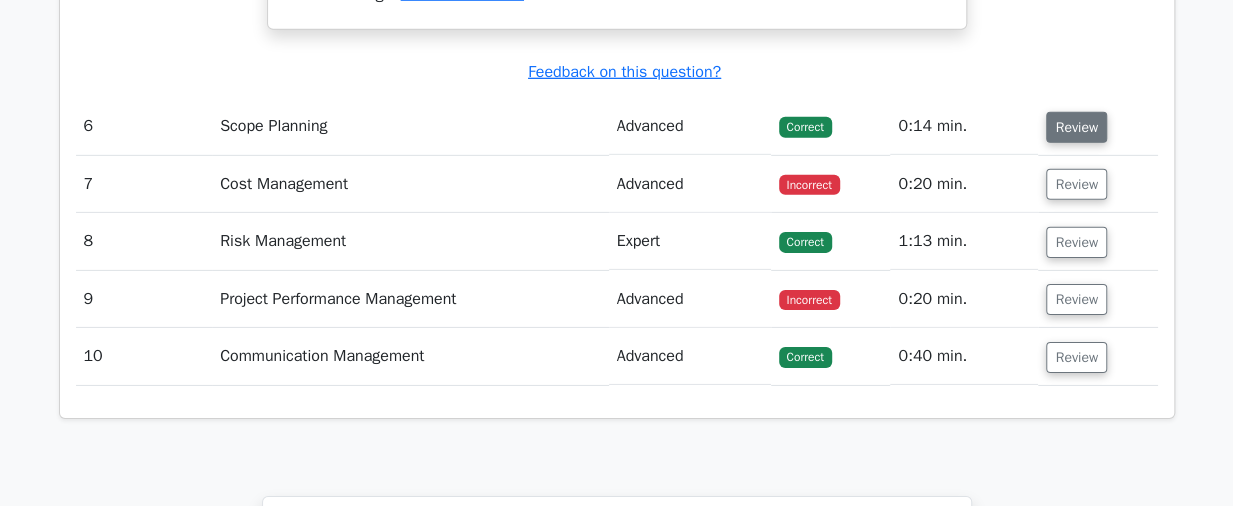 click on "Review" at bounding box center [1076, 127] 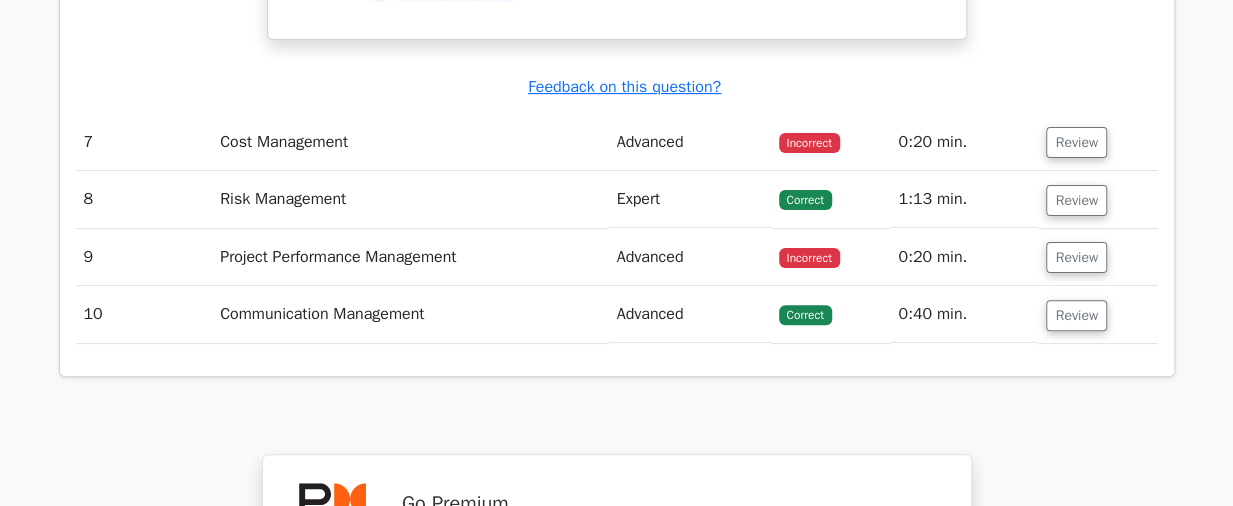 scroll, scrollTop: 7600, scrollLeft: 0, axis: vertical 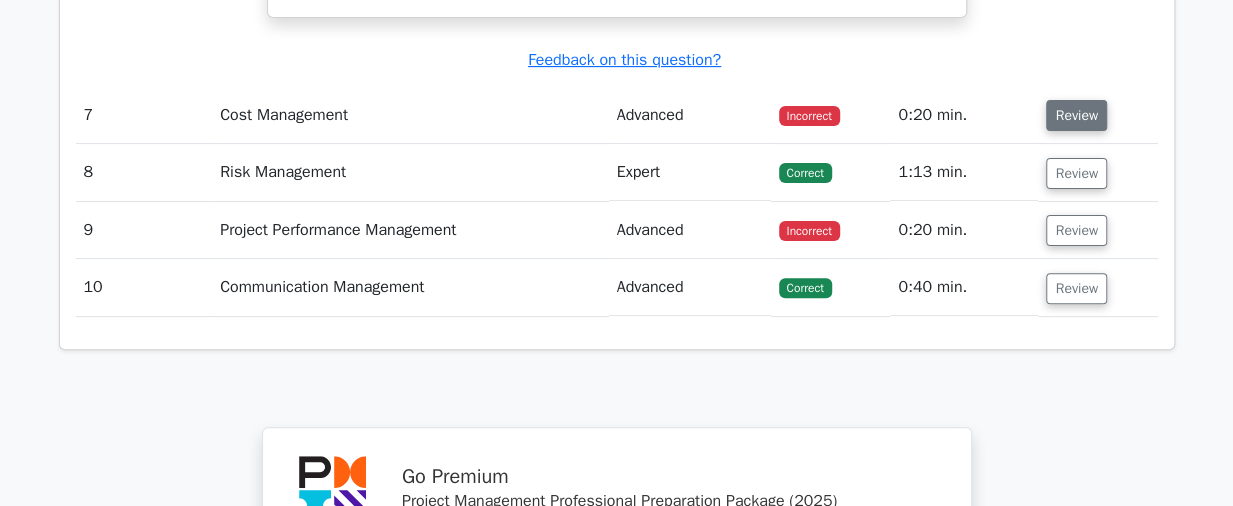 click on "Review" at bounding box center (1076, 115) 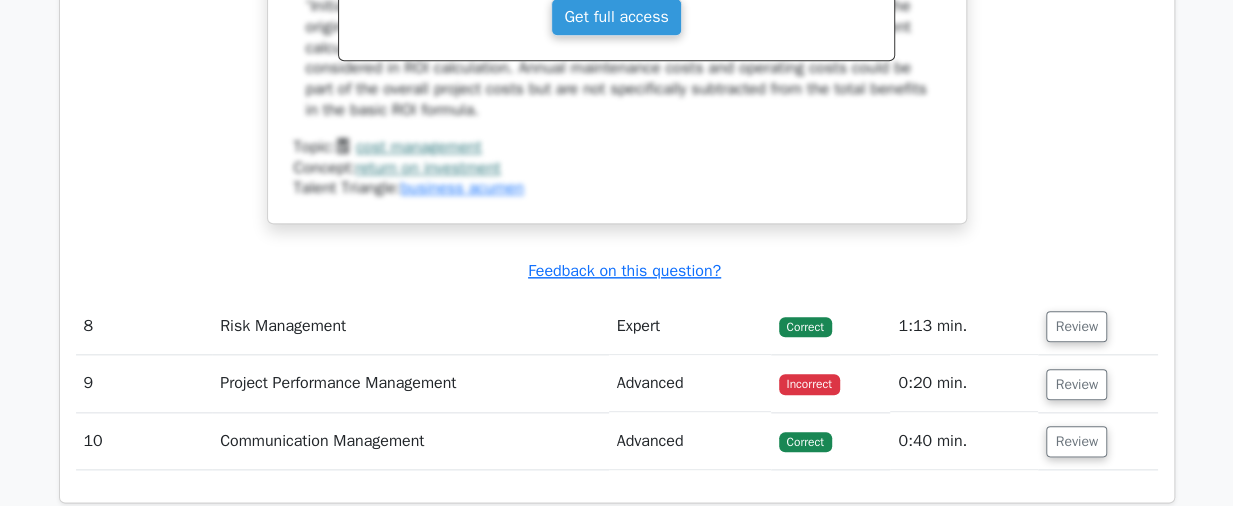 scroll, scrollTop: 8400, scrollLeft: 0, axis: vertical 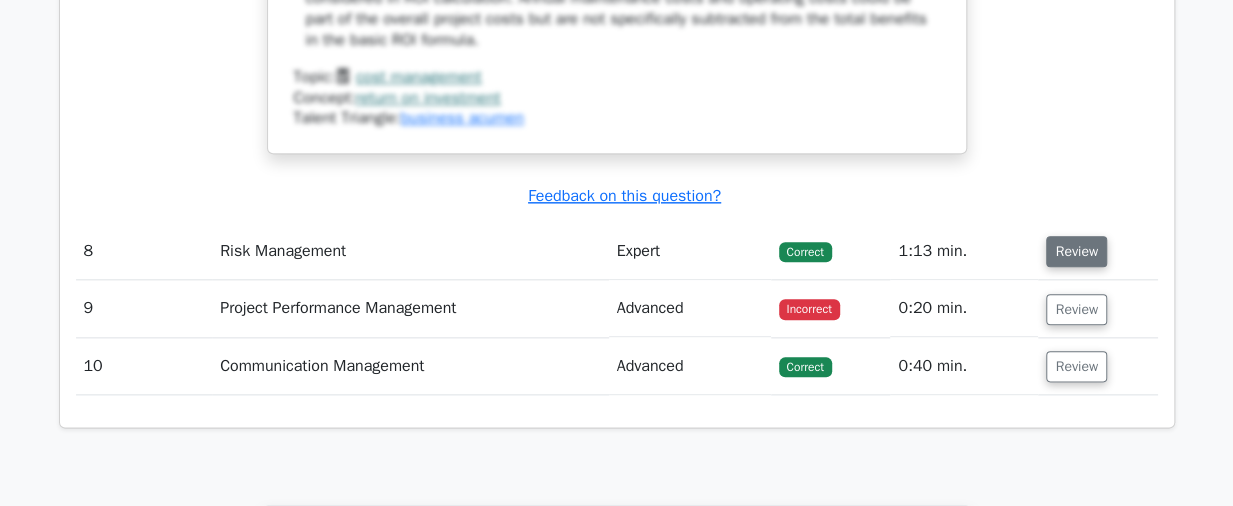 click on "Review" at bounding box center [1076, 251] 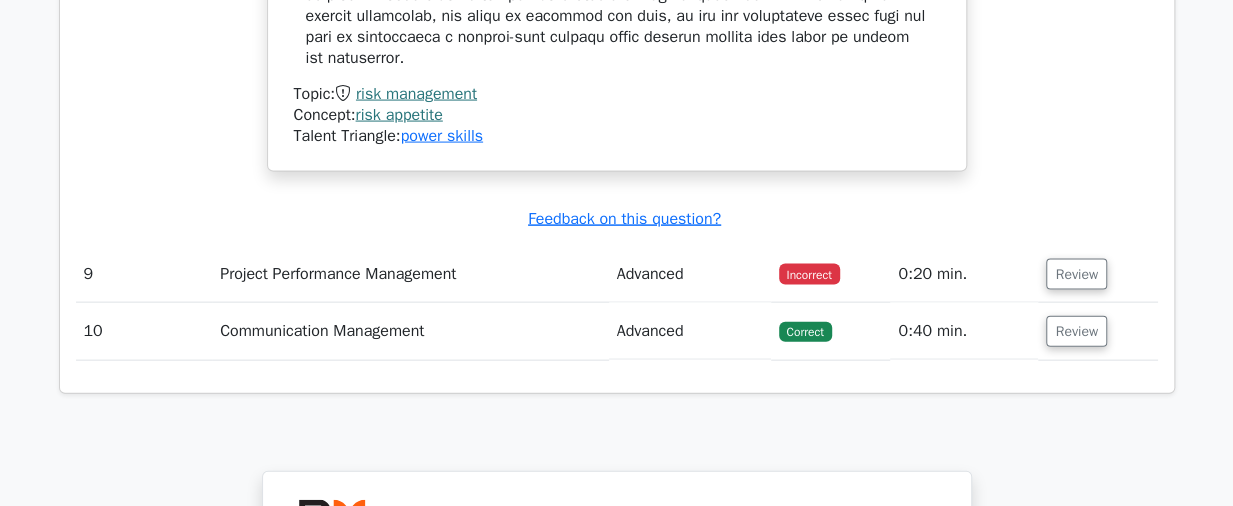 scroll, scrollTop: 9500, scrollLeft: 0, axis: vertical 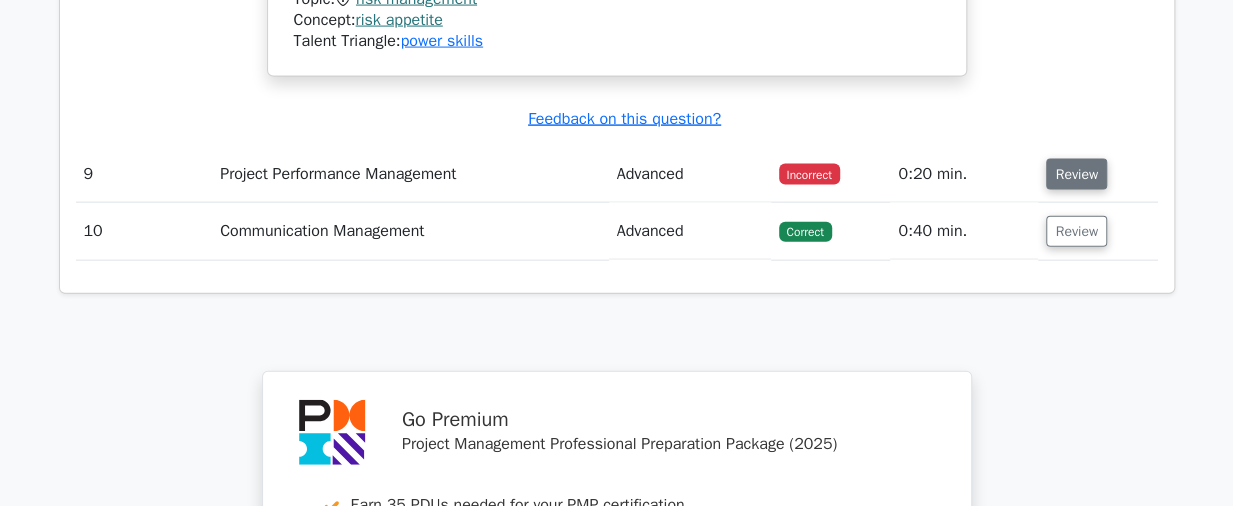click on "Review" at bounding box center [1076, 174] 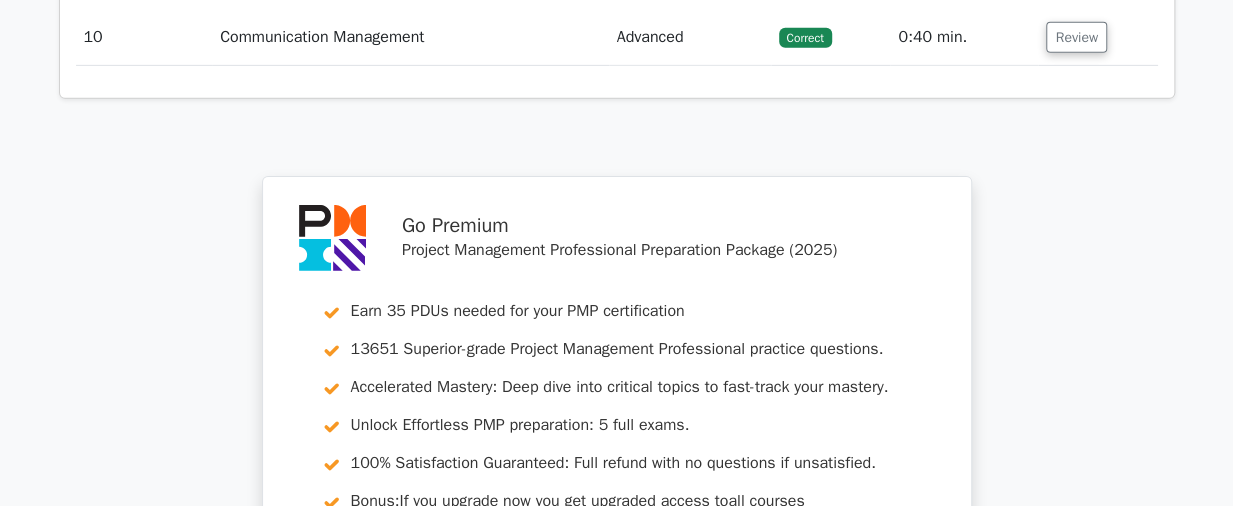 scroll, scrollTop: 10300, scrollLeft: 0, axis: vertical 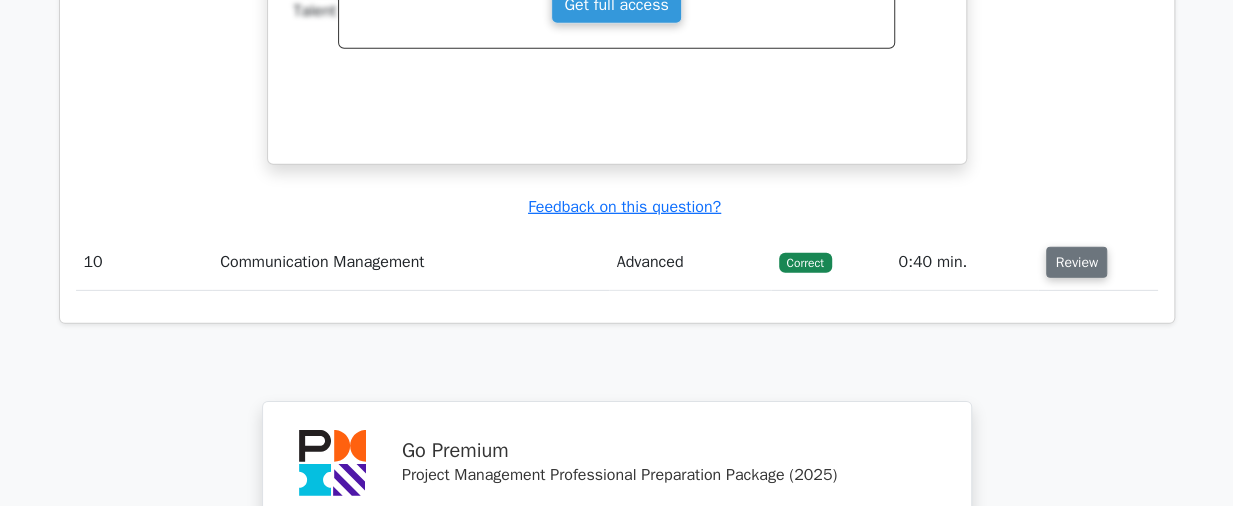click on "Review" at bounding box center (1076, 262) 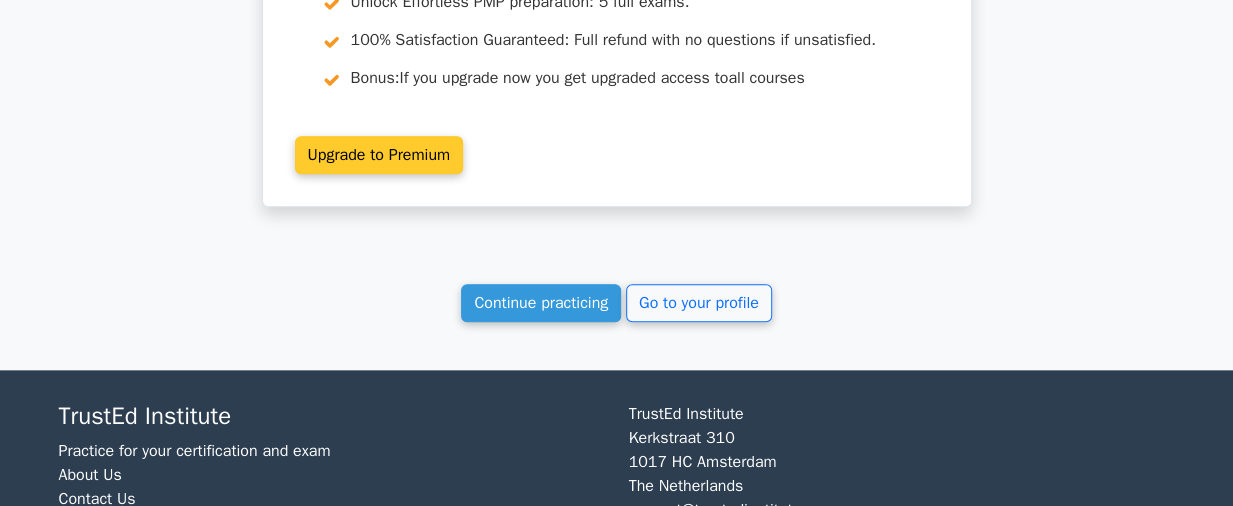 scroll, scrollTop: 12100, scrollLeft: 0, axis: vertical 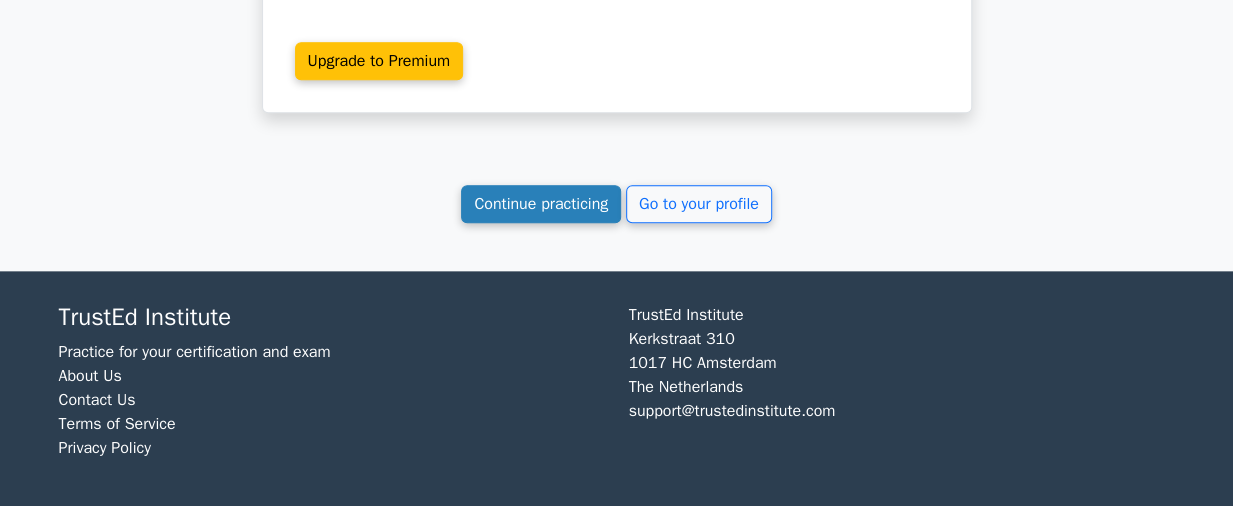 click on "Continue practicing" at bounding box center (541, 204) 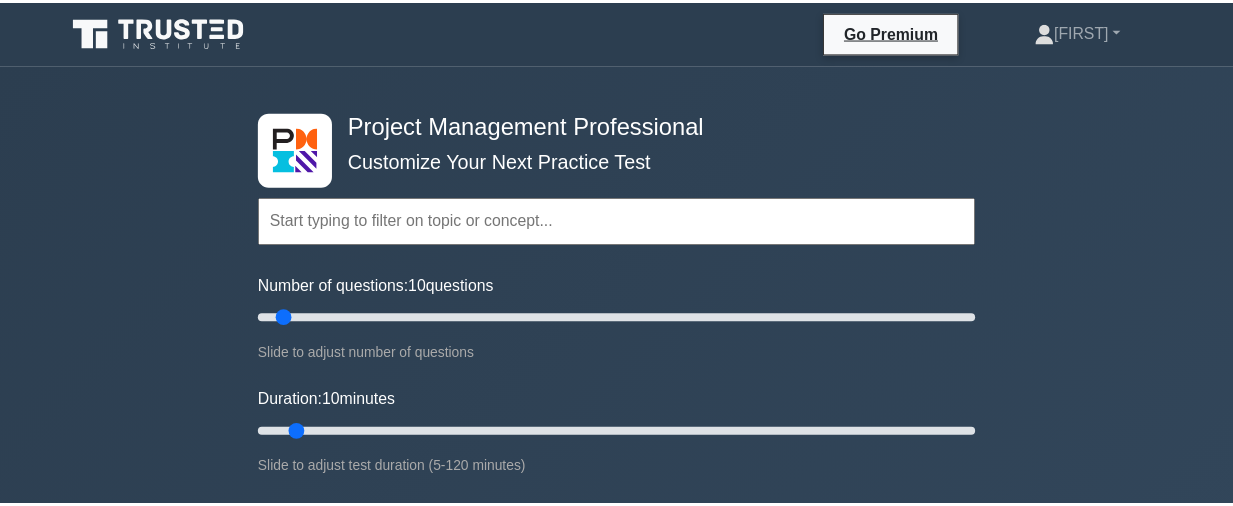 scroll, scrollTop: 0, scrollLeft: 0, axis: both 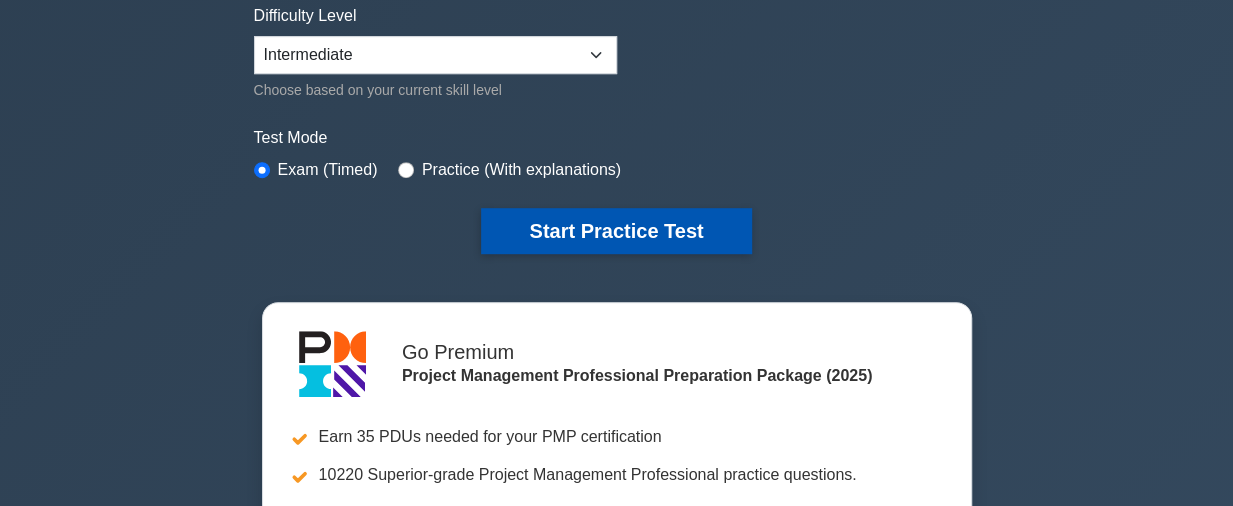click on "Start Practice Test" at bounding box center (616, 231) 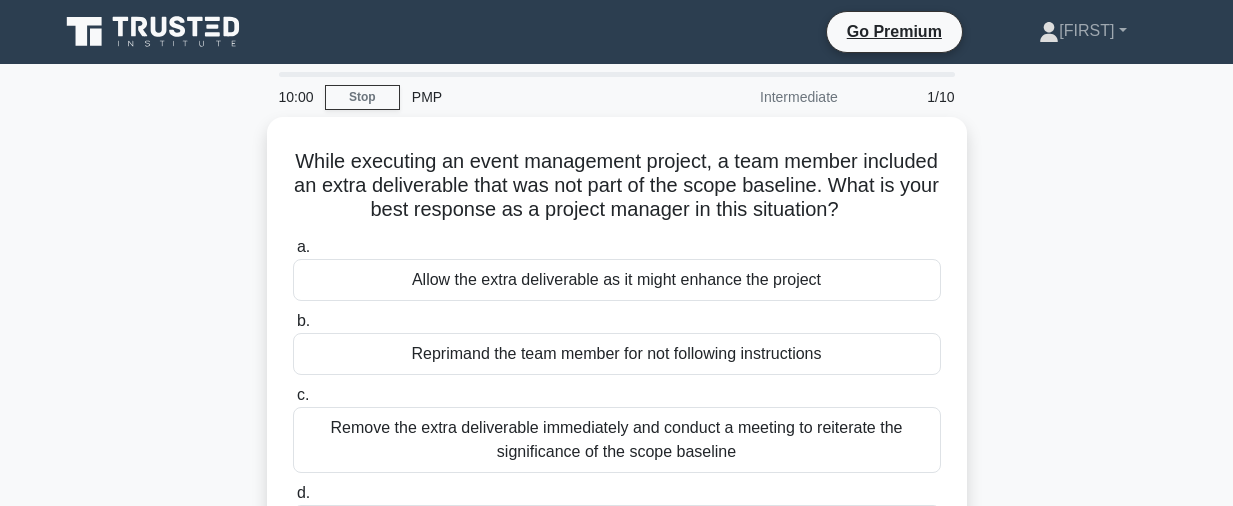 scroll, scrollTop: 0, scrollLeft: 0, axis: both 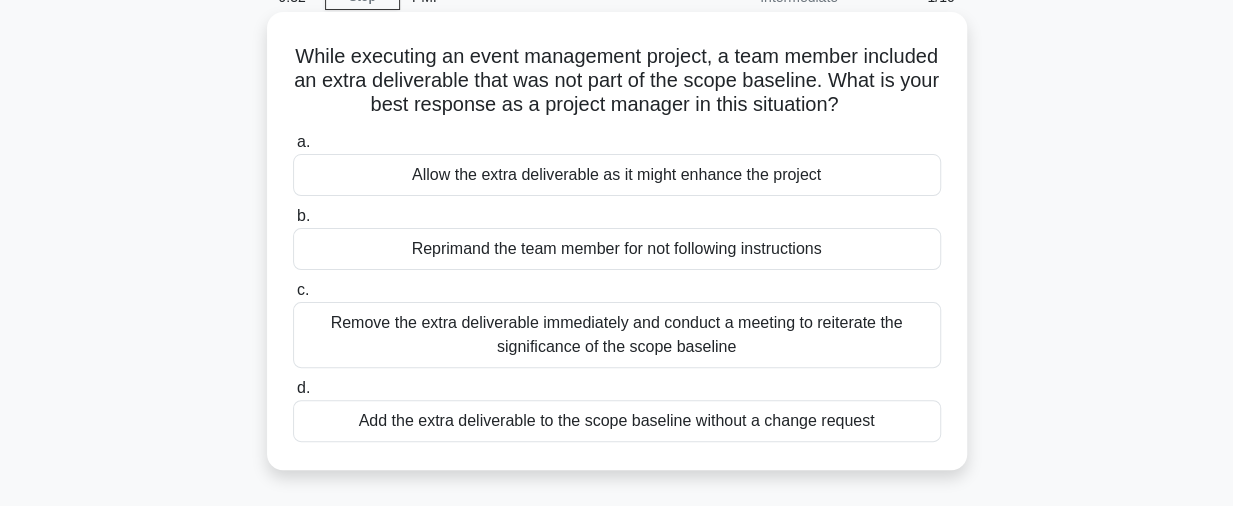click on "Remove the extra deliverable immediately and conduct a meeting to reiterate the significance of the scope baseline" at bounding box center (617, 335) 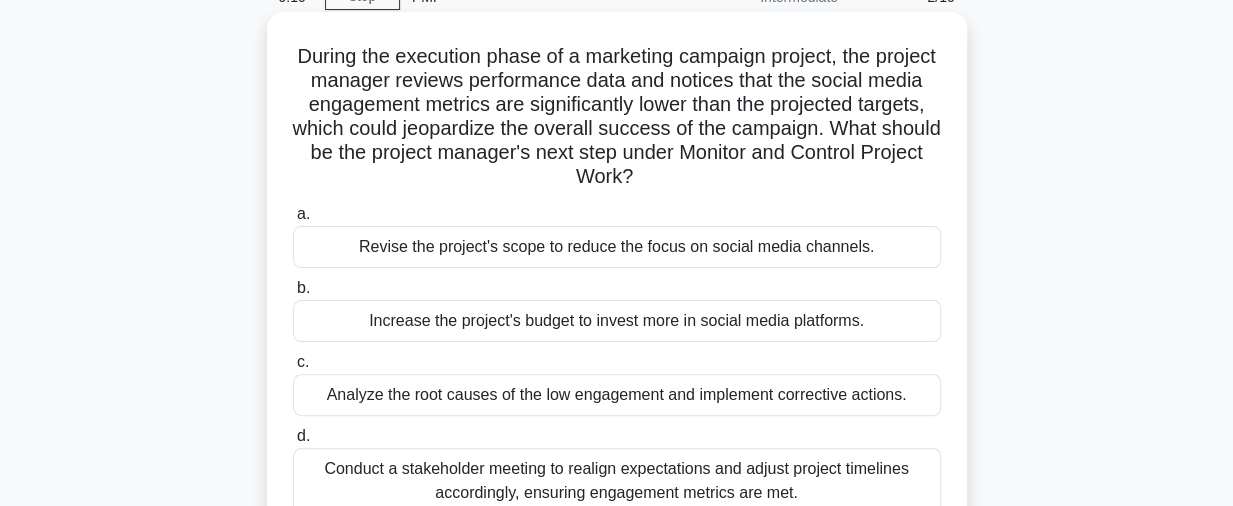 scroll, scrollTop: 200, scrollLeft: 0, axis: vertical 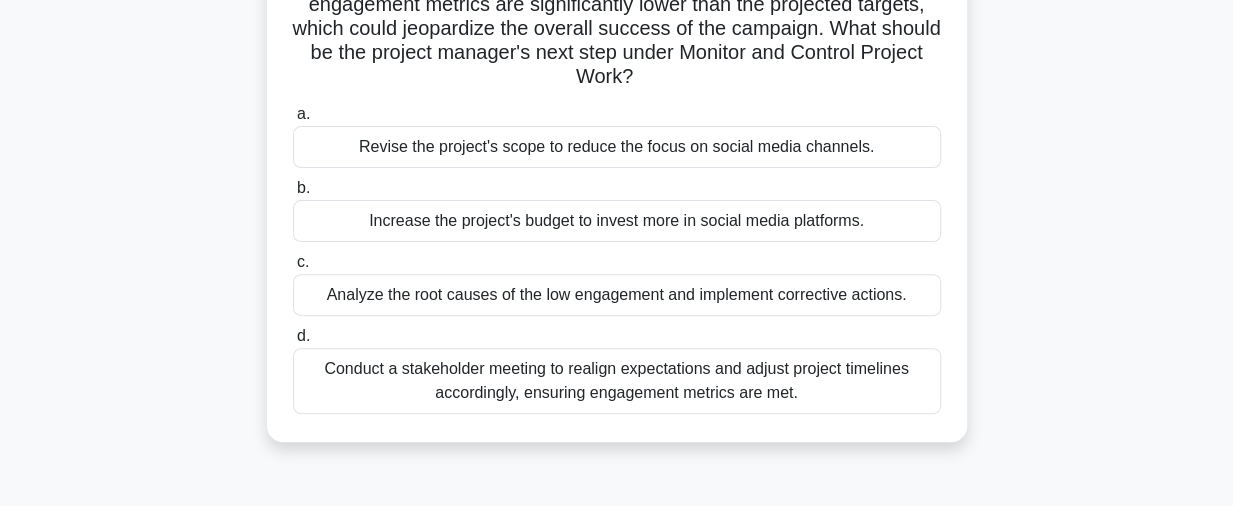 click on "Analyze the root causes of the low engagement and implement corrective actions." at bounding box center [617, 295] 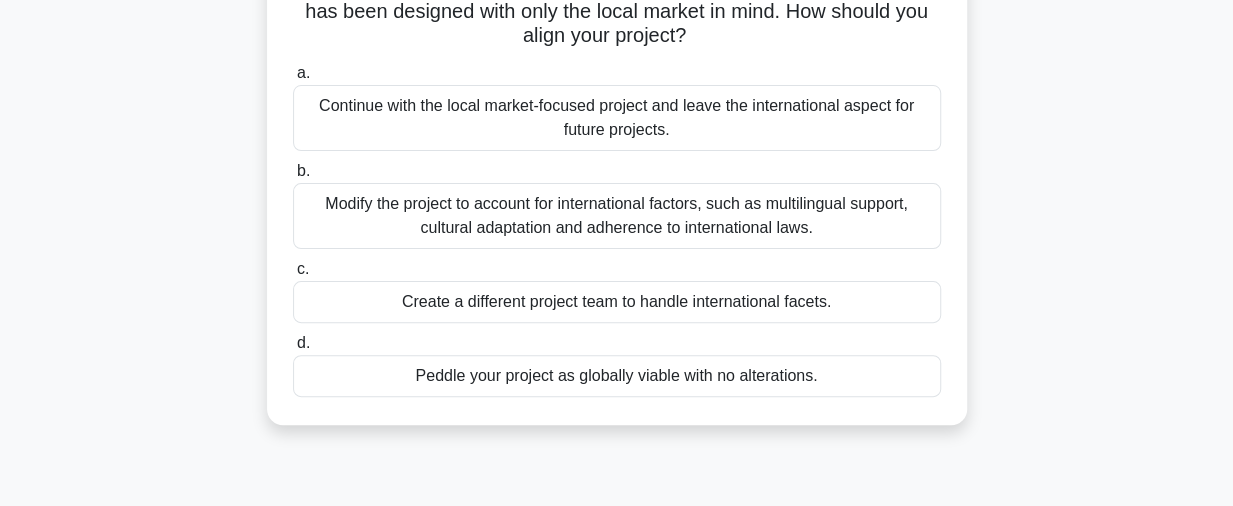 scroll, scrollTop: 200, scrollLeft: 0, axis: vertical 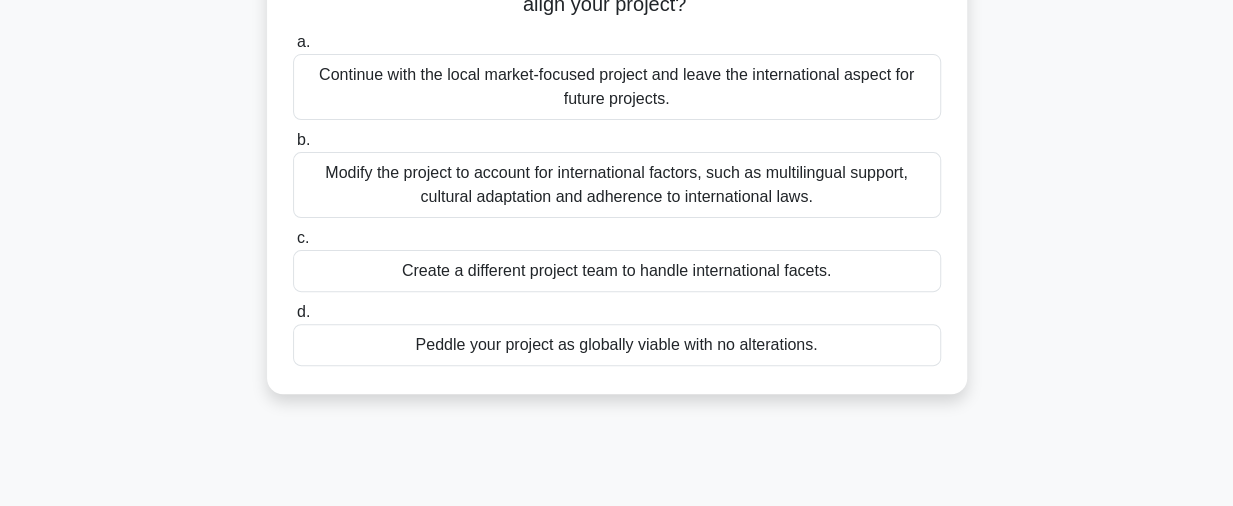 click on "Modify the project to account for international factors, such as multilingual support, cultural adaptation and adherence to international laws." at bounding box center [617, 185] 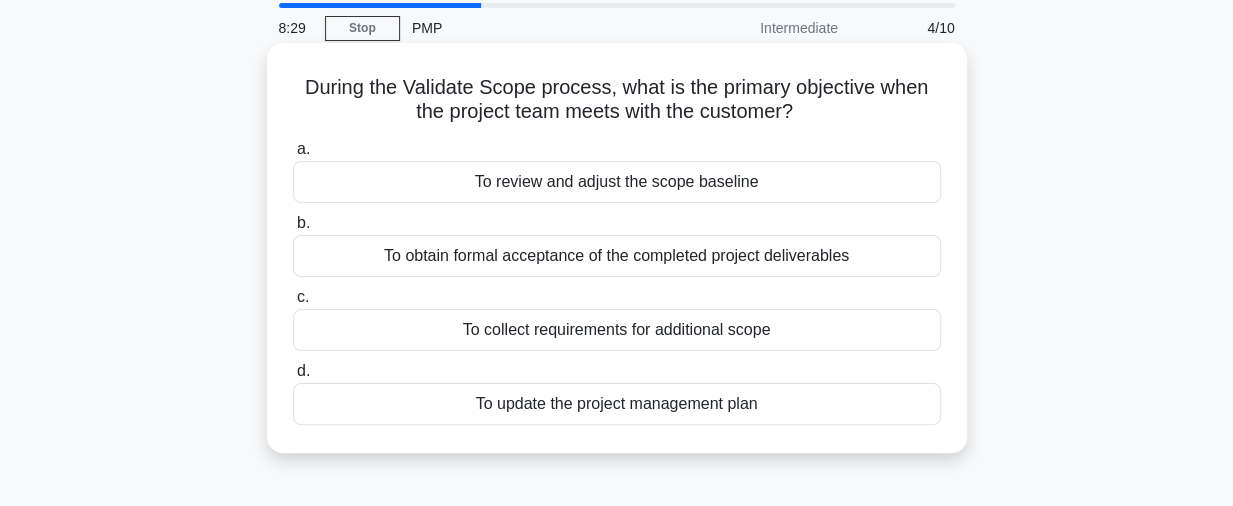 scroll, scrollTop: 100, scrollLeft: 0, axis: vertical 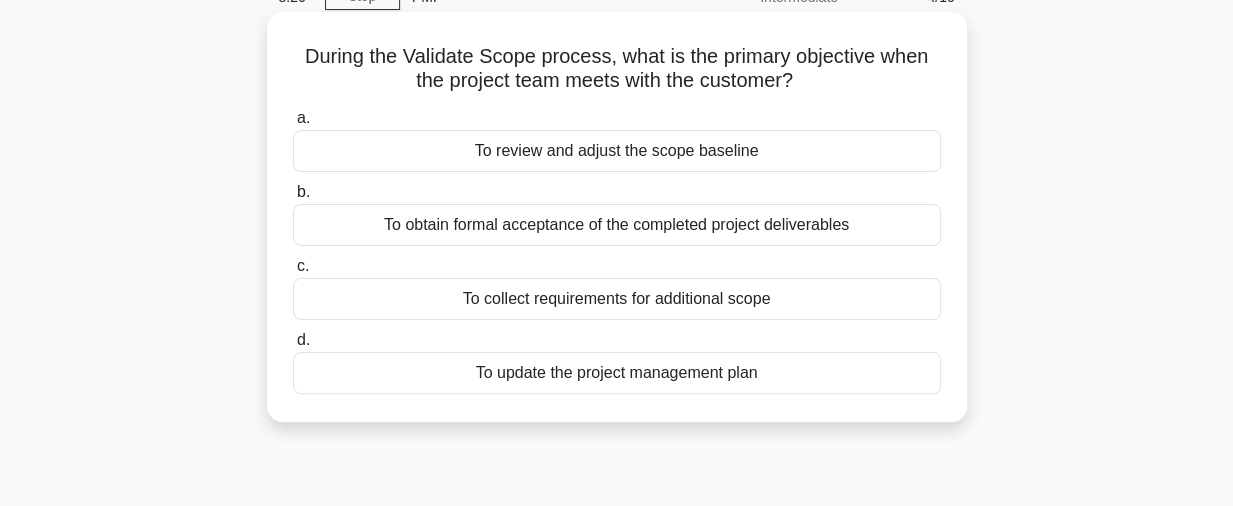 click on "To obtain formal acceptance of the completed project deliverables" at bounding box center (617, 225) 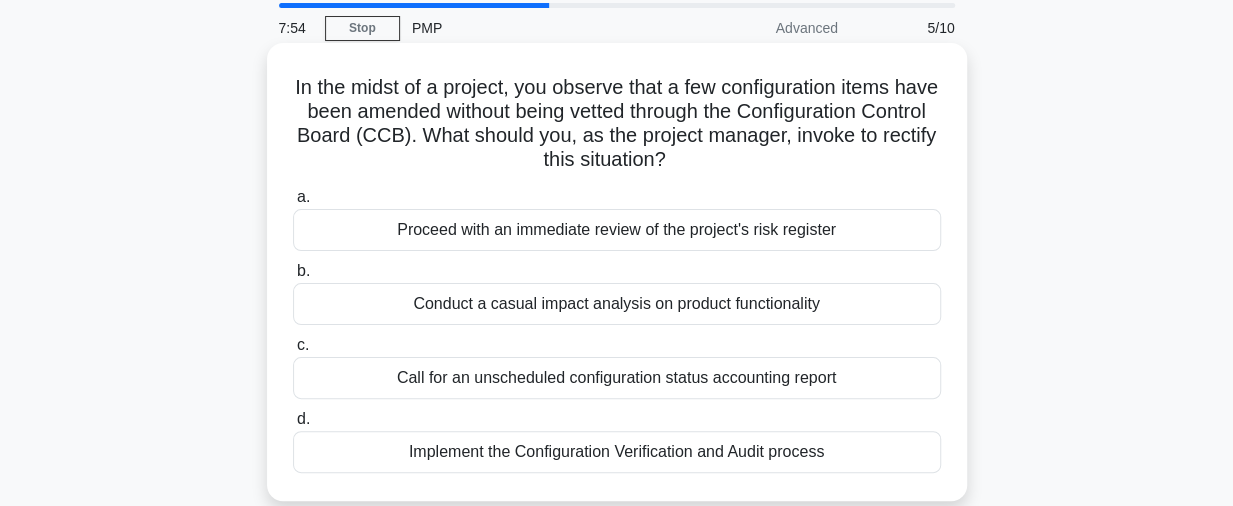 scroll, scrollTop: 100, scrollLeft: 0, axis: vertical 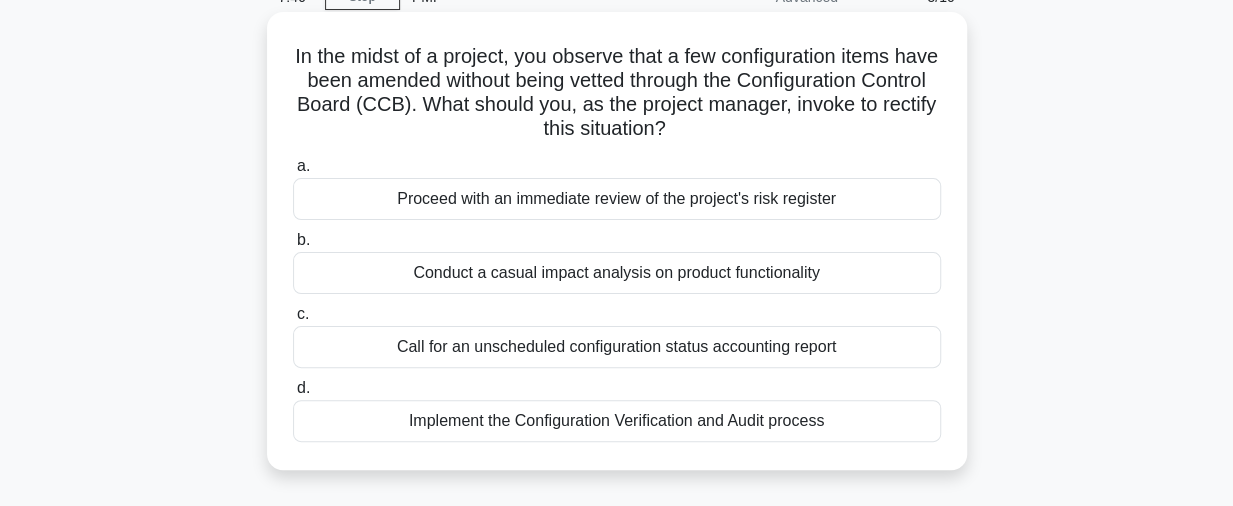 click on "Conduct a casual impact analysis on product functionality" at bounding box center [617, 273] 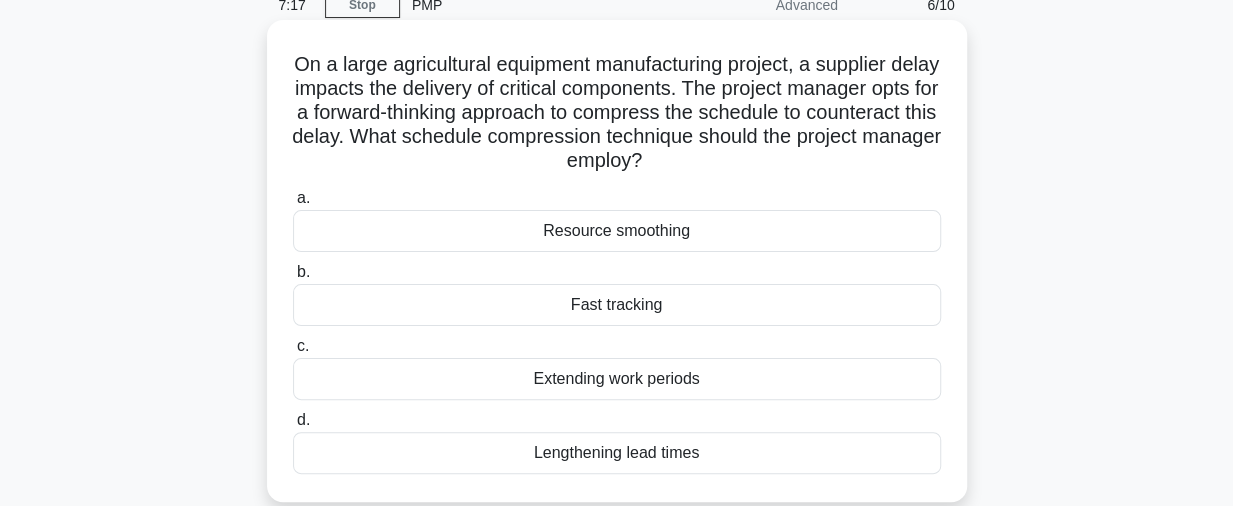 scroll, scrollTop: 200, scrollLeft: 0, axis: vertical 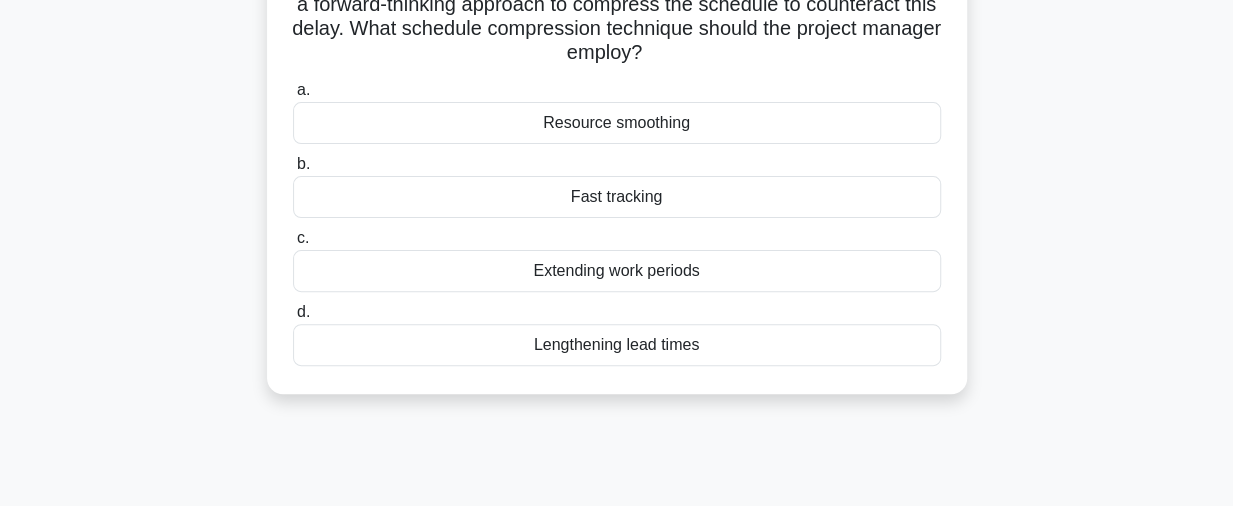 click on "Fast tracking" at bounding box center (617, 197) 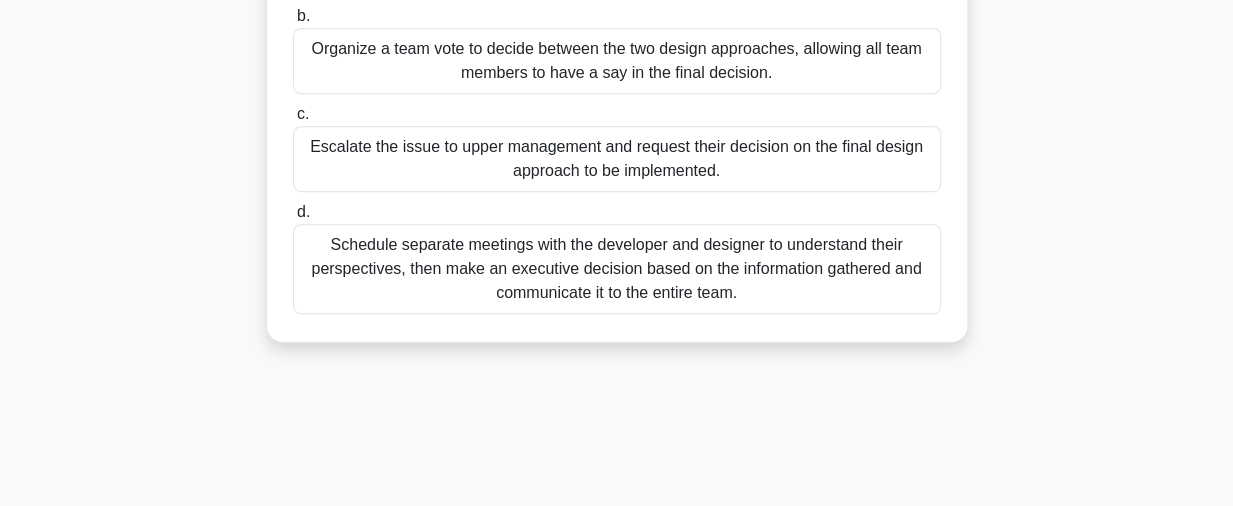 scroll, scrollTop: 500, scrollLeft: 0, axis: vertical 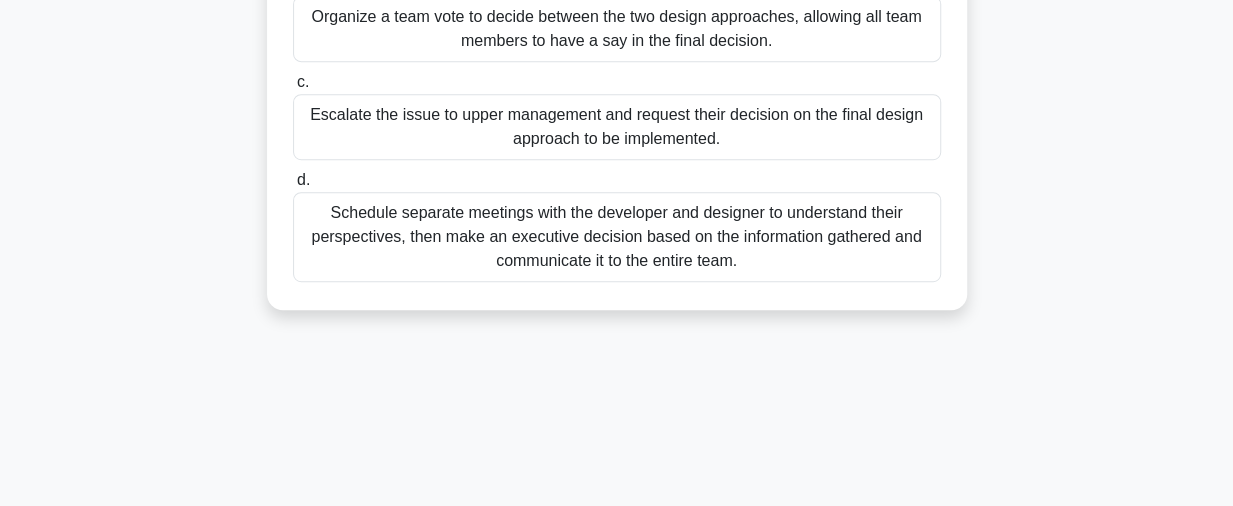 click on "Schedule separate meetings with the developer and designer to understand their perspectives, then make an executive decision based on the information gathered and communicate it to the entire team." at bounding box center (617, 237) 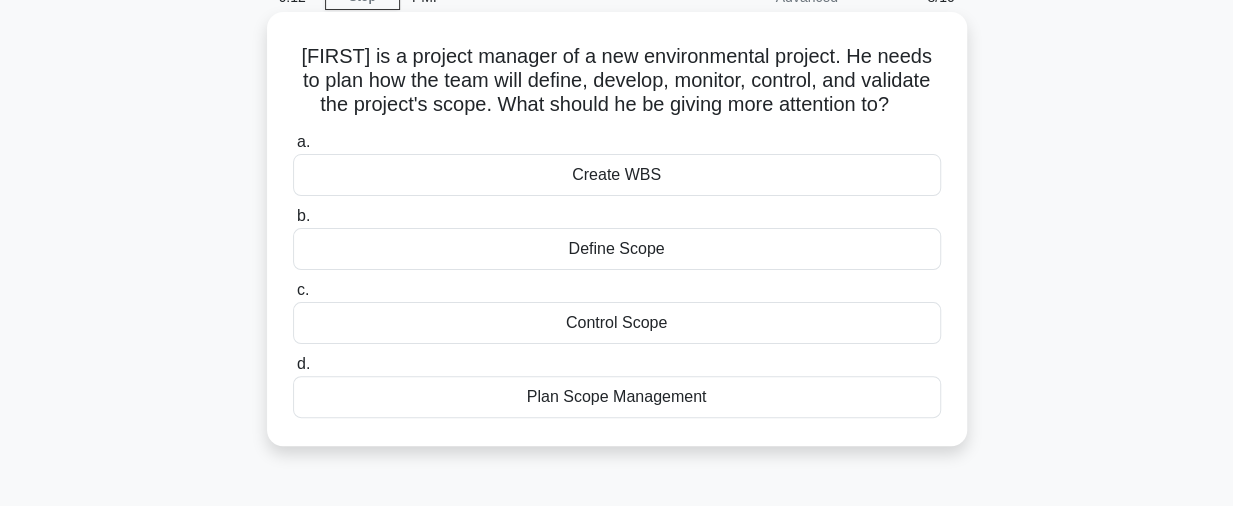 scroll, scrollTop: 0, scrollLeft: 0, axis: both 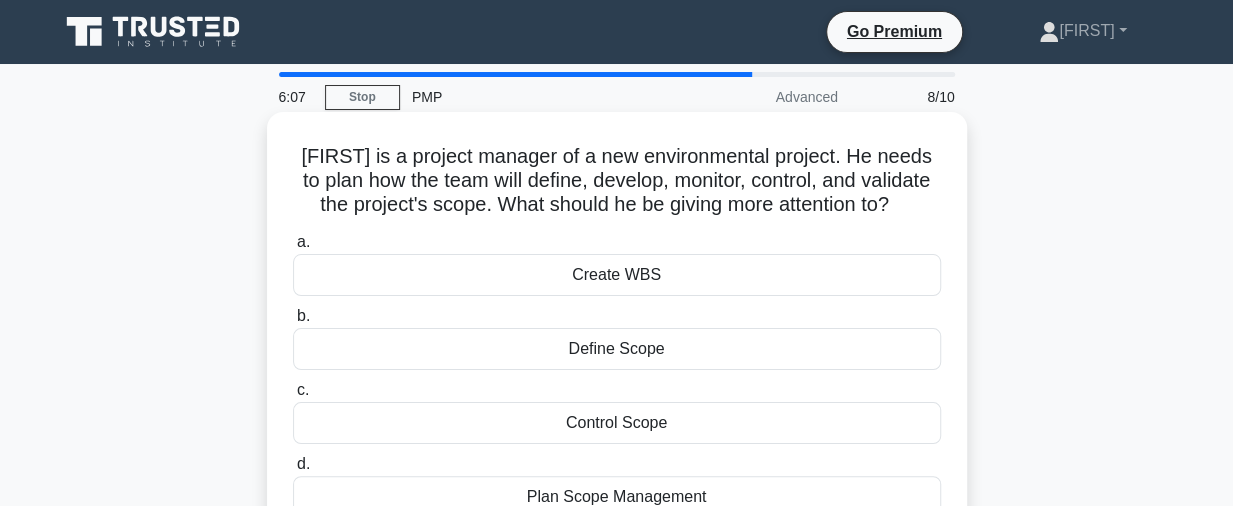 click on "Create WBS" at bounding box center [617, 275] 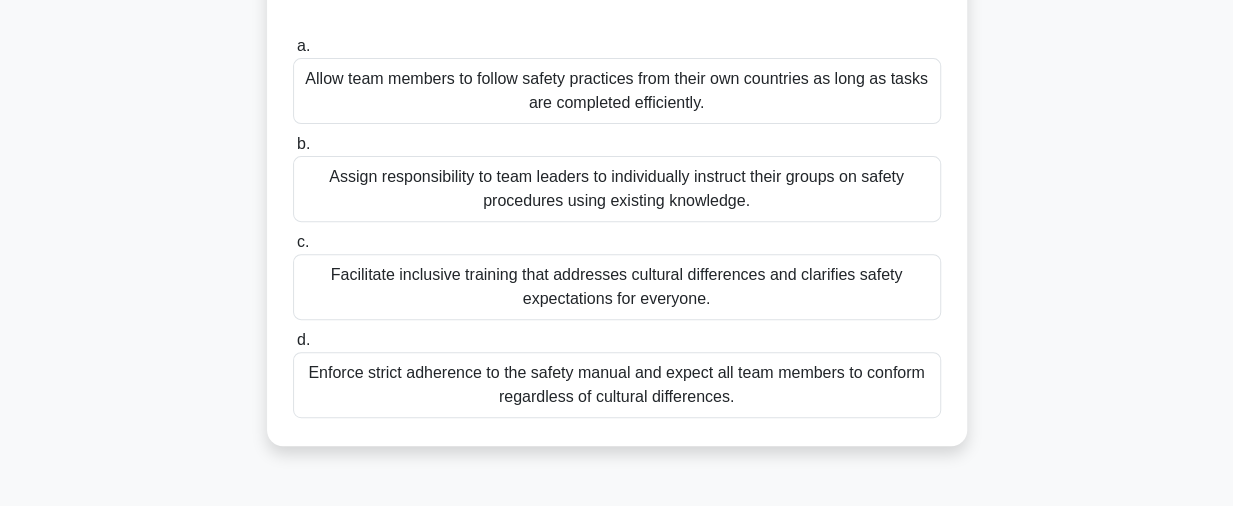 scroll, scrollTop: 300, scrollLeft: 0, axis: vertical 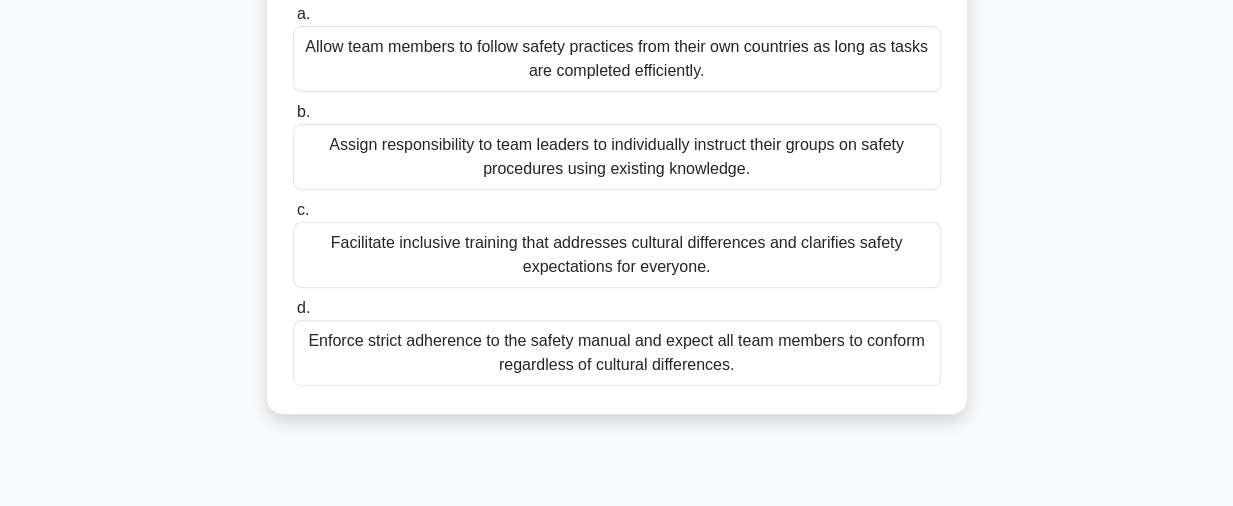 click on "Facilitate inclusive training that addresses cultural differences and clarifies safety expectations for everyone." at bounding box center (617, 255) 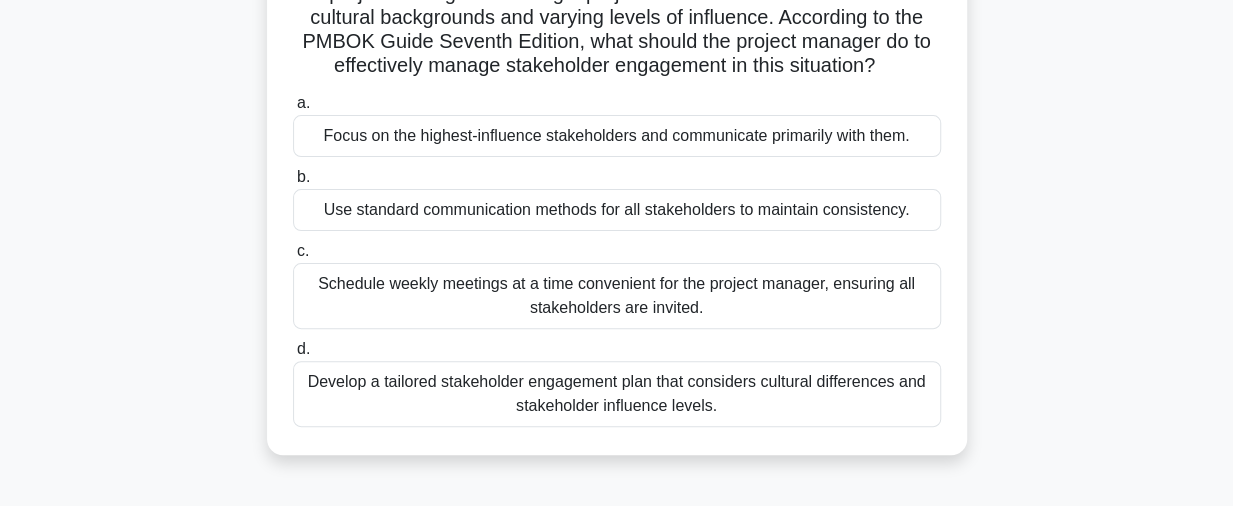 scroll, scrollTop: 200, scrollLeft: 0, axis: vertical 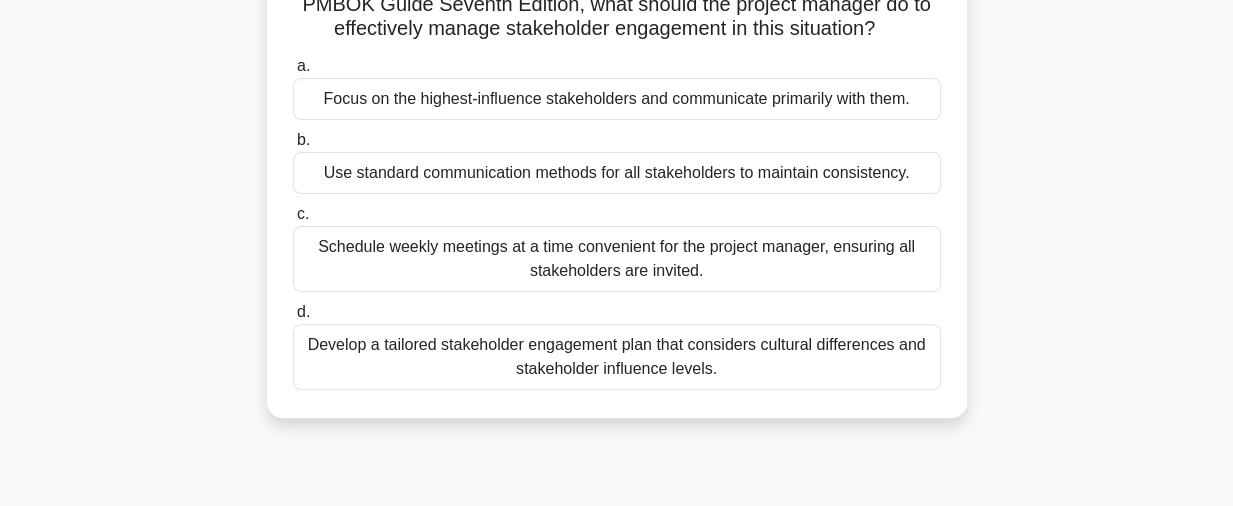 click on "Develop a tailored stakeholder engagement plan that considers cultural differences and stakeholder influence levels." at bounding box center (617, 357) 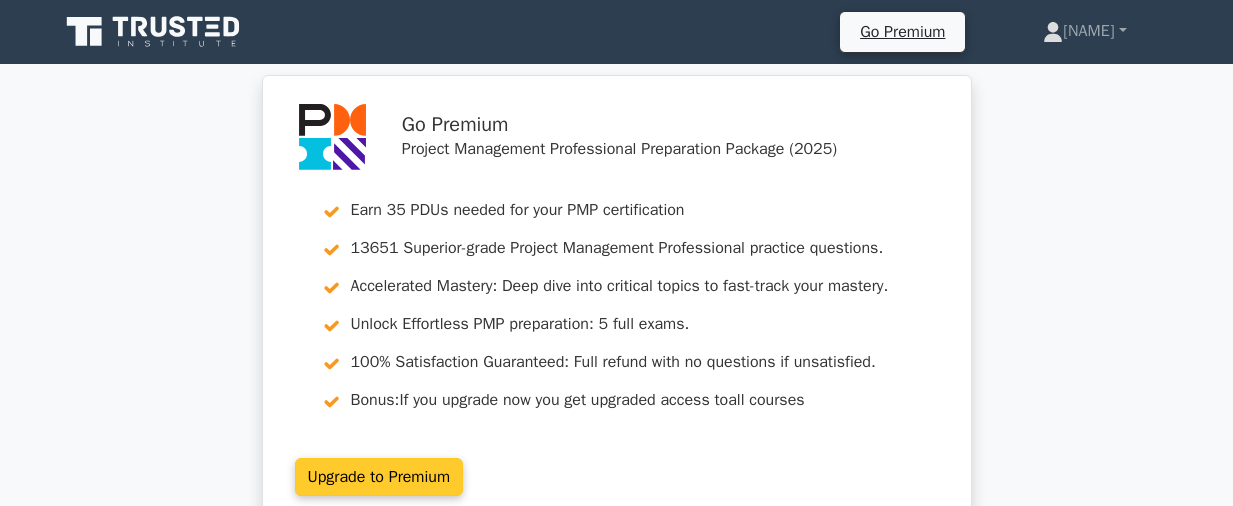 scroll, scrollTop: 0, scrollLeft: 0, axis: both 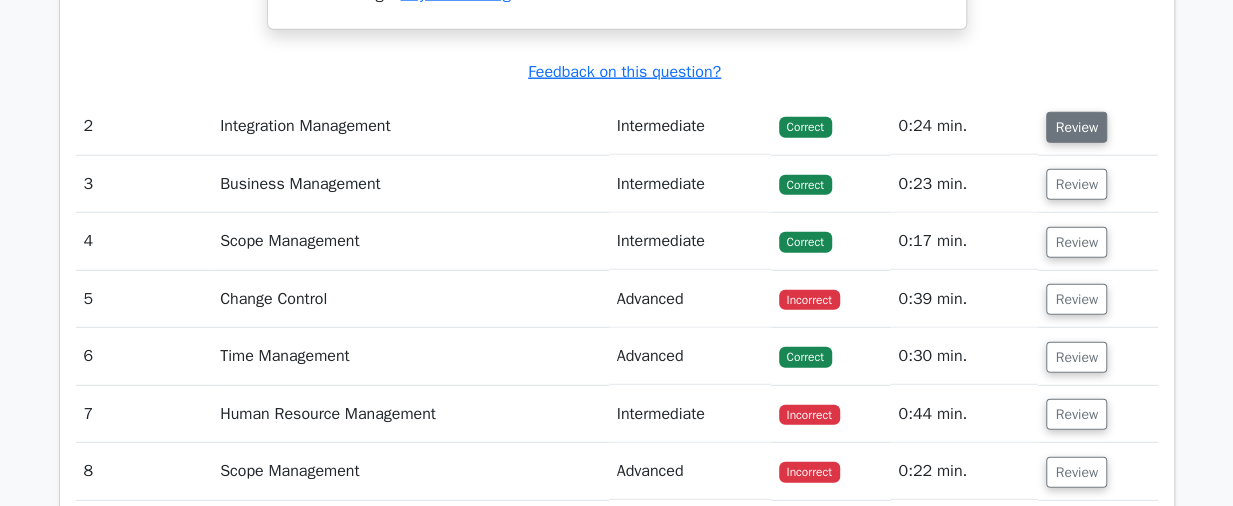 click on "Review" at bounding box center [1076, 127] 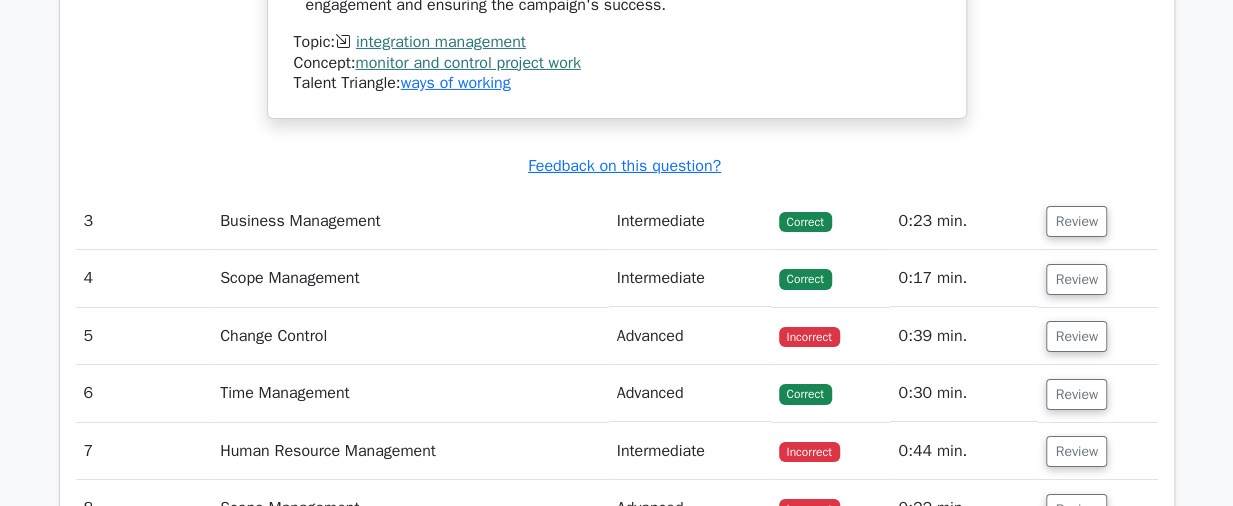 scroll, scrollTop: 3400, scrollLeft: 0, axis: vertical 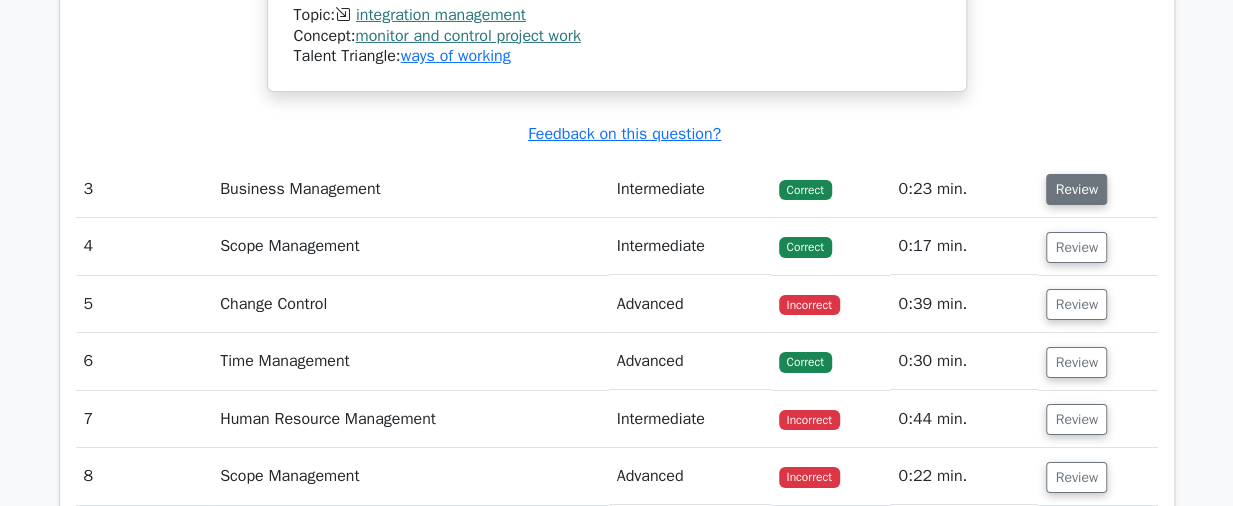 click on "Review" at bounding box center [1076, 189] 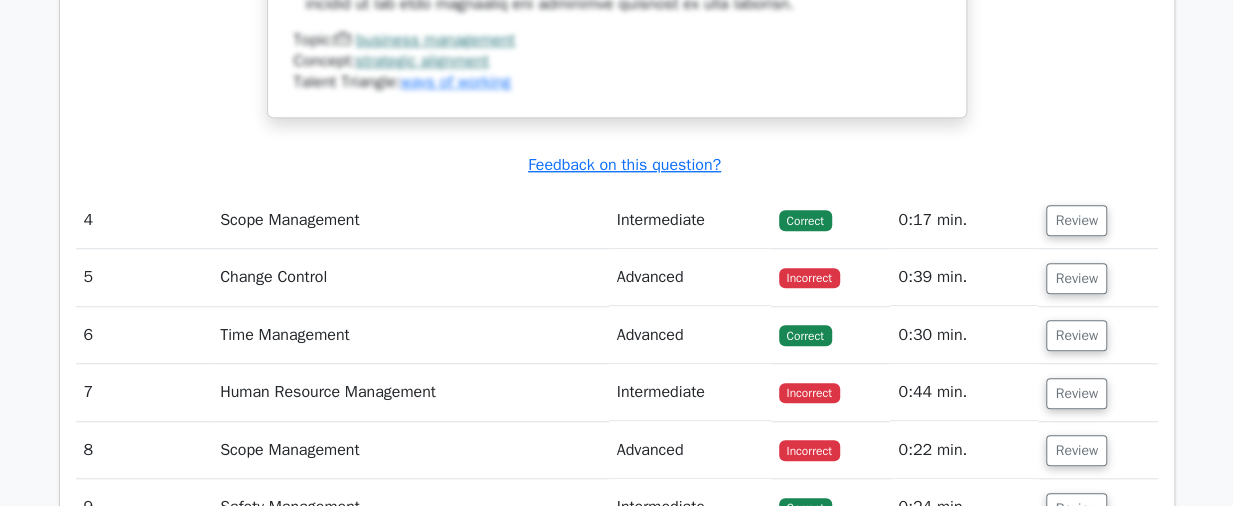 scroll, scrollTop: 4400, scrollLeft: 0, axis: vertical 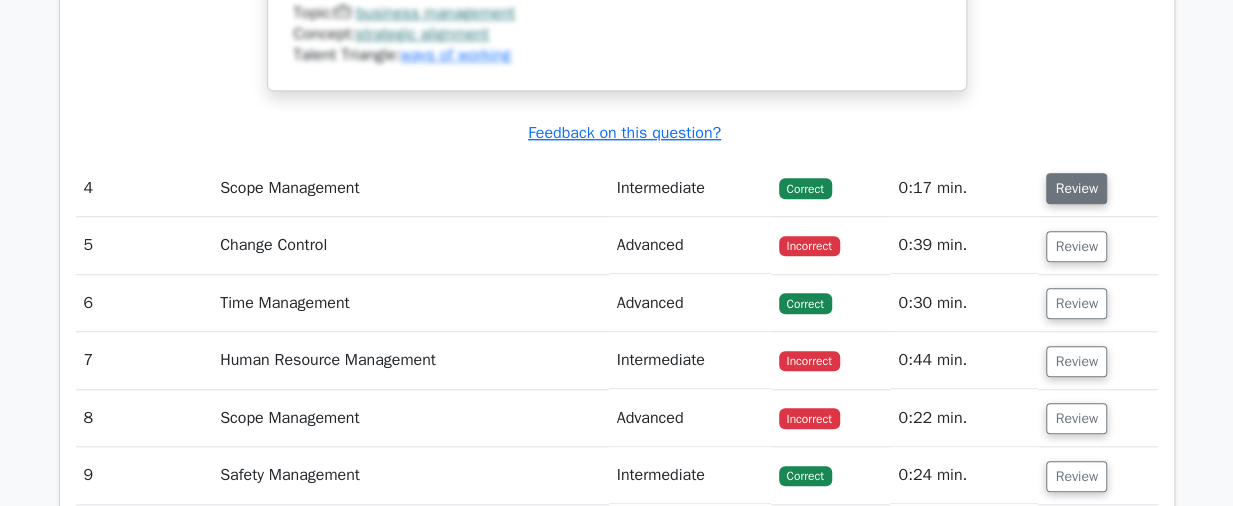 click on "Review" at bounding box center [1076, 188] 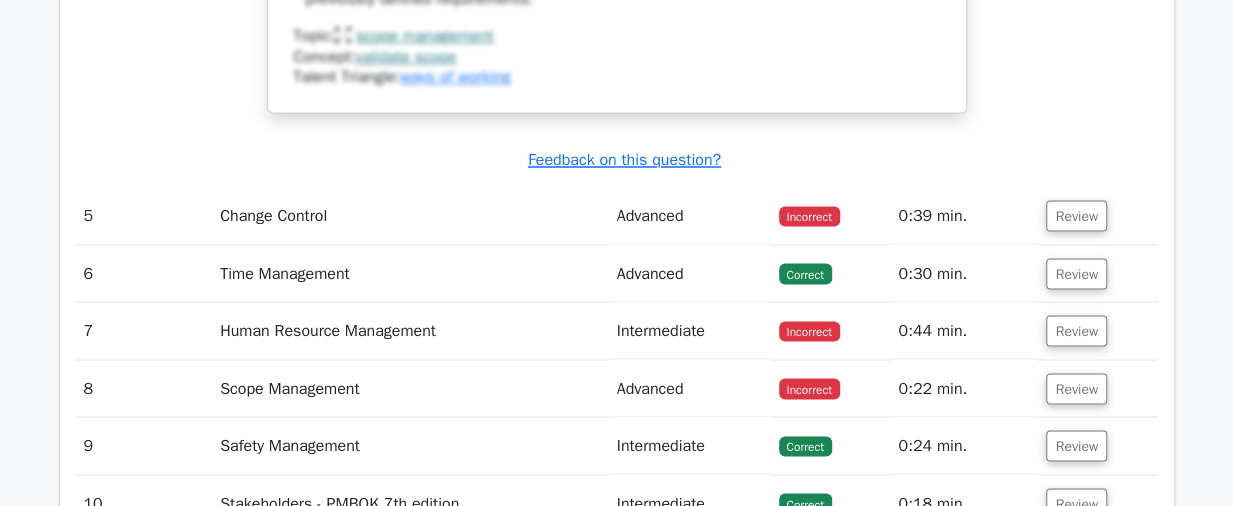 scroll, scrollTop: 5400, scrollLeft: 0, axis: vertical 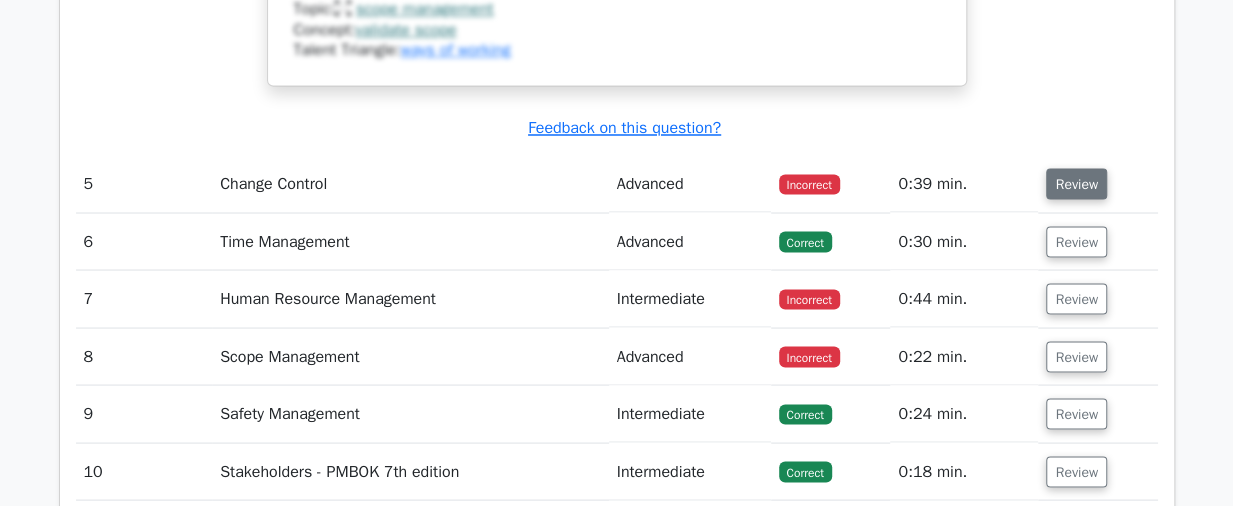 click on "Review" at bounding box center [1076, 183] 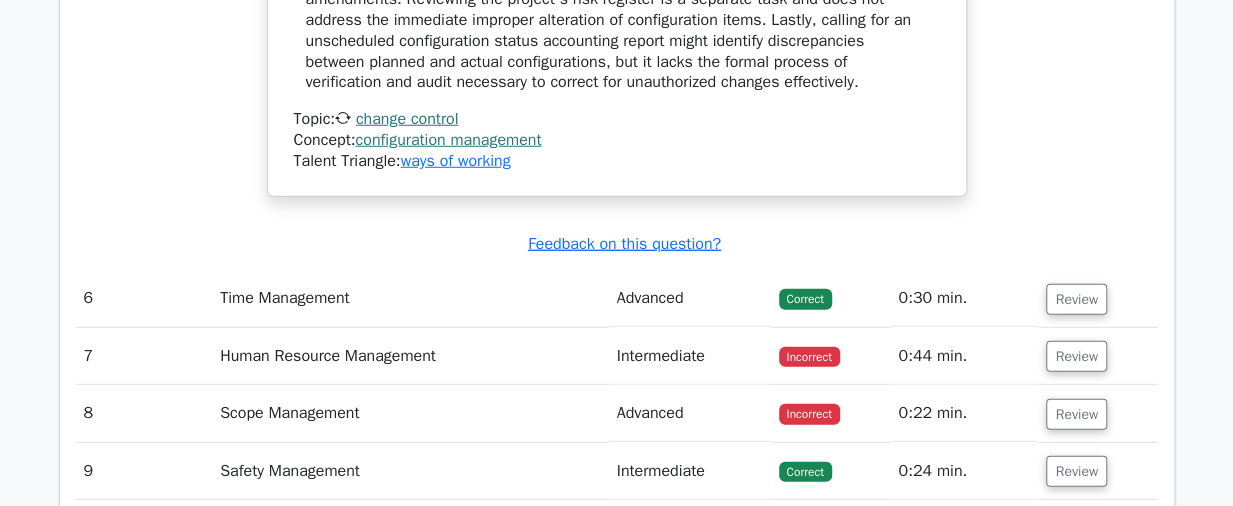 scroll, scrollTop: 6400, scrollLeft: 0, axis: vertical 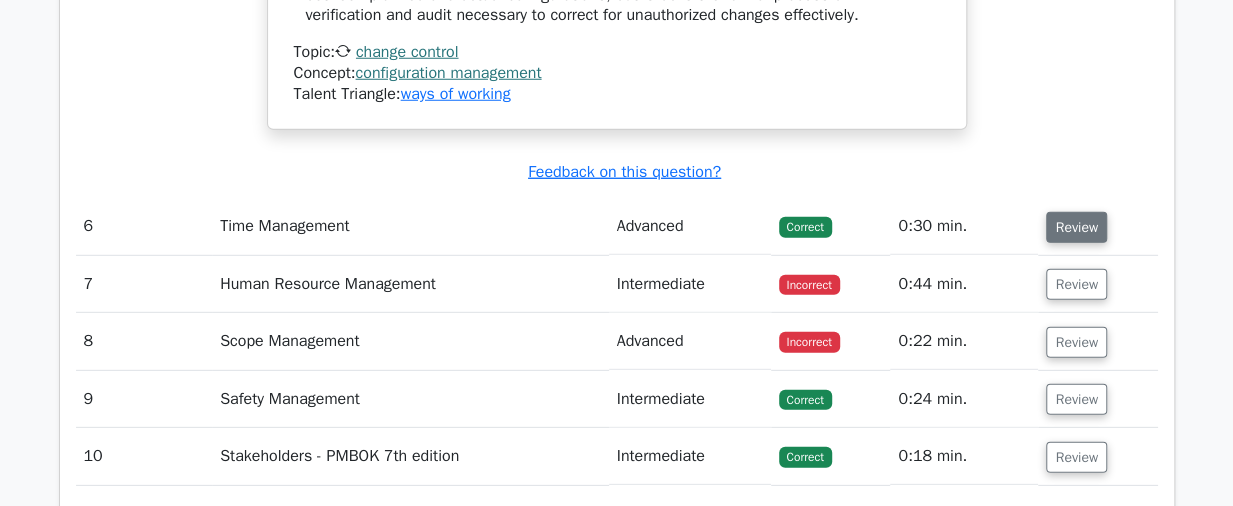 click on "Review" at bounding box center [1076, 227] 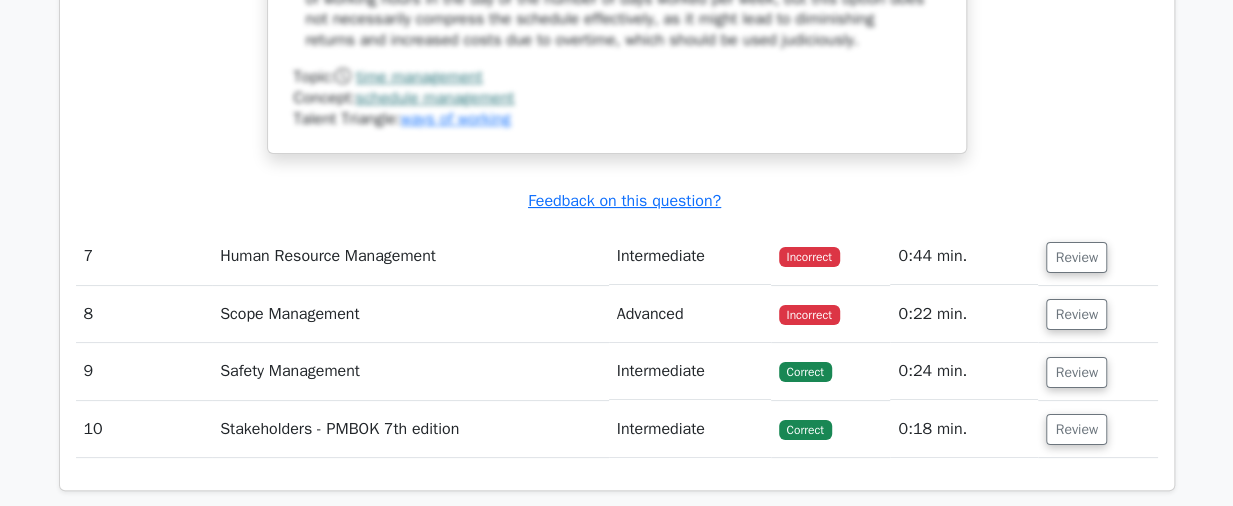 scroll, scrollTop: 7400, scrollLeft: 0, axis: vertical 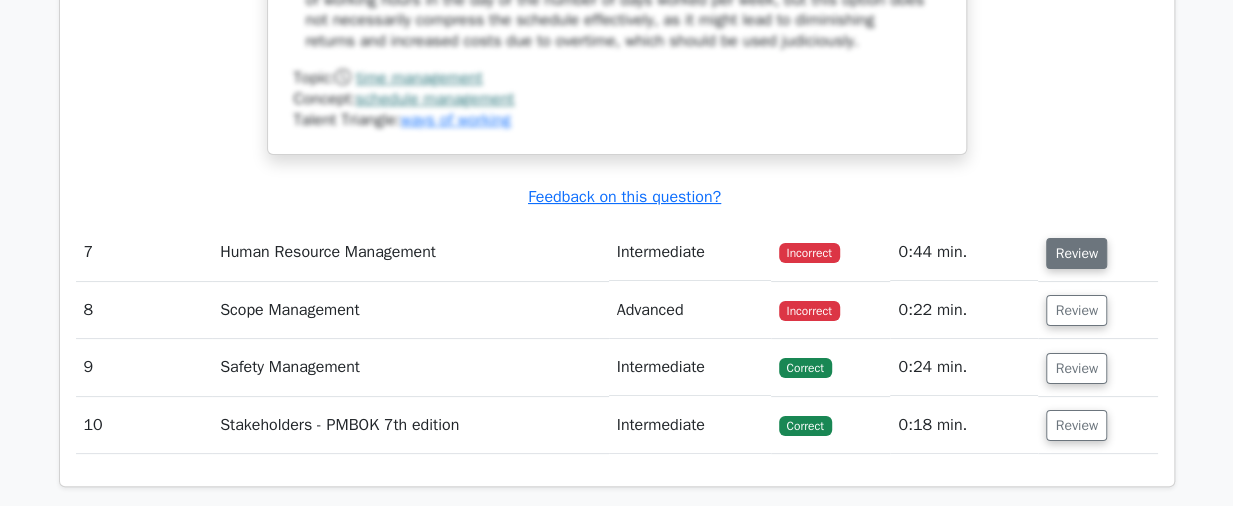 click on "Review" at bounding box center [1076, 253] 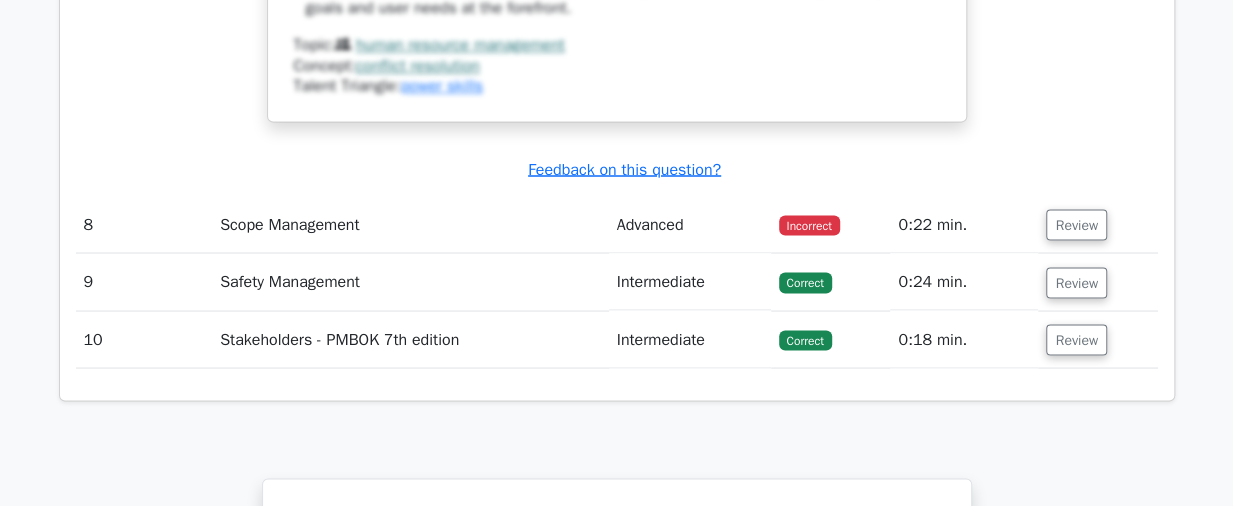 scroll, scrollTop: 9100, scrollLeft: 0, axis: vertical 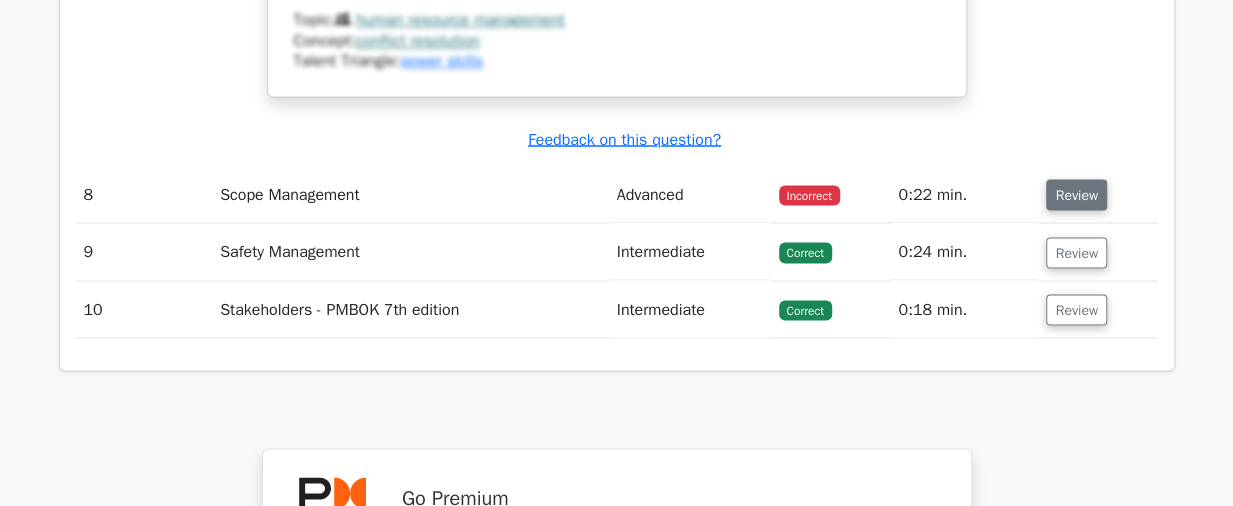 click on "Review" at bounding box center (1076, 194) 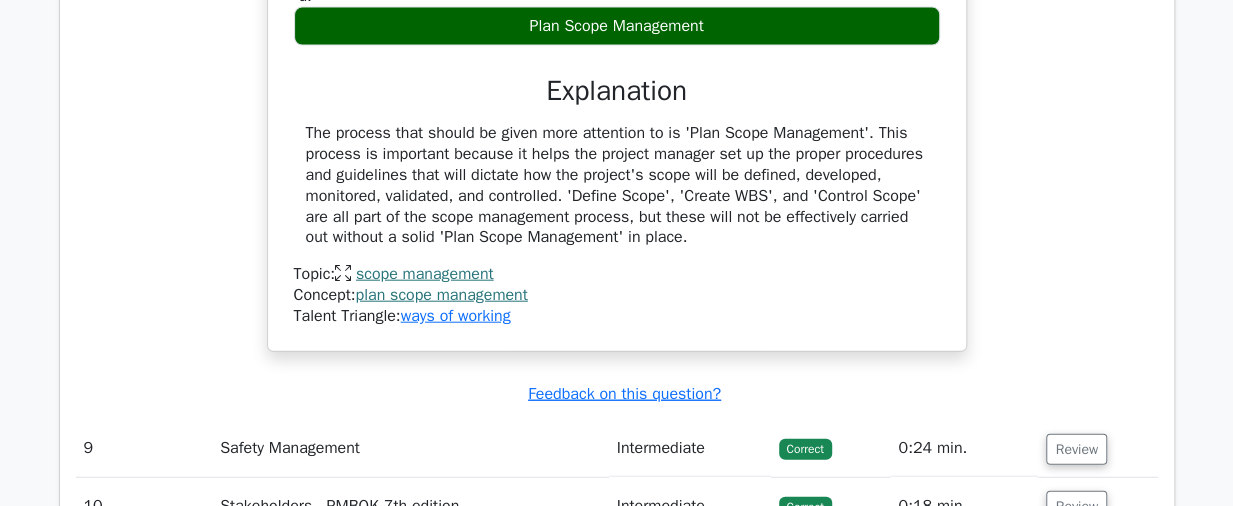 scroll, scrollTop: 9900, scrollLeft: 0, axis: vertical 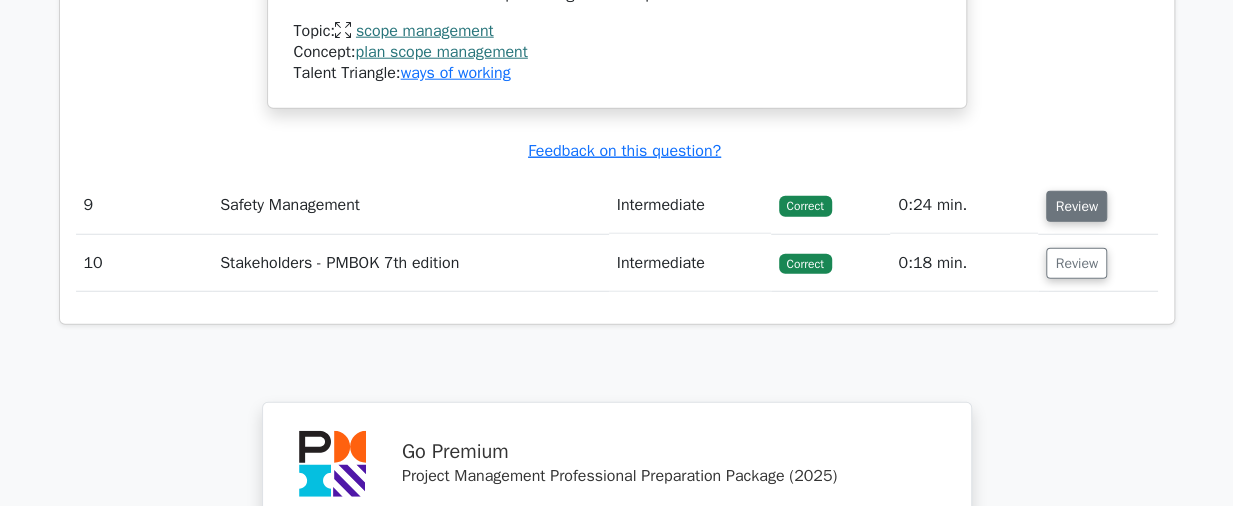 click on "Review" at bounding box center (1076, 206) 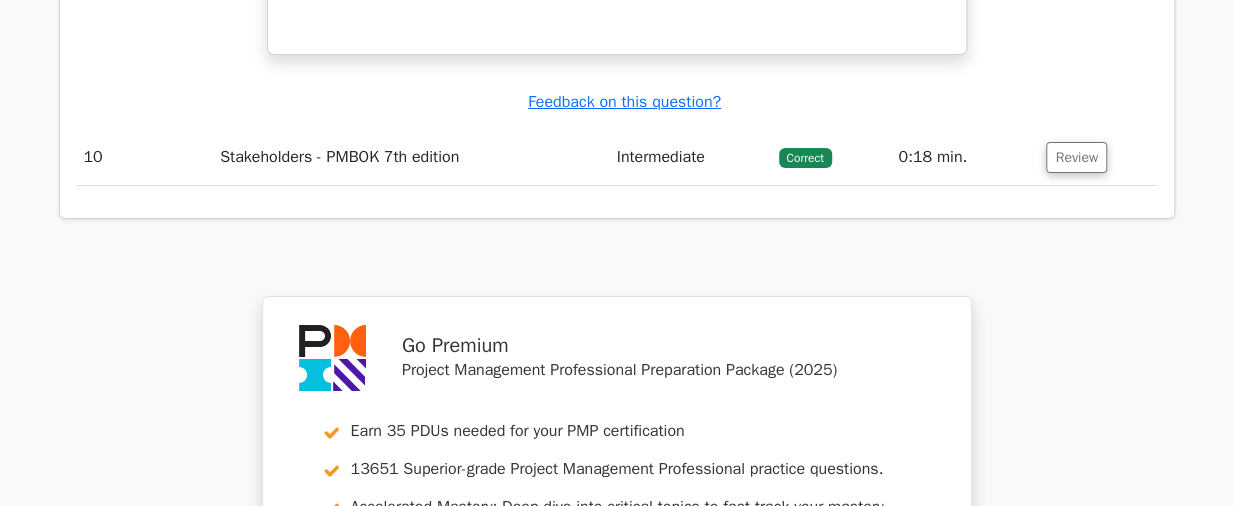 scroll, scrollTop: 11000, scrollLeft: 0, axis: vertical 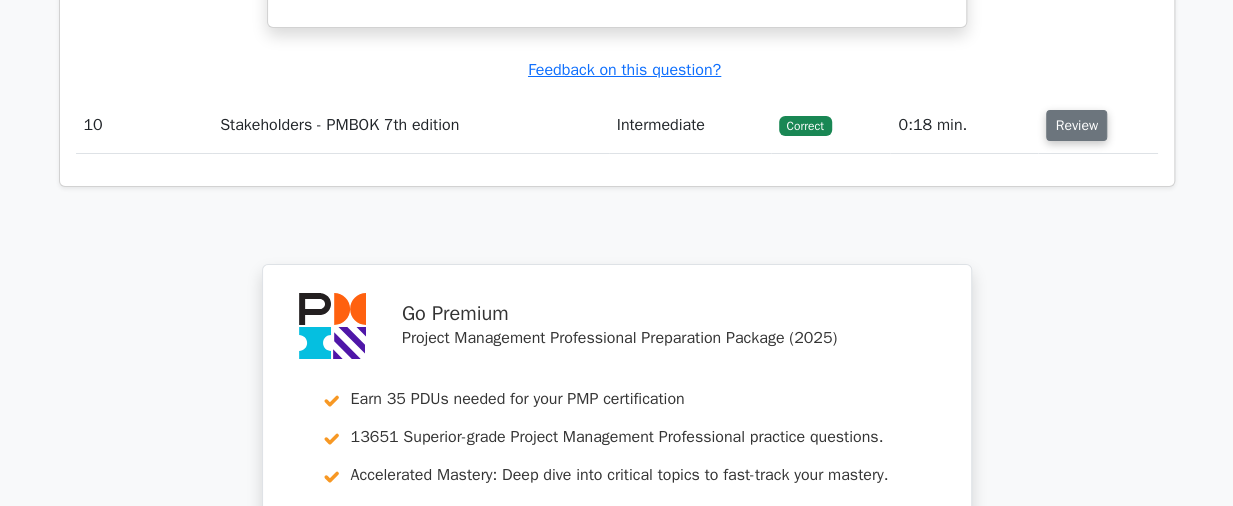 click on "Review" at bounding box center [1076, 125] 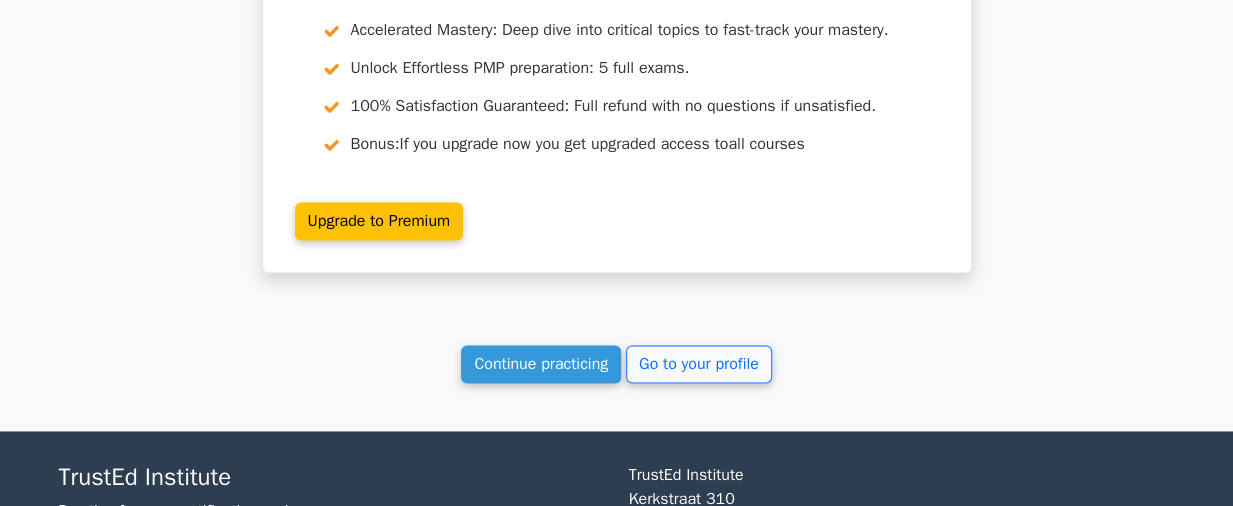 scroll, scrollTop: 12499, scrollLeft: 0, axis: vertical 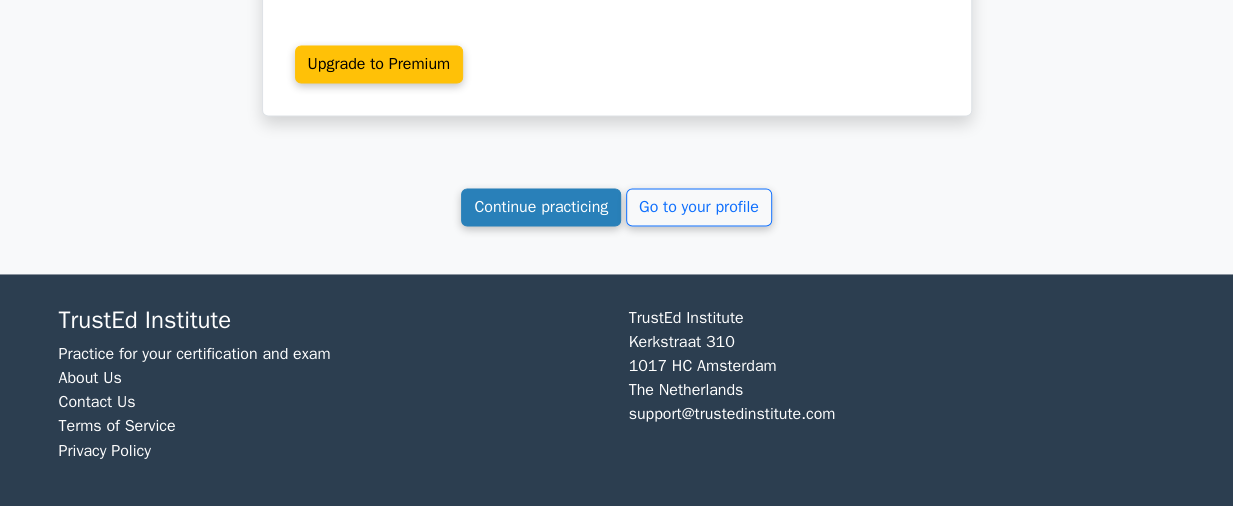 click on "Continue practicing" at bounding box center [541, 207] 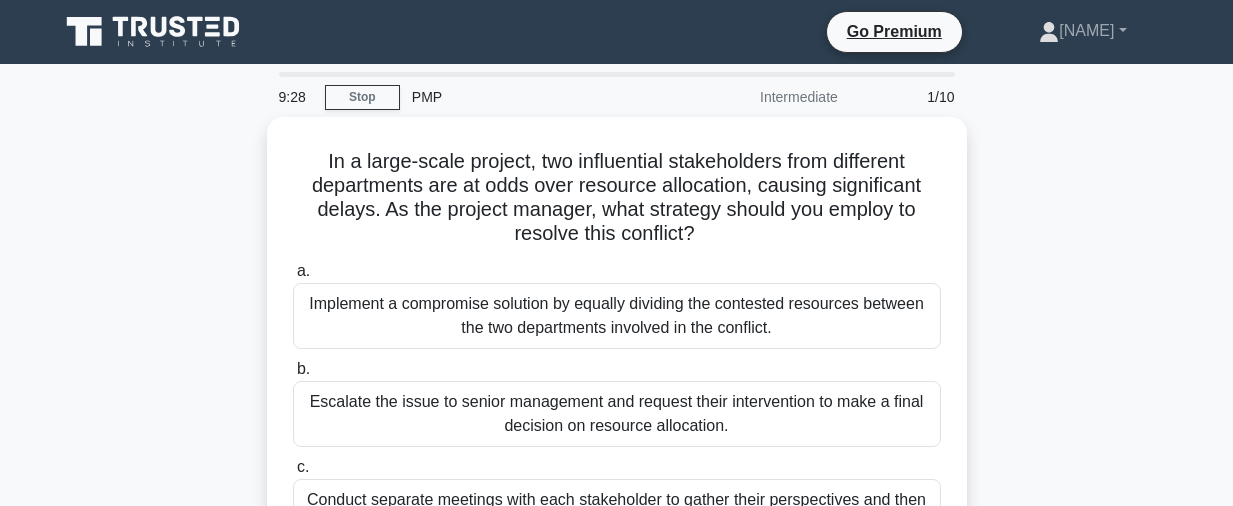 scroll, scrollTop: 100, scrollLeft: 0, axis: vertical 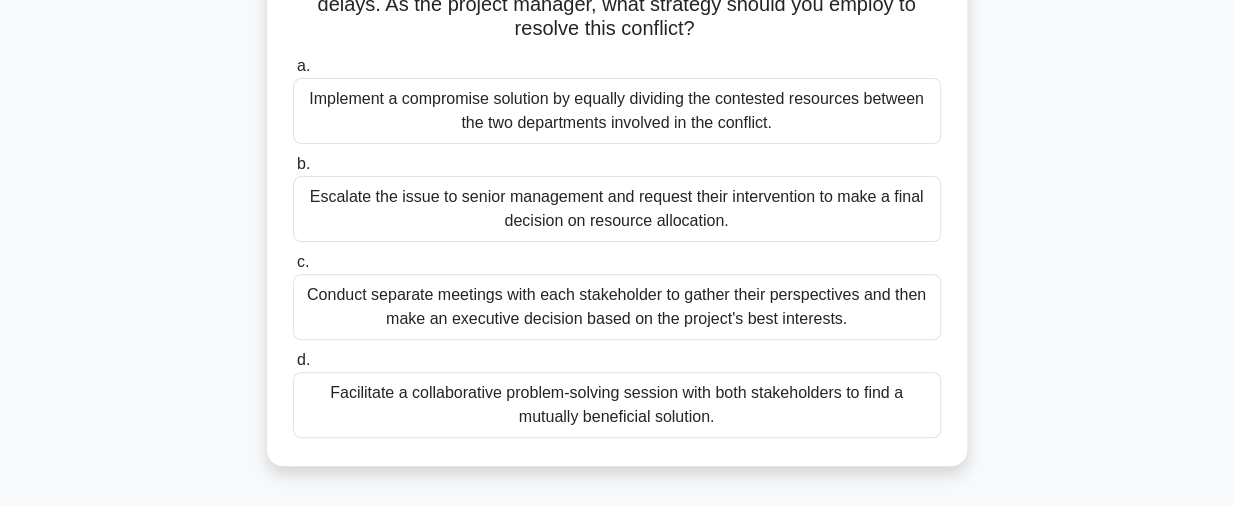 click on "Facilitate a collaborative problem-solving session with both stakeholders to find a mutually beneficial solution." at bounding box center [617, 405] 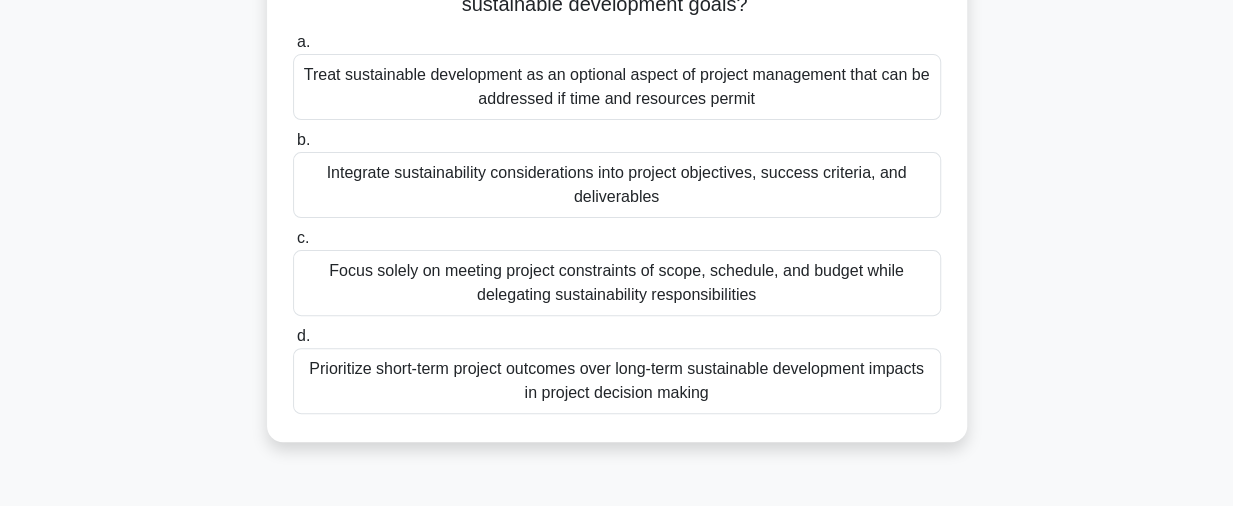 scroll, scrollTop: 100, scrollLeft: 0, axis: vertical 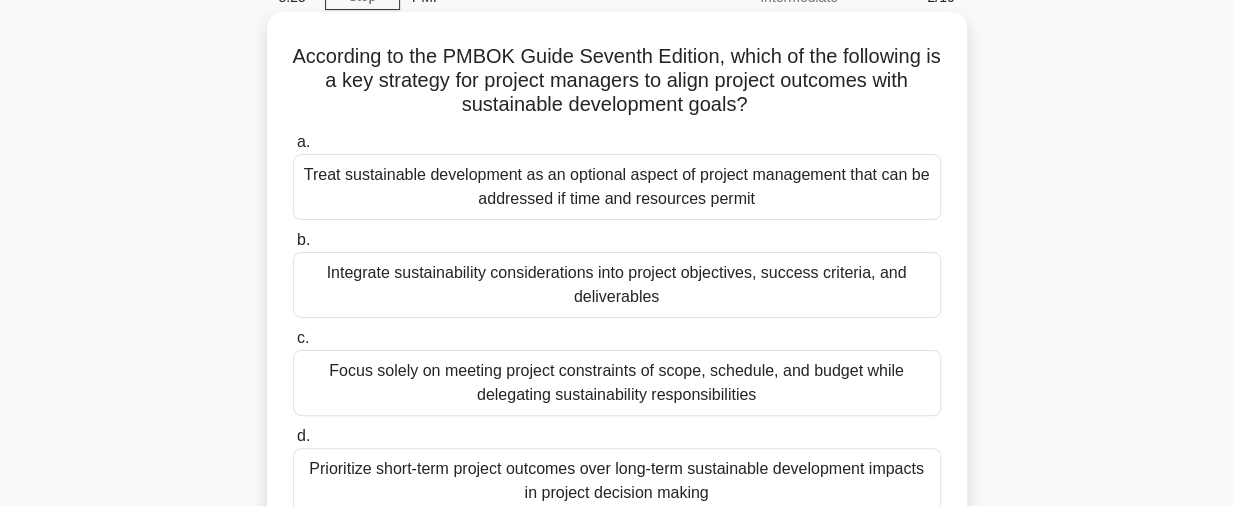 click on "Integrate sustainability considerations into project objectives, success criteria, and deliverables" at bounding box center (617, 285) 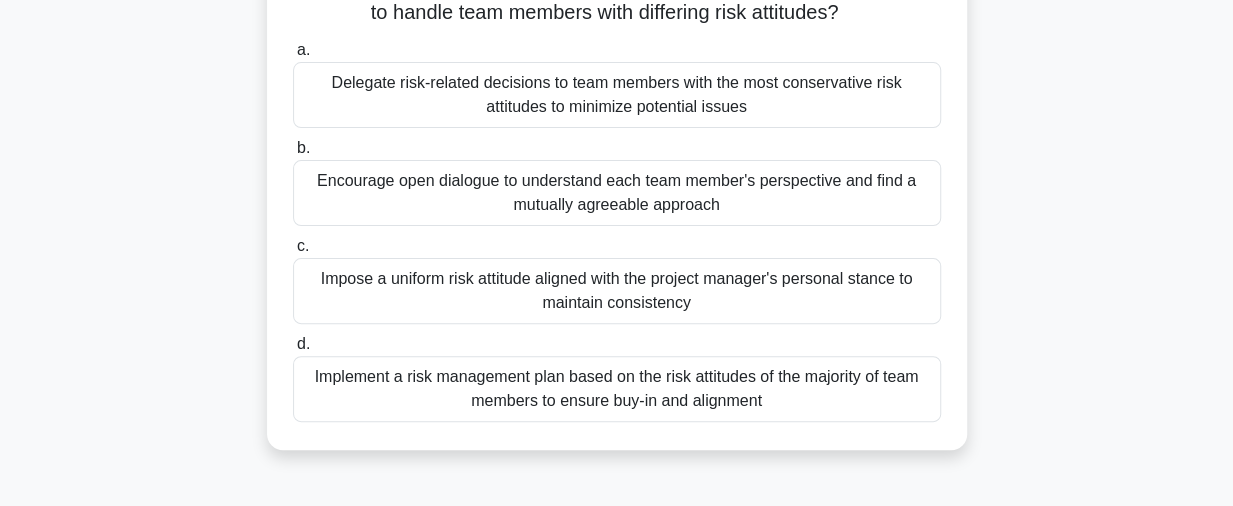 scroll, scrollTop: 200, scrollLeft: 0, axis: vertical 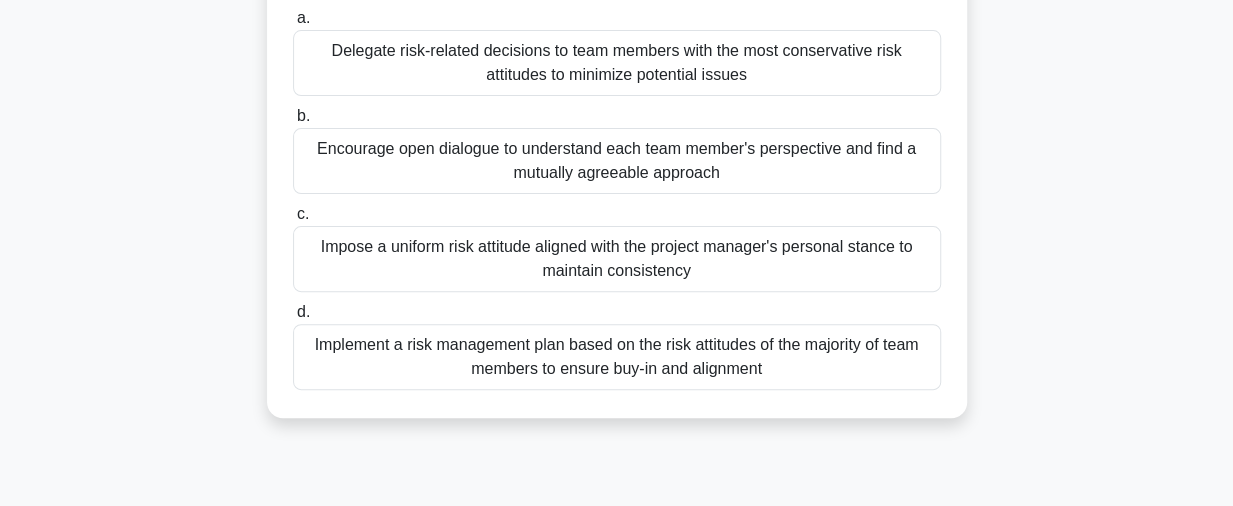 click on "Encourage open dialogue to understand each team member's perspective and find a mutually agreeable approach" at bounding box center (617, 161) 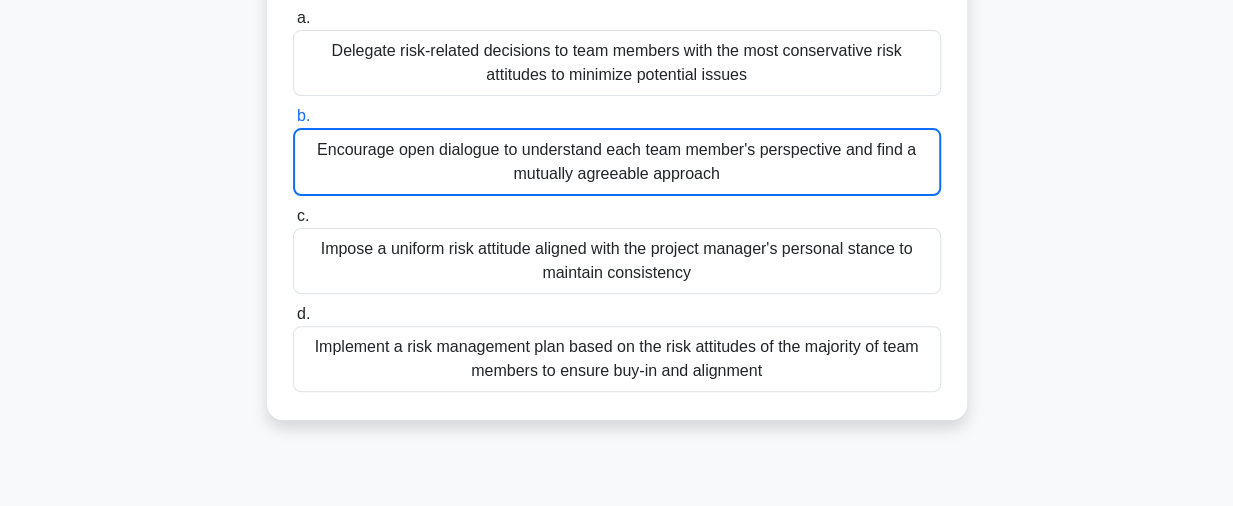 click on "Encourage open dialogue to understand each team member's perspective and find a mutually agreeable approach" at bounding box center [617, 162] 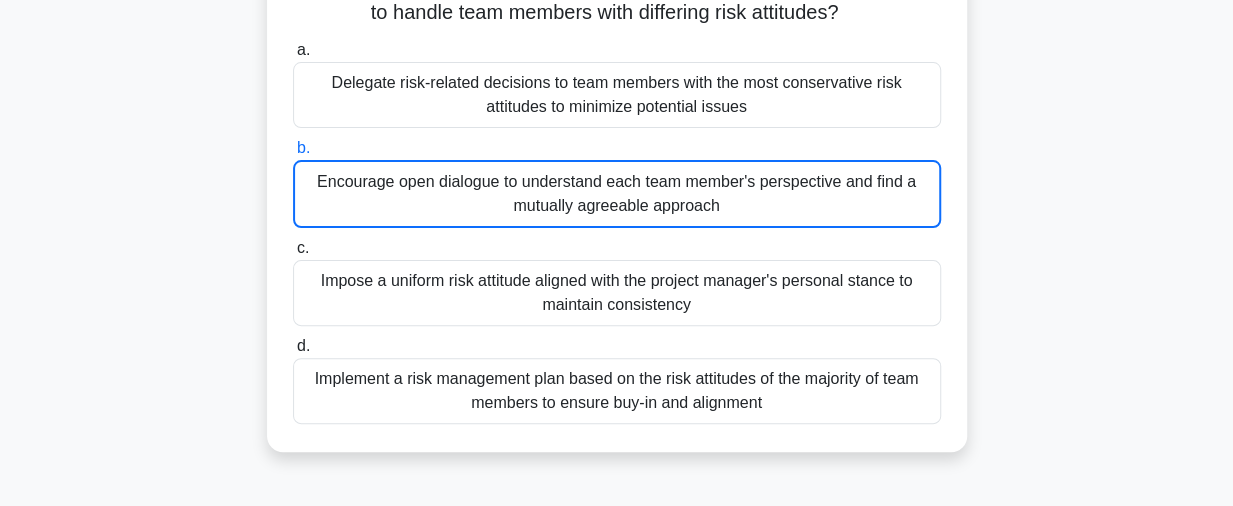 scroll, scrollTop: 200, scrollLeft: 0, axis: vertical 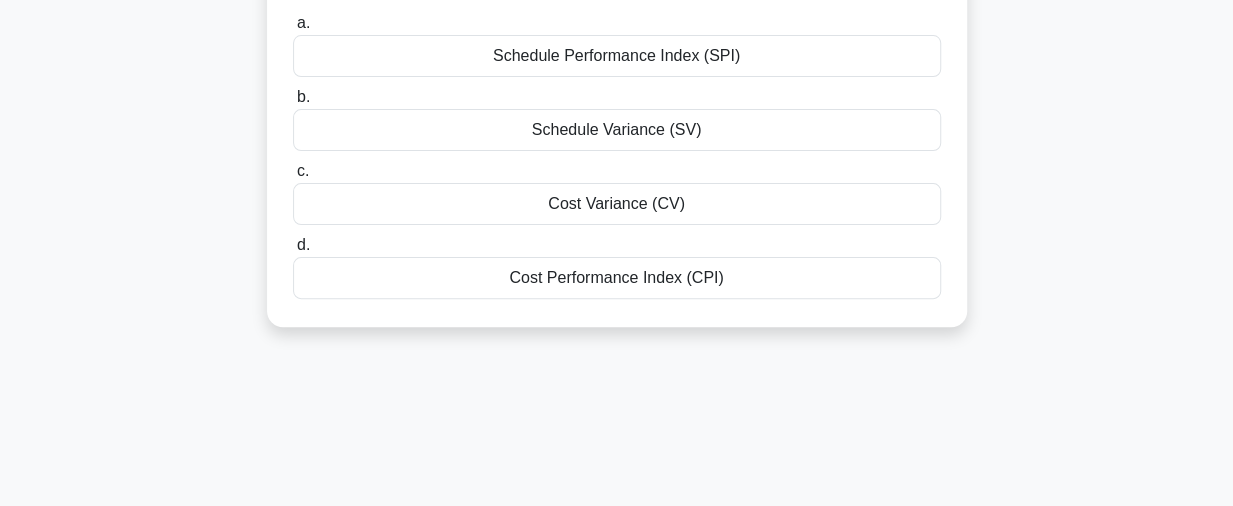 click on "Cost Variance (CV)" at bounding box center (617, 204) 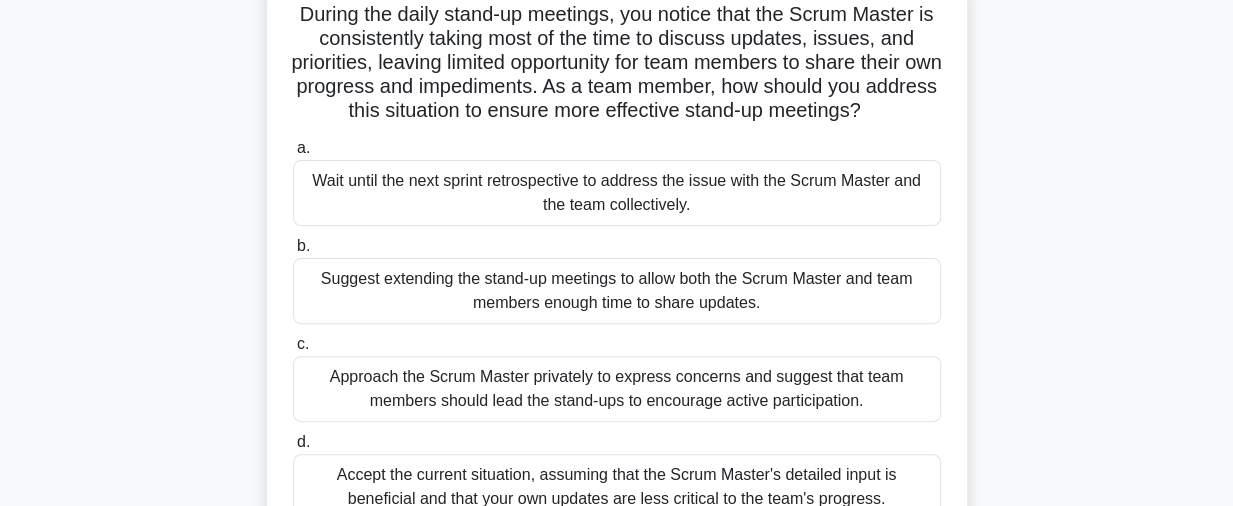 scroll, scrollTop: 0, scrollLeft: 0, axis: both 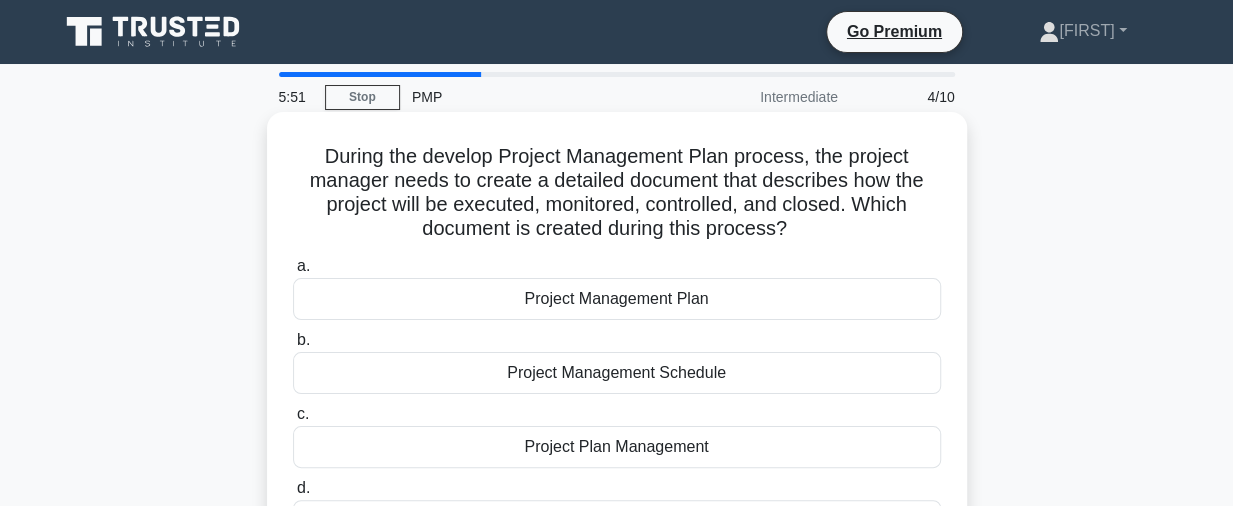 click on "Project Management Plan" at bounding box center (617, 299) 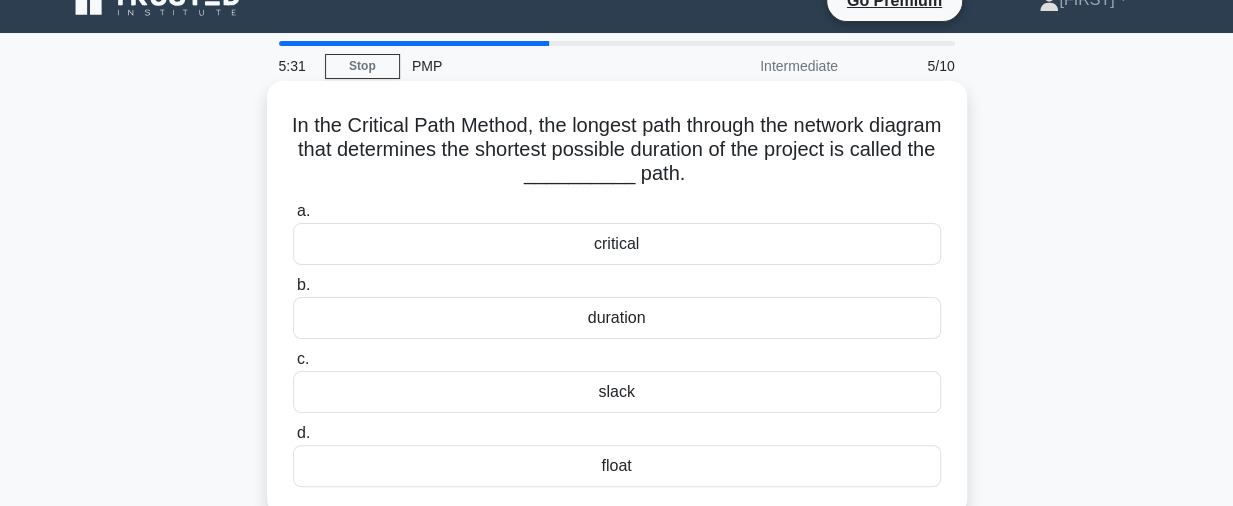 scroll, scrollTop: 0, scrollLeft: 0, axis: both 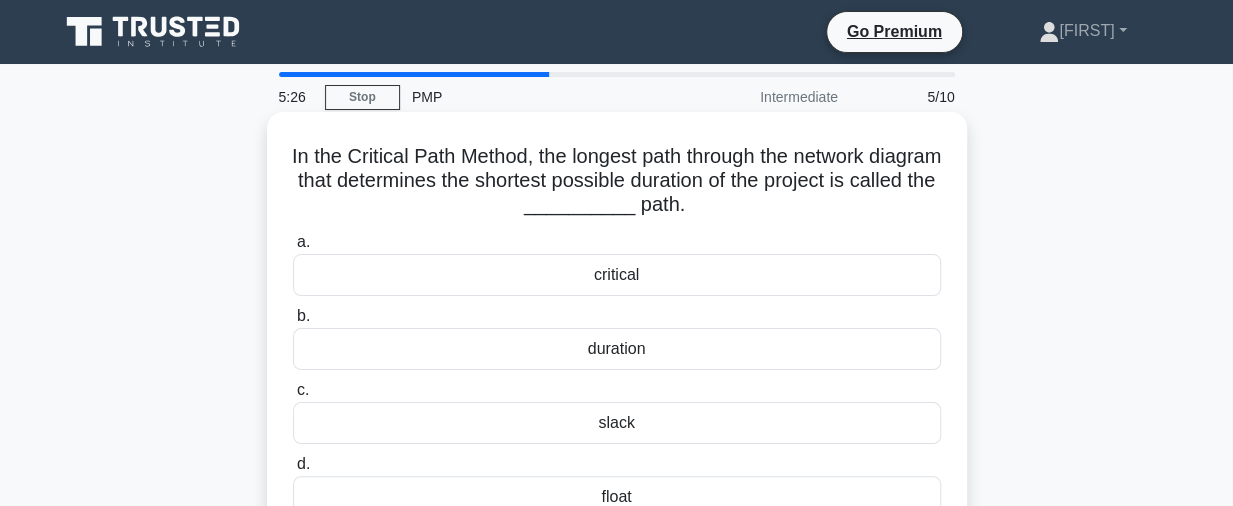 click on "critical" at bounding box center [617, 275] 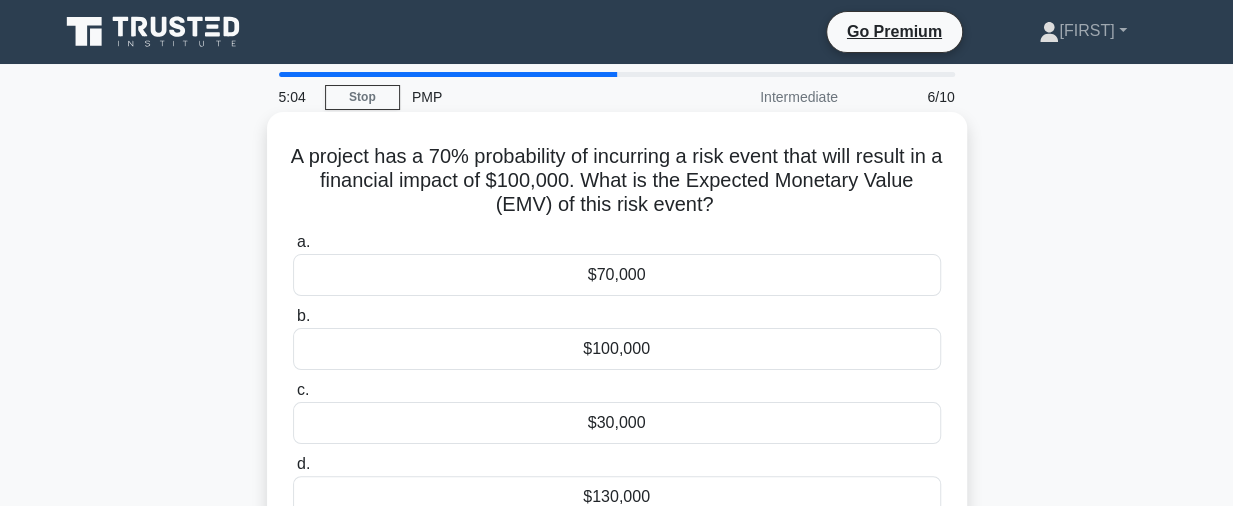 click on "$70,000" at bounding box center [617, 275] 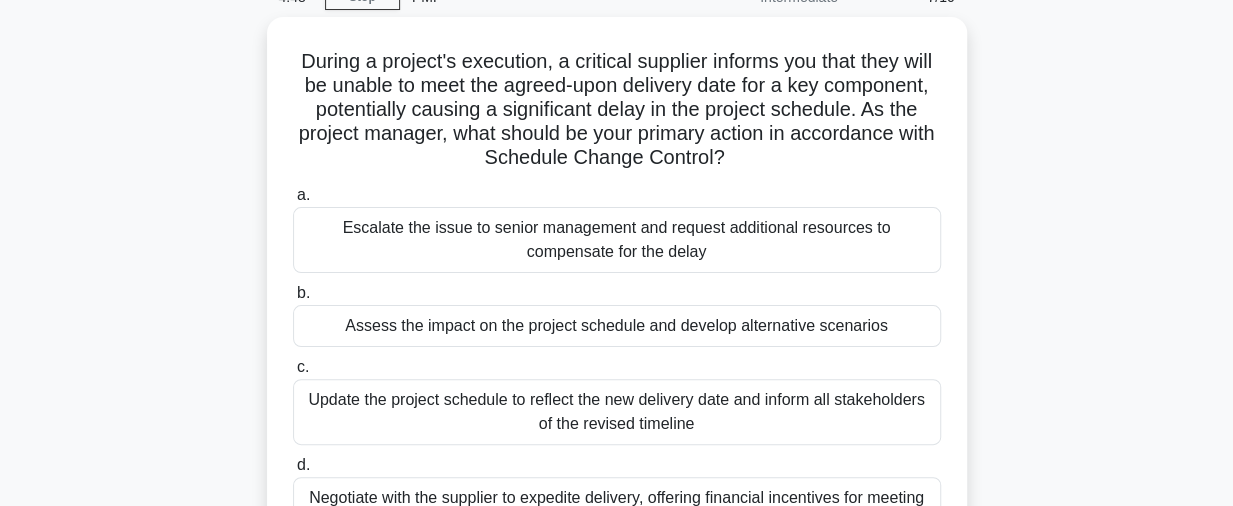 scroll, scrollTop: 200, scrollLeft: 0, axis: vertical 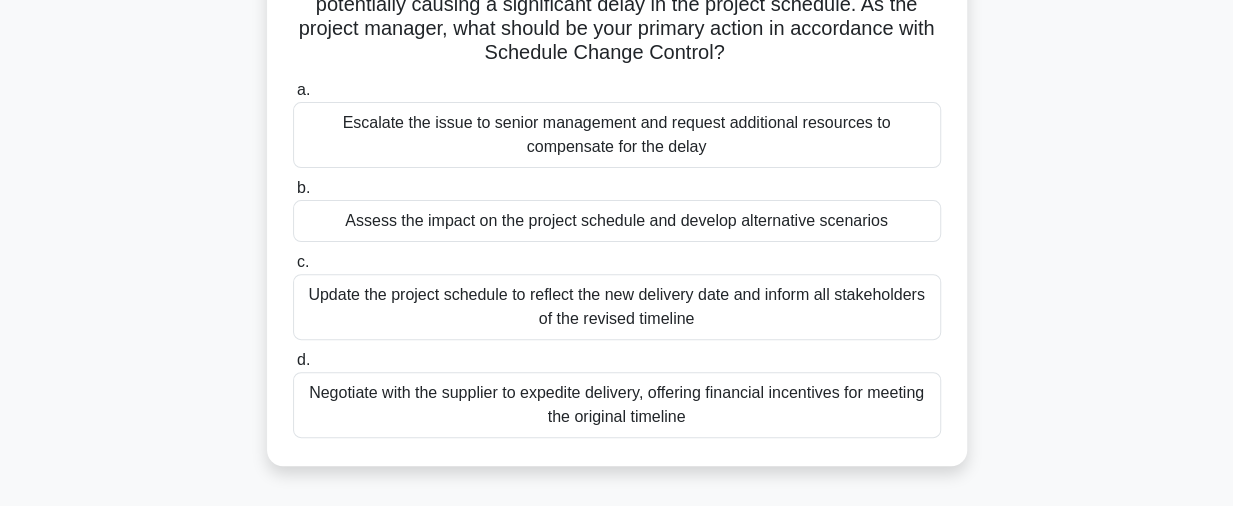 click on "Assess the impact on the project schedule and develop alternative scenarios" at bounding box center (617, 221) 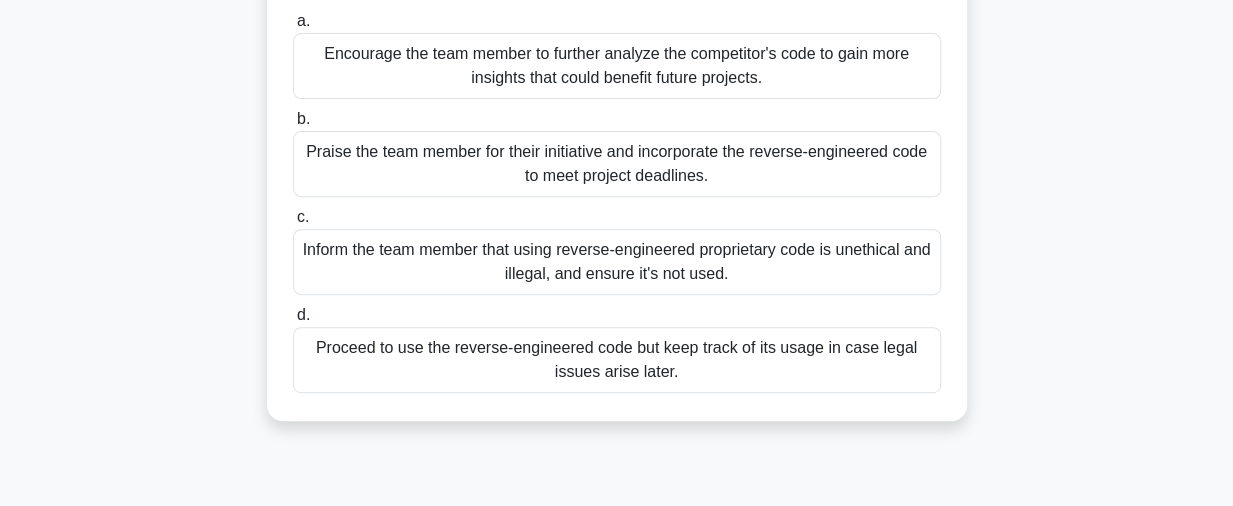 scroll, scrollTop: 300, scrollLeft: 0, axis: vertical 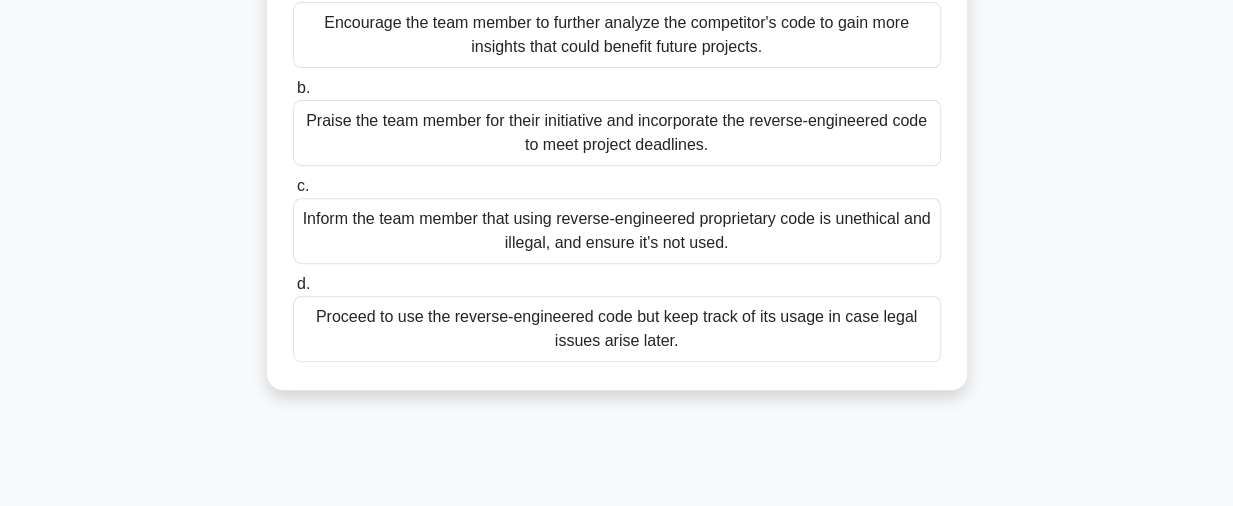 click on "Inform the team member that using reverse-engineered proprietary code is unethical and illegal, and ensure it's not used." at bounding box center (617, 231) 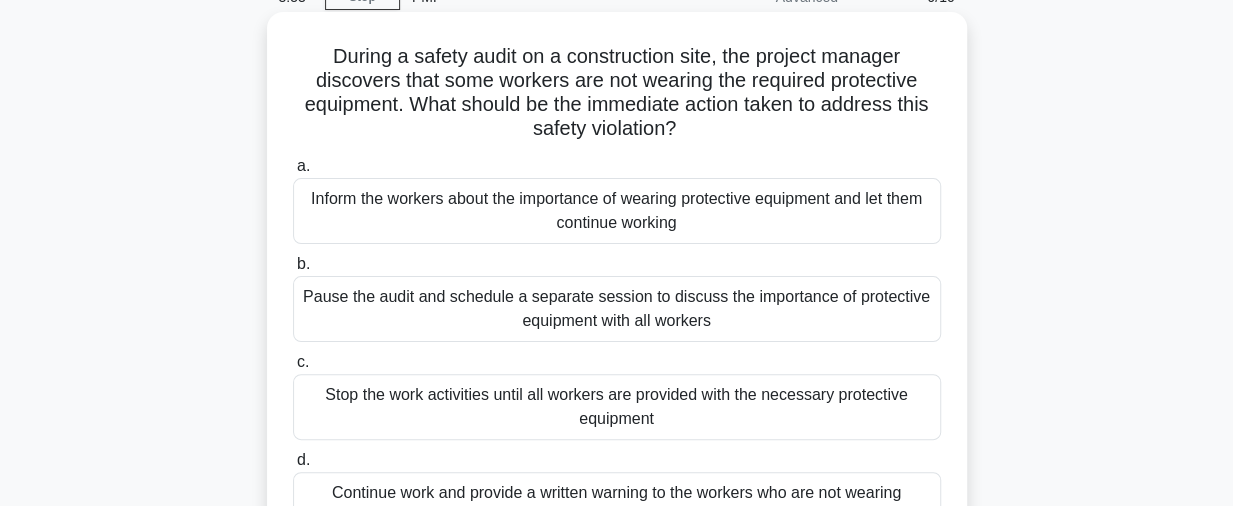 scroll, scrollTop: 200, scrollLeft: 0, axis: vertical 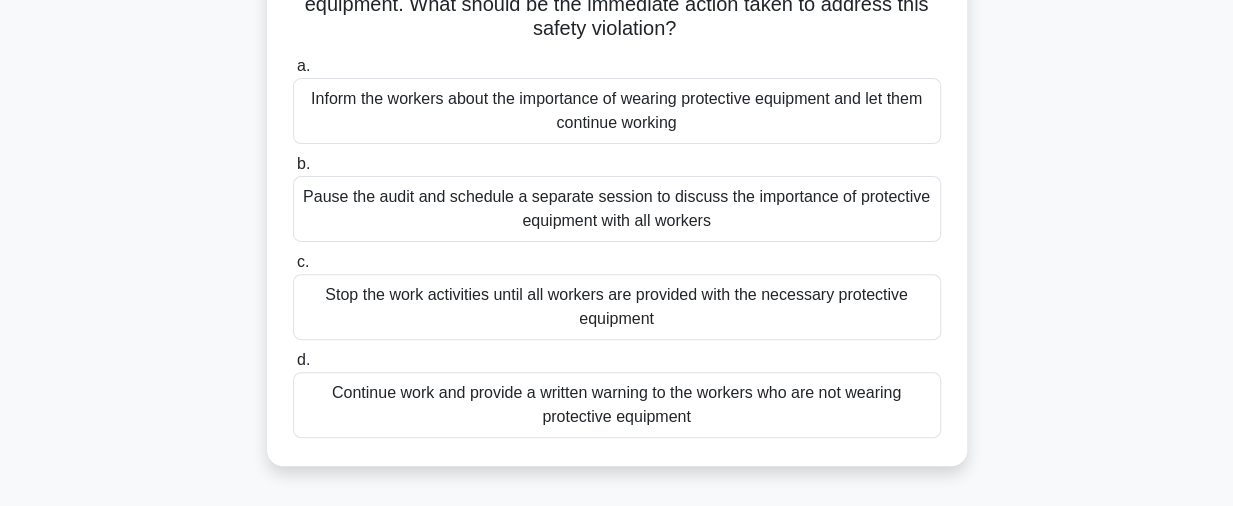 click on "Inform the workers about the importance of wearing protective equipment and let them continue working" at bounding box center (617, 111) 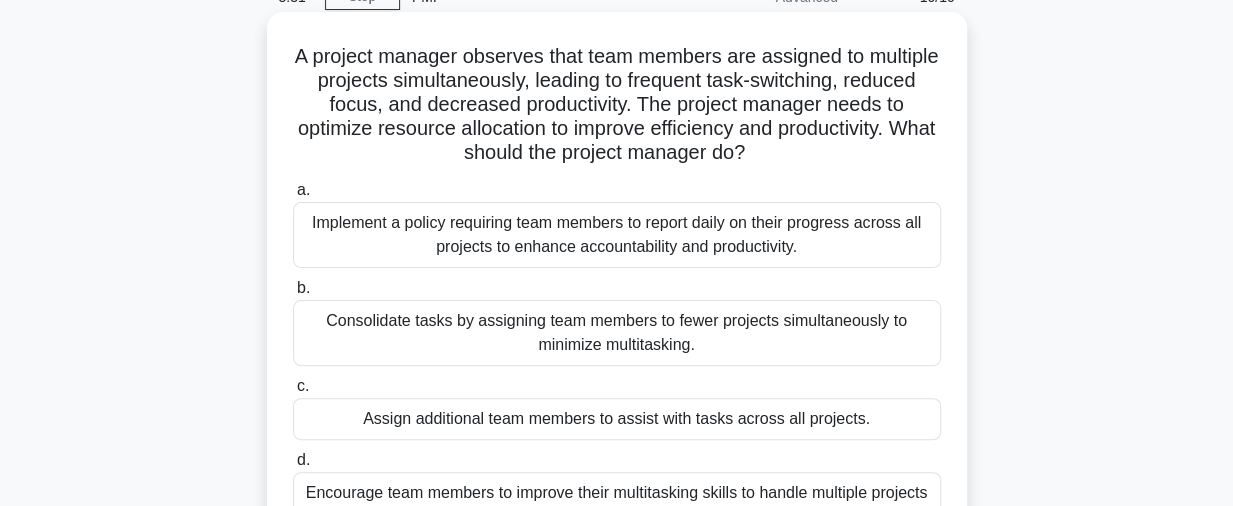 scroll, scrollTop: 200, scrollLeft: 0, axis: vertical 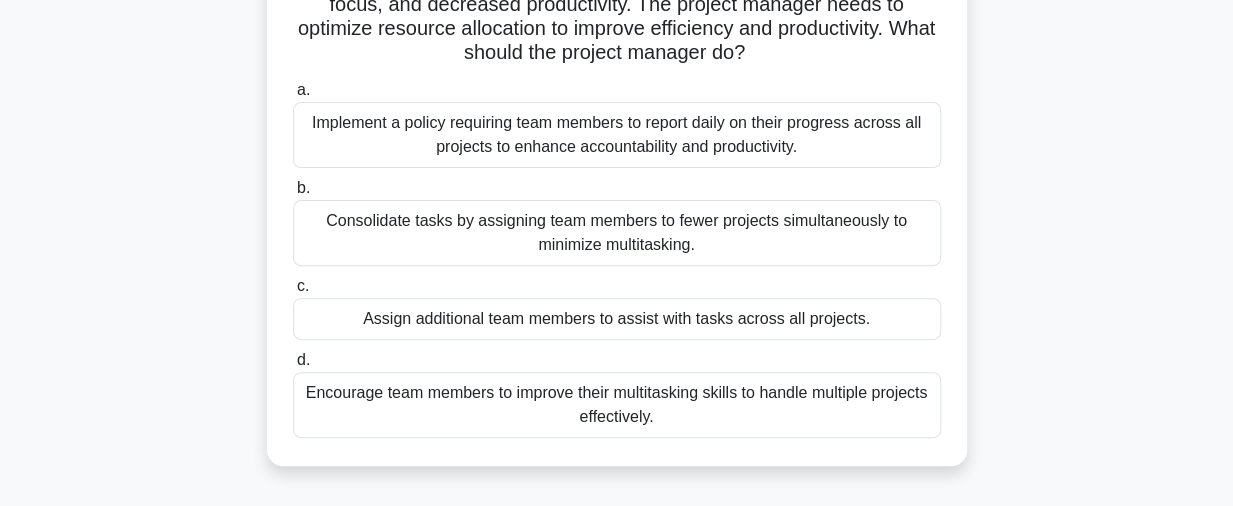 click on "Consolidate tasks by assigning team members to fewer projects simultaneously to minimize multitasking." at bounding box center (617, 233) 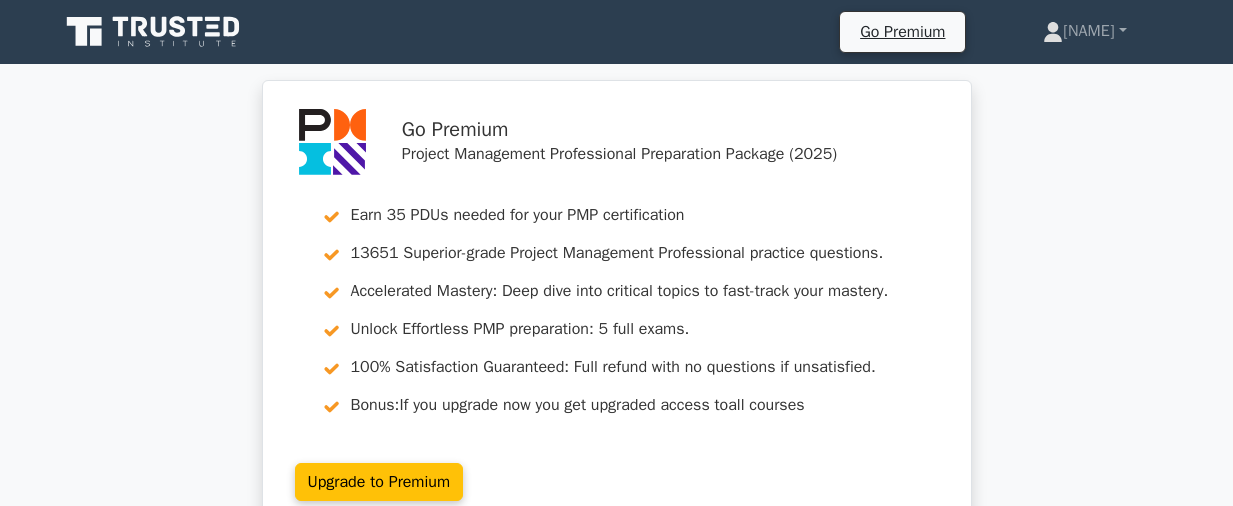 scroll, scrollTop: 700, scrollLeft: 0, axis: vertical 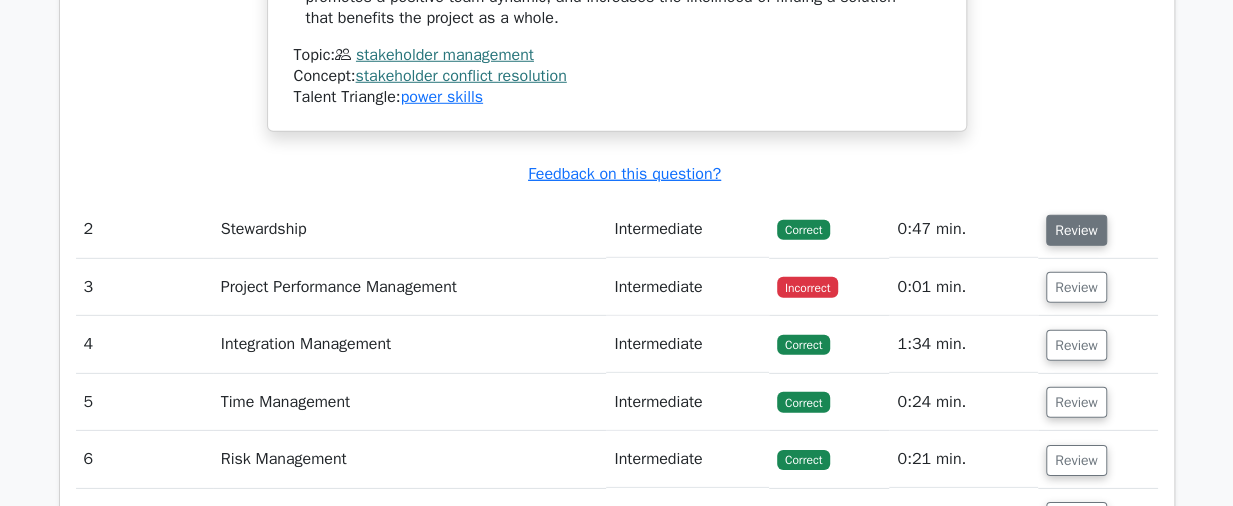 click on "Review" at bounding box center (1076, 230) 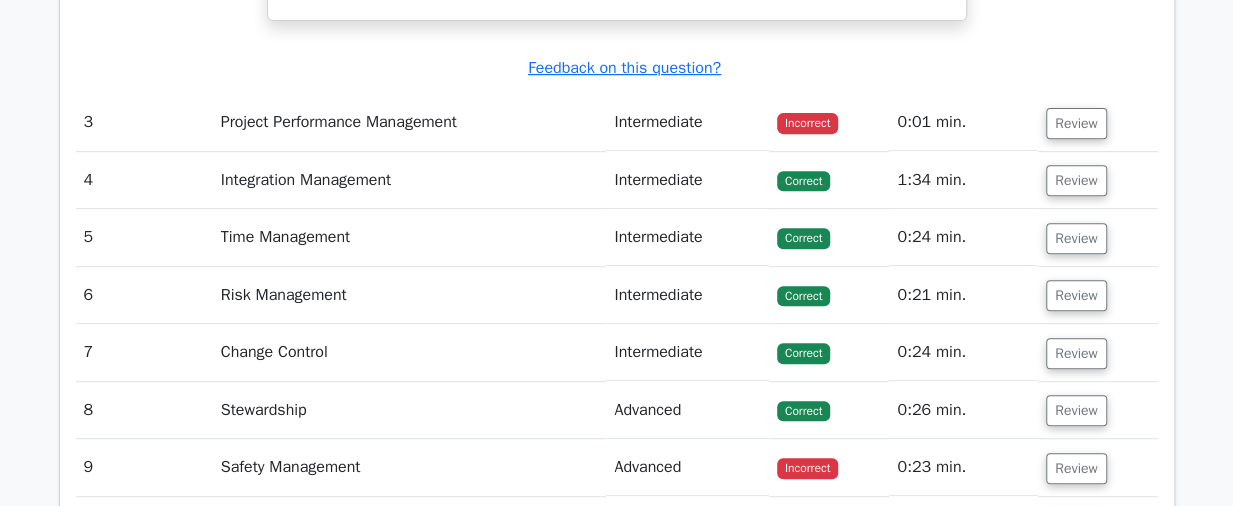 scroll, scrollTop: 4000, scrollLeft: 0, axis: vertical 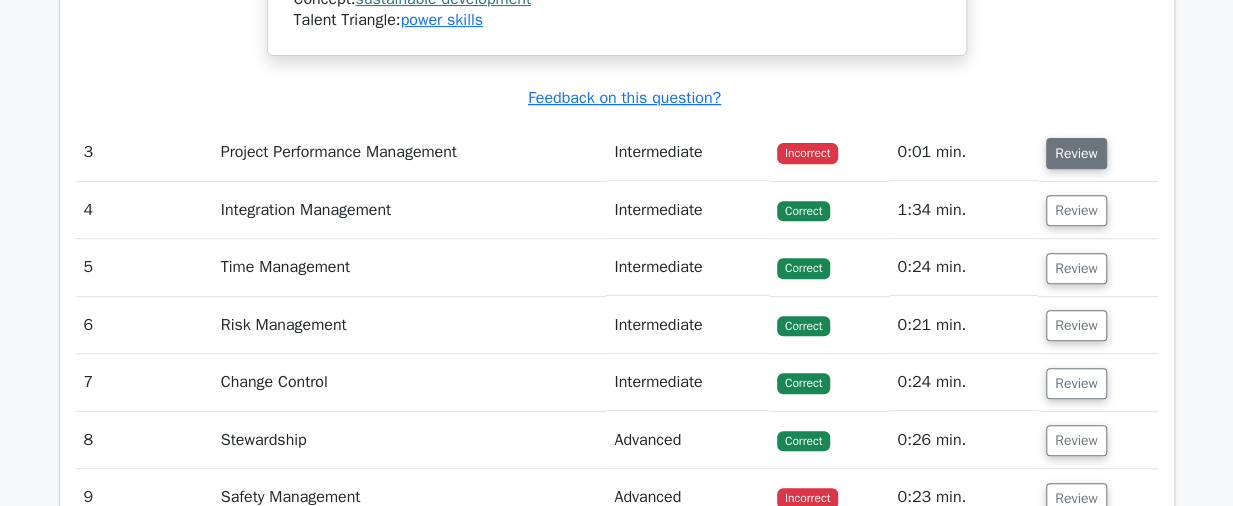 click on "Review" at bounding box center (1076, 153) 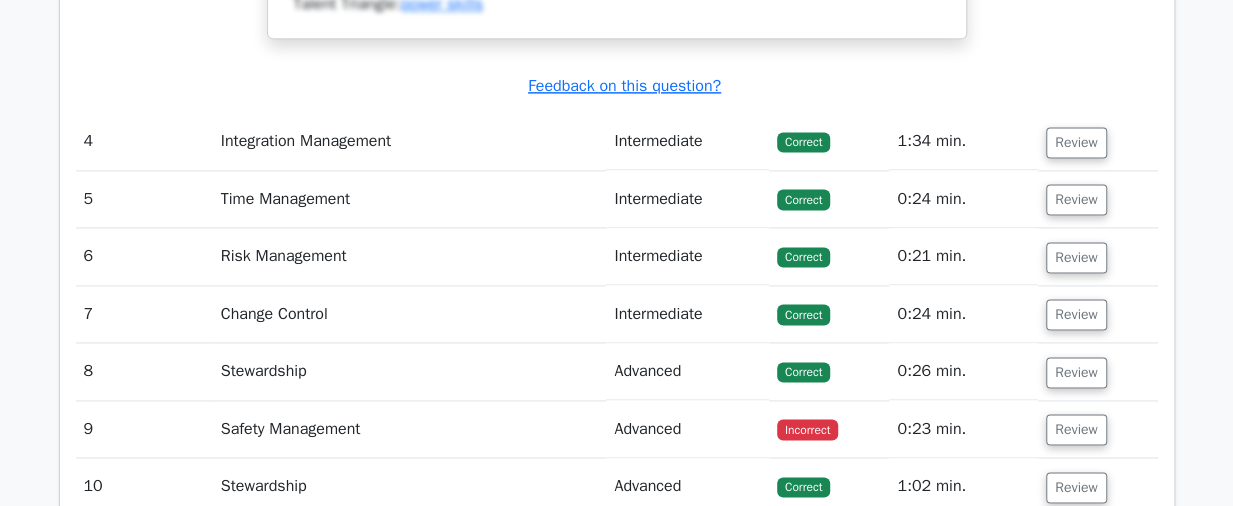 scroll, scrollTop: 5000, scrollLeft: 0, axis: vertical 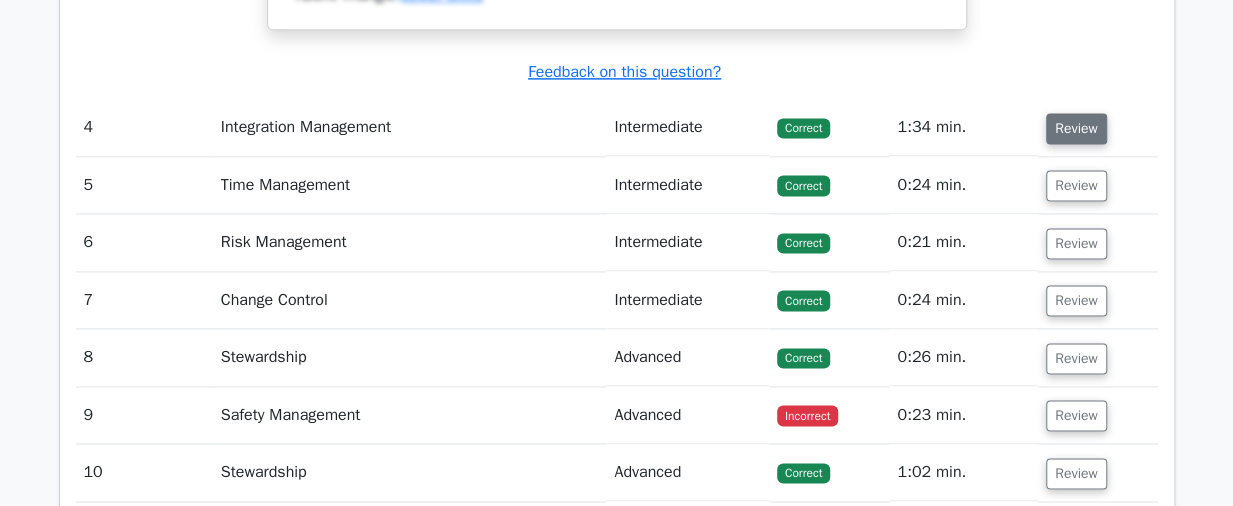 click on "Review" at bounding box center [1076, 128] 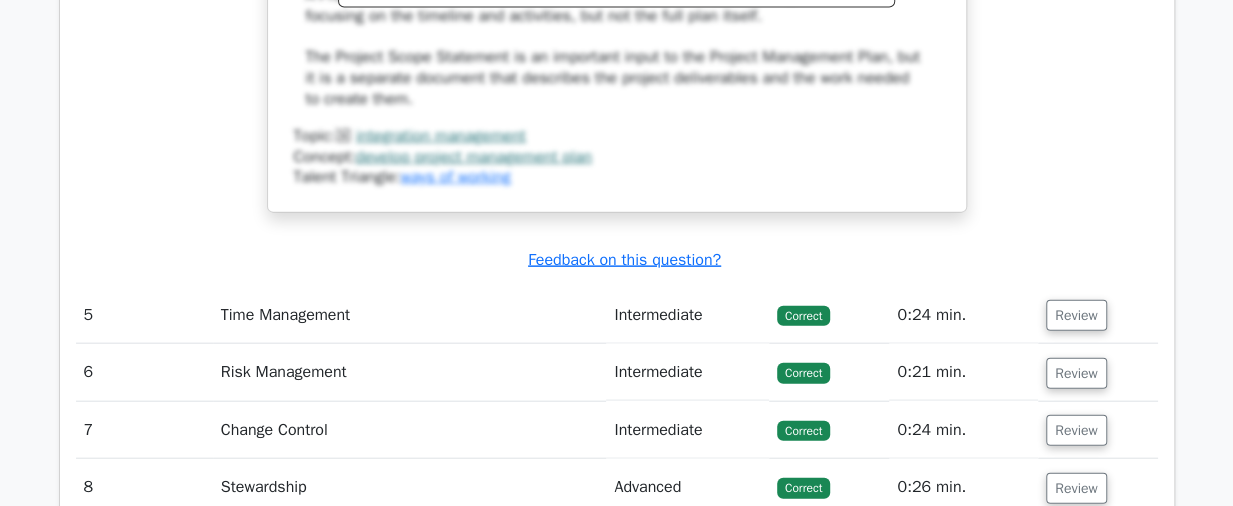 scroll, scrollTop: 6000, scrollLeft: 0, axis: vertical 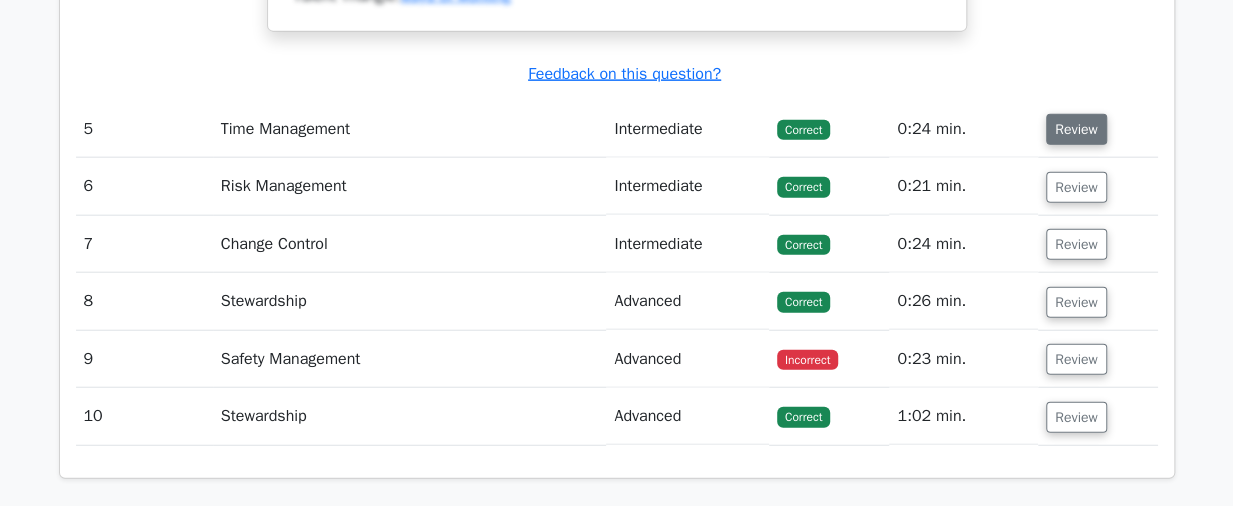 click on "Review" at bounding box center (1076, 129) 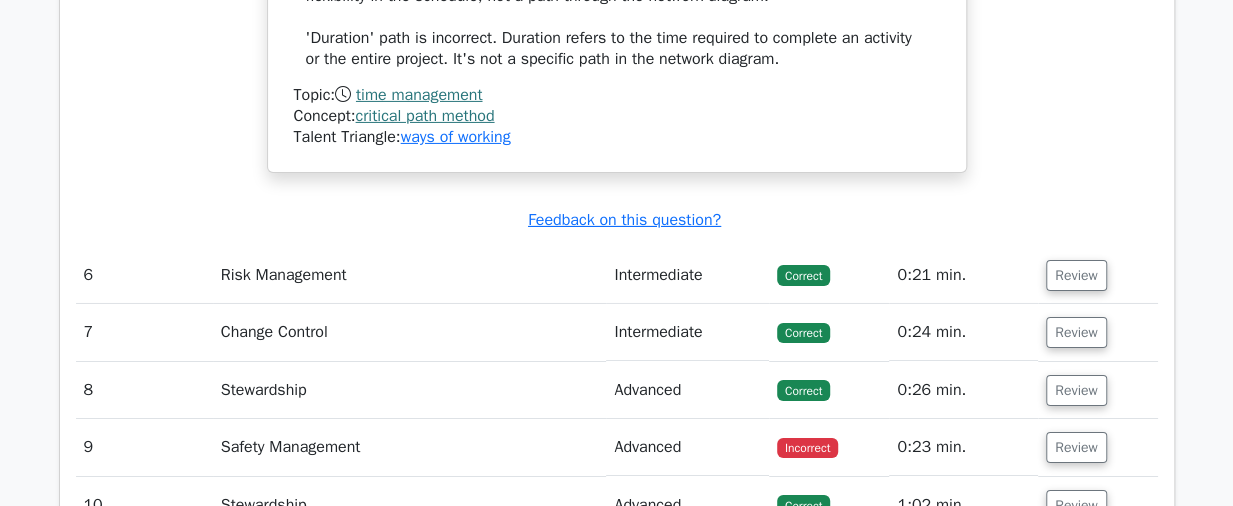 scroll, scrollTop: 7100, scrollLeft: 0, axis: vertical 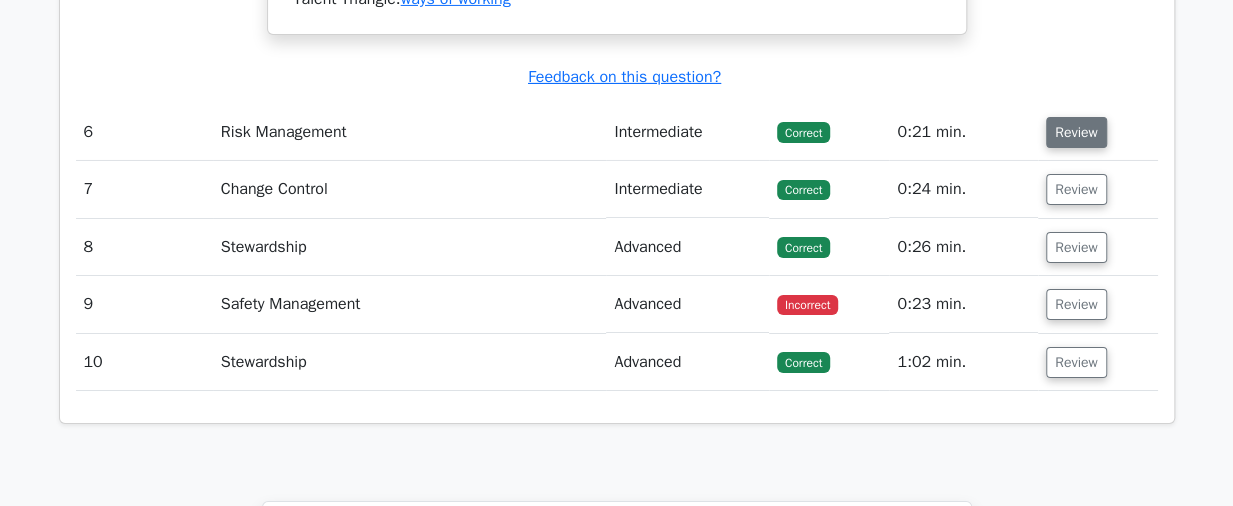 click on "Review" at bounding box center [1076, 132] 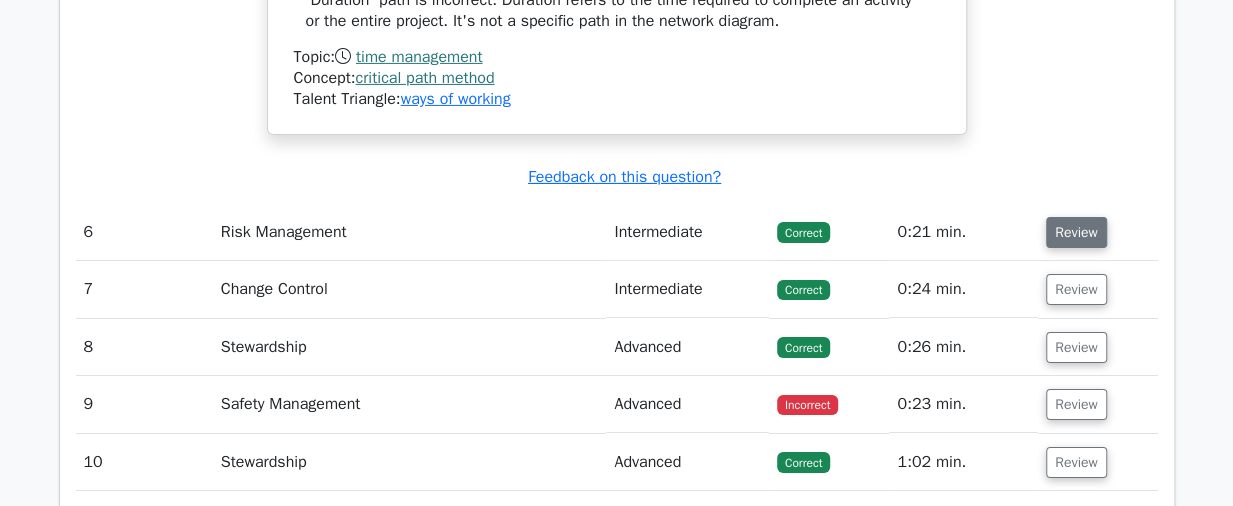 click on "Review" at bounding box center (1076, 232) 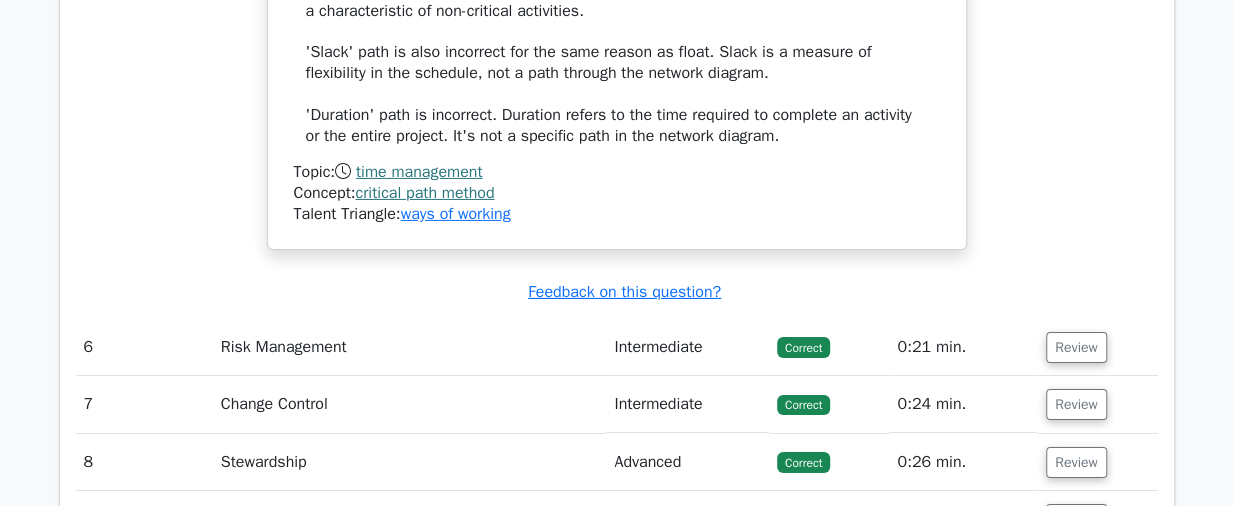 scroll, scrollTop: 7000, scrollLeft: 0, axis: vertical 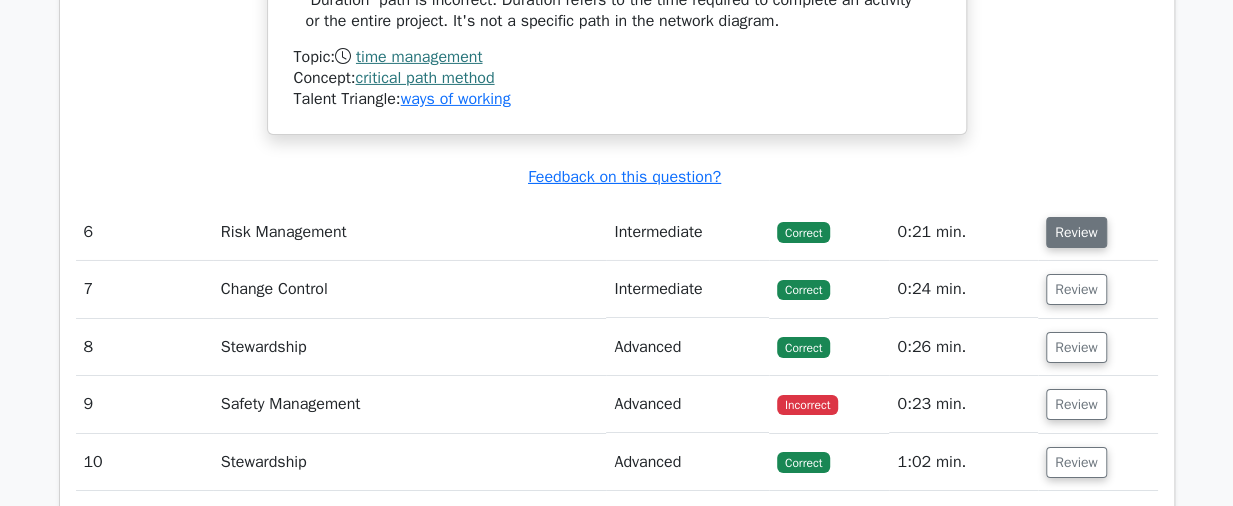 click on "Review" at bounding box center (1076, 232) 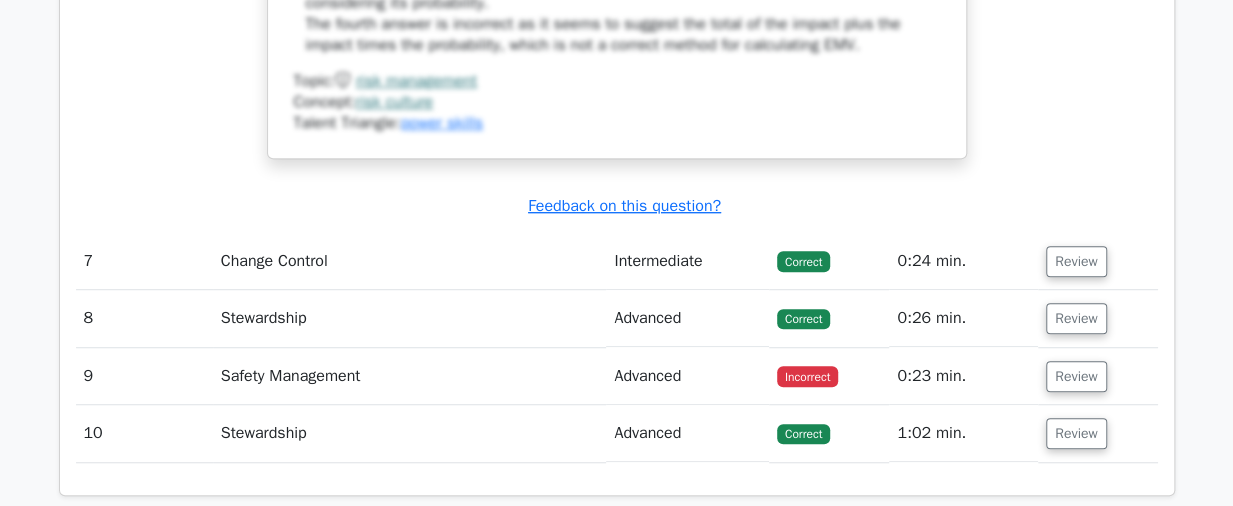 scroll, scrollTop: 8000, scrollLeft: 0, axis: vertical 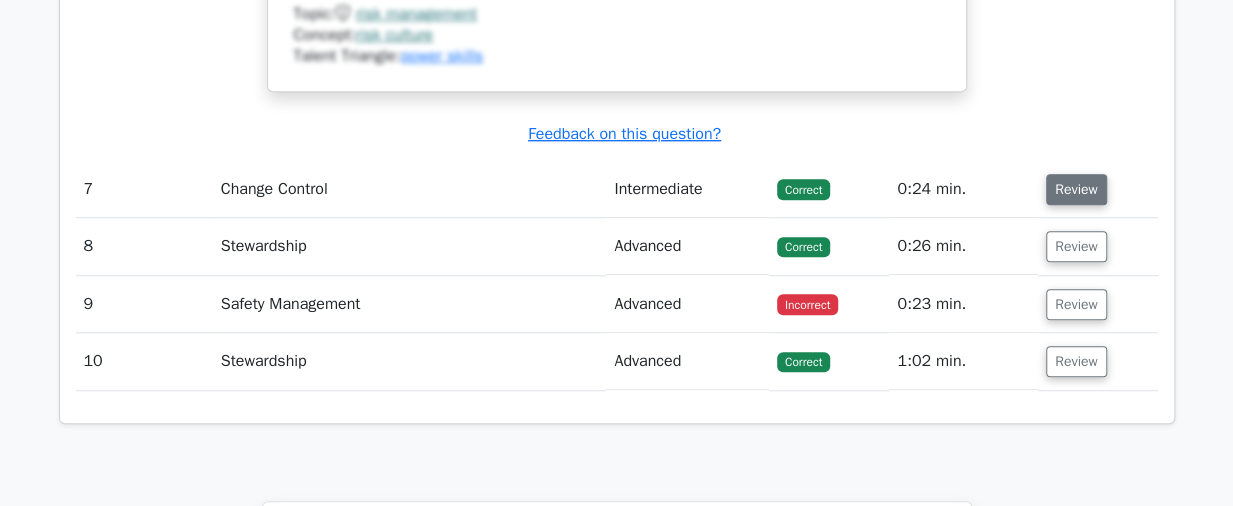 click on "Review" at bounding box center (1076, 189) 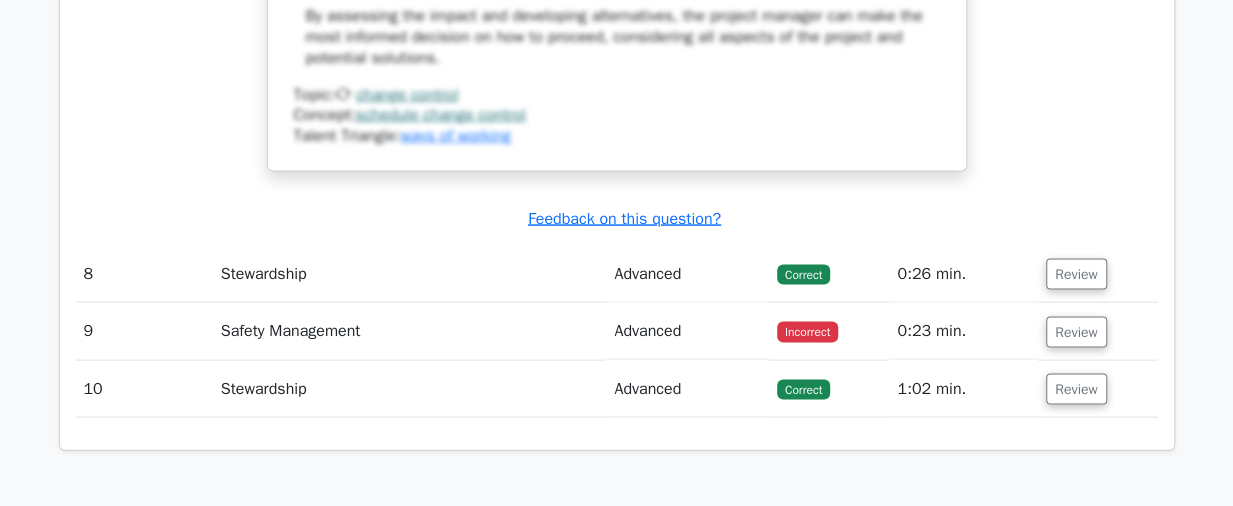 scroll, scrollTop: 9400, scrollLeft: 0, axis: vertical 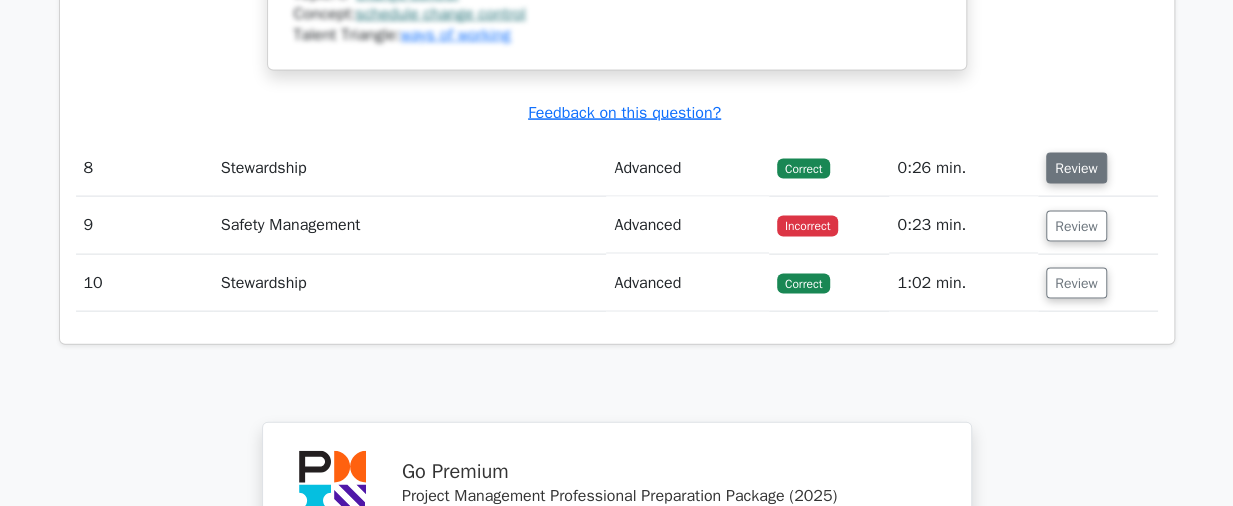 click on "Review" at bounding box center (1076, 168) 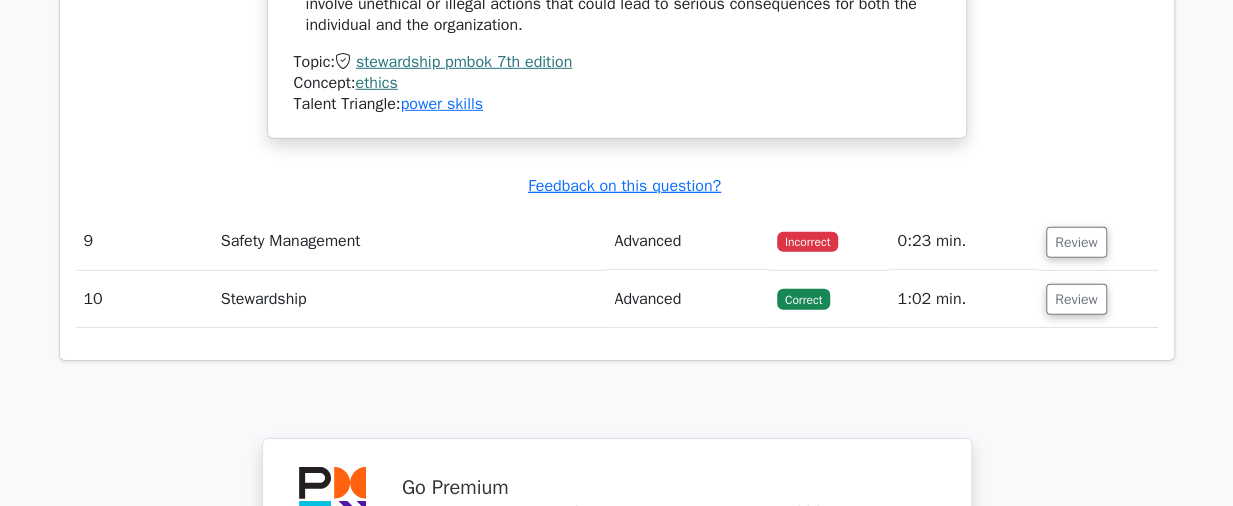 scroll, scrollTop: 10400, scrollLeft: 0, axis: vertical 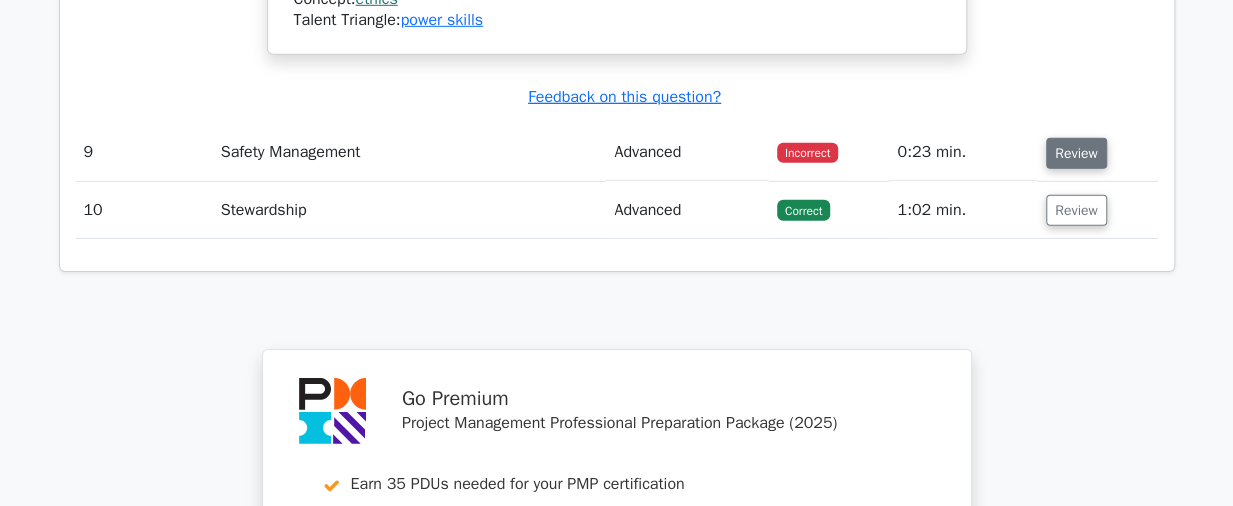 click on "Review" at bounding box center (1076, 153) 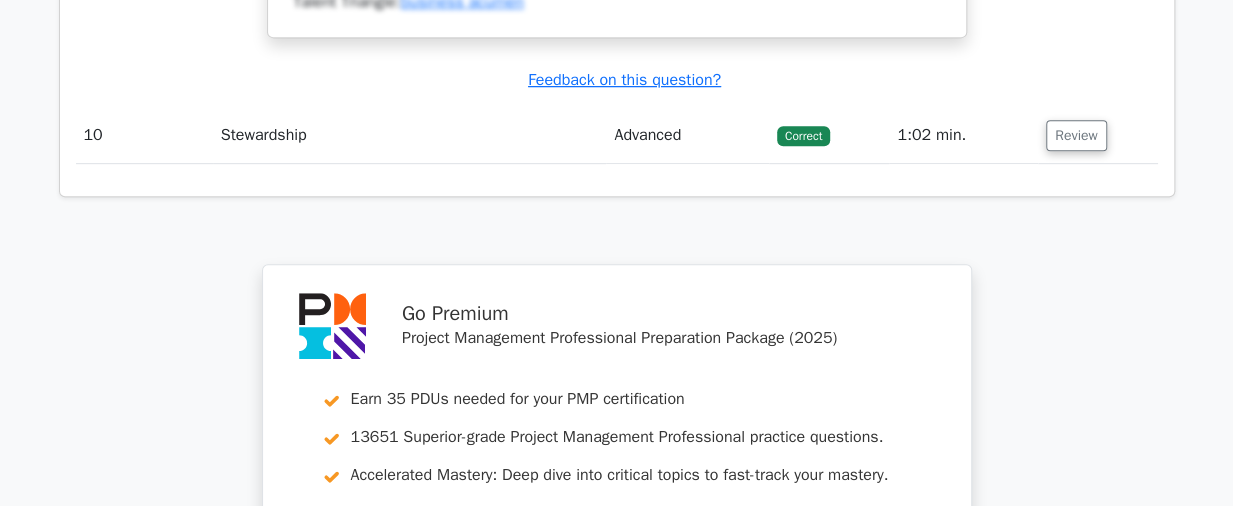 scroll, scrollTop: 11500, scrollLeft: 0, axis: vertical 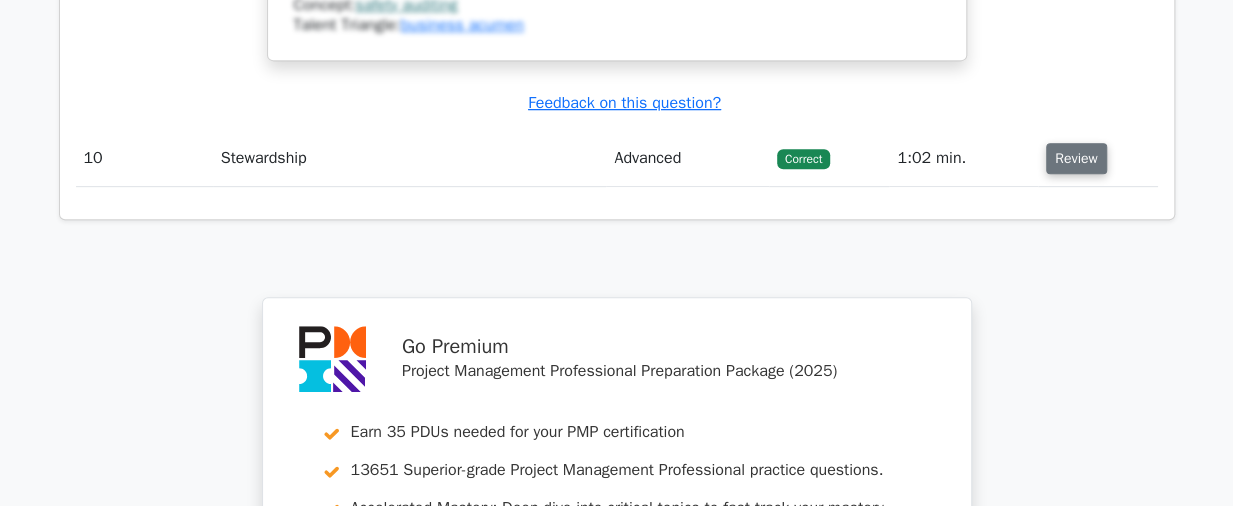 click on "Review" at bounding box center [1076, 158] 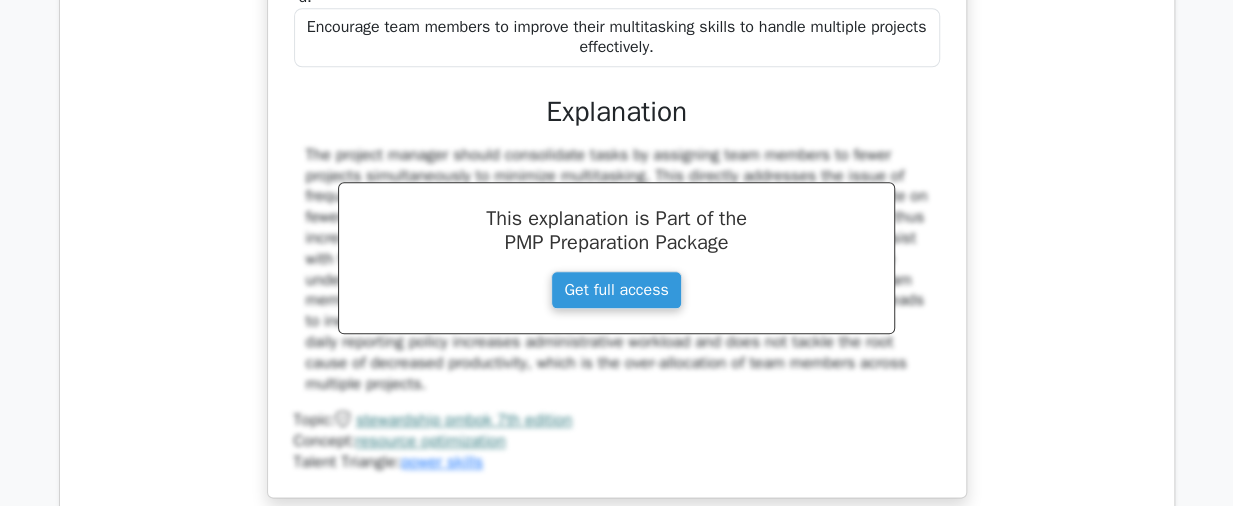scroll, scrollTop: 12200, scrollLeft: 0, axis: vertical 